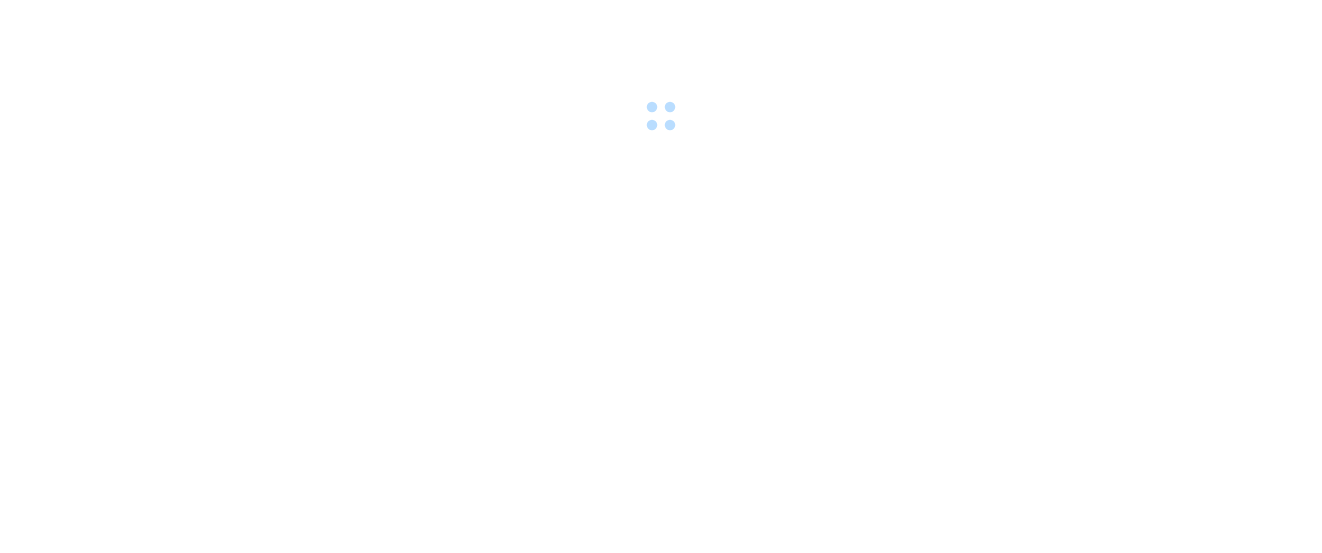 scroll, scrollTop: 0, scrollLeft: 0, axis: both 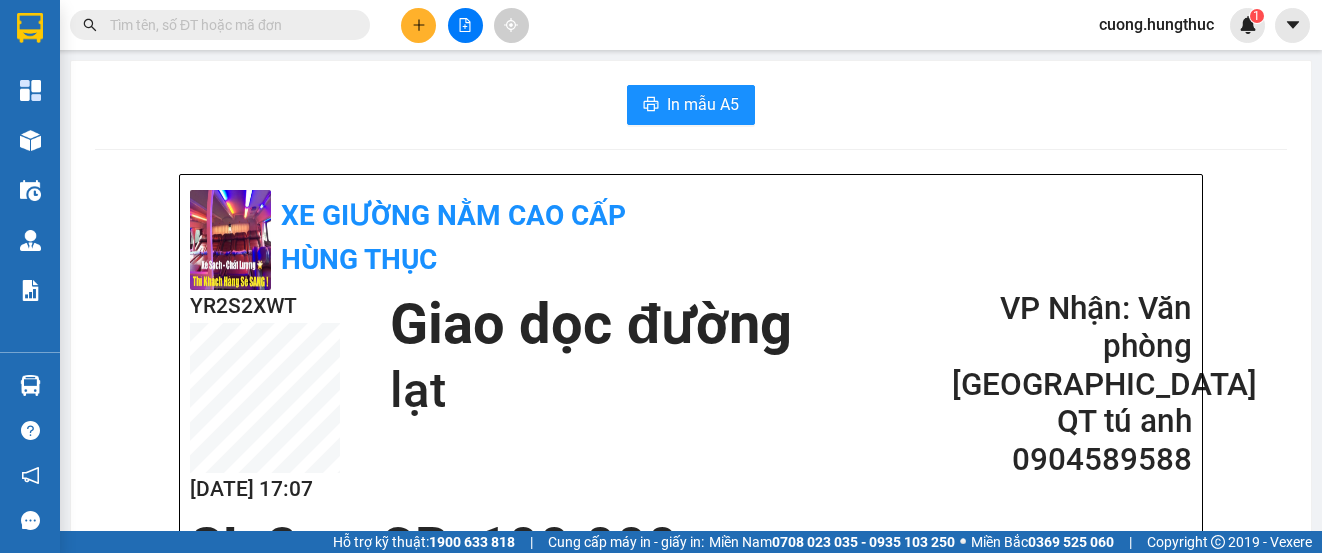 click 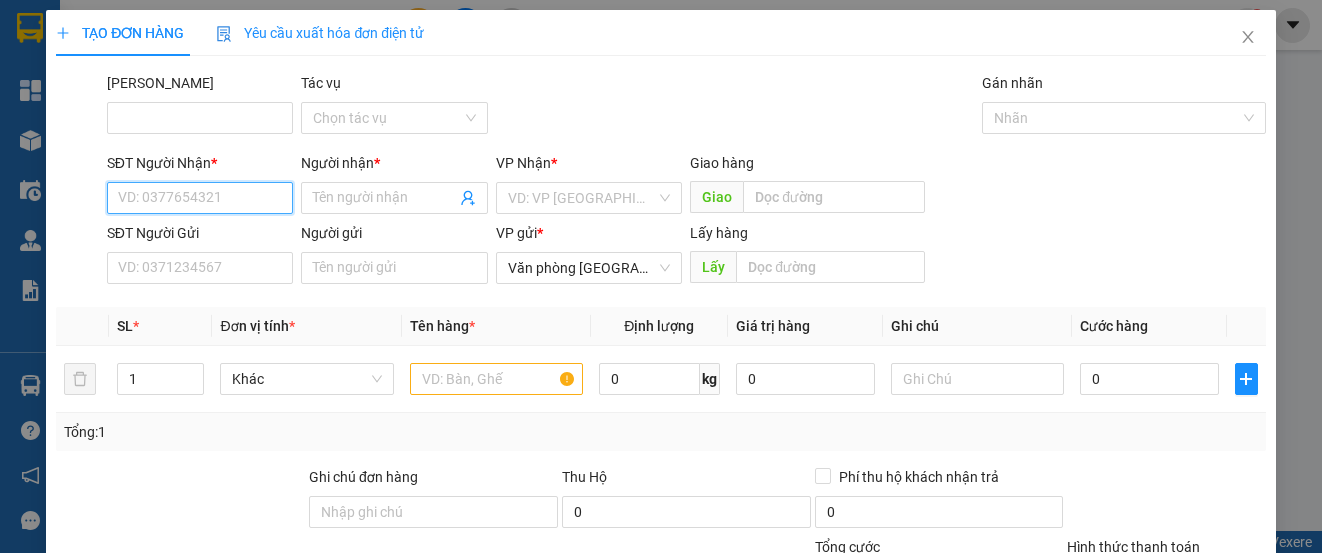 click on "SĐT Người Nhận  *" at bounding box center (200, 198) 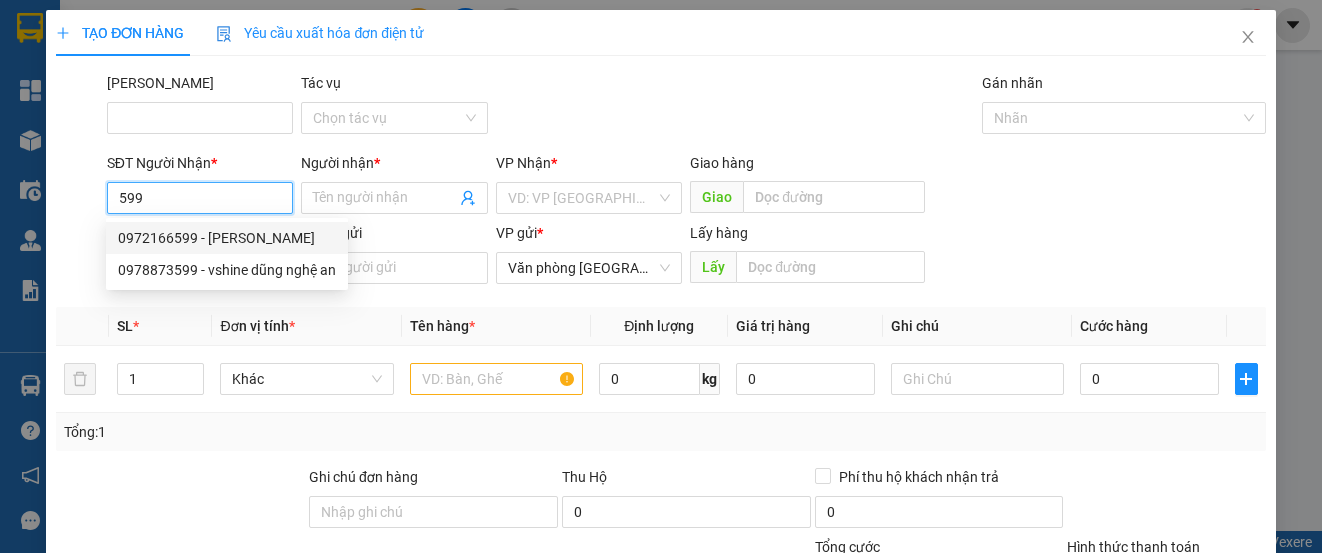 click on "0972166599 - [PERSON_NAME]" at bounding box center (227, 238) 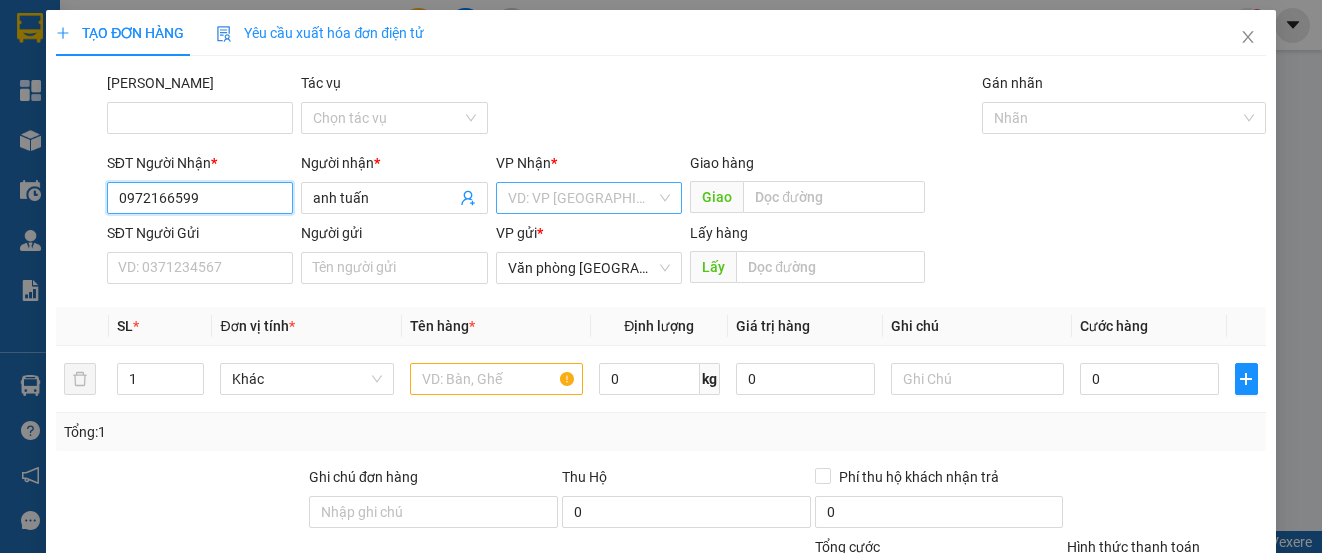 type on "0972166599" 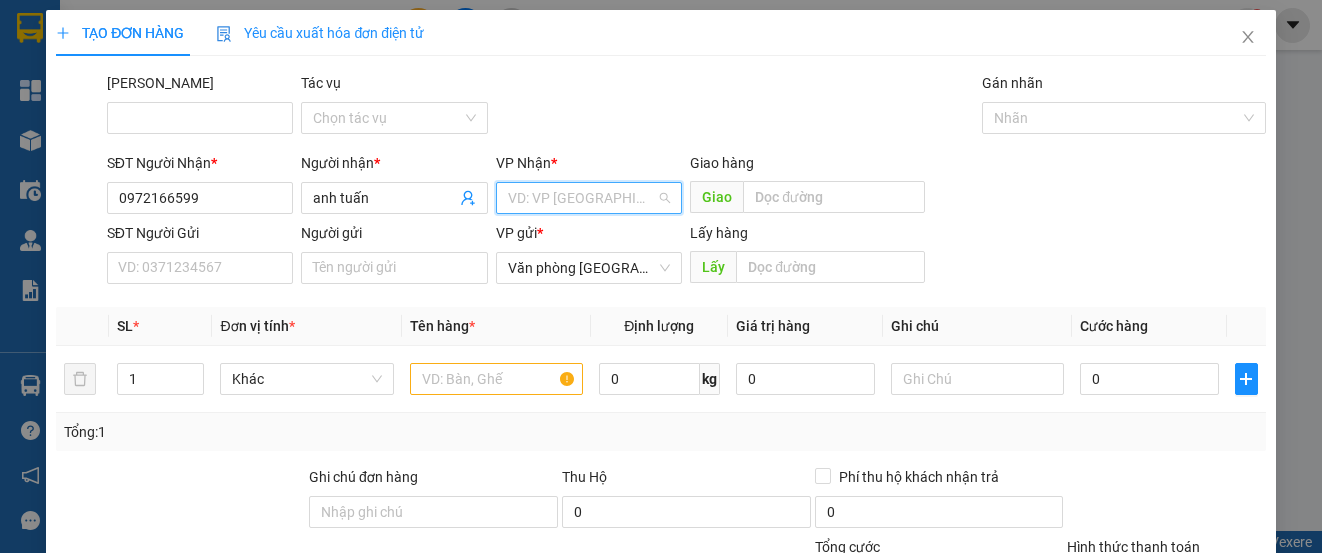 click at bounding box center (582, 198) 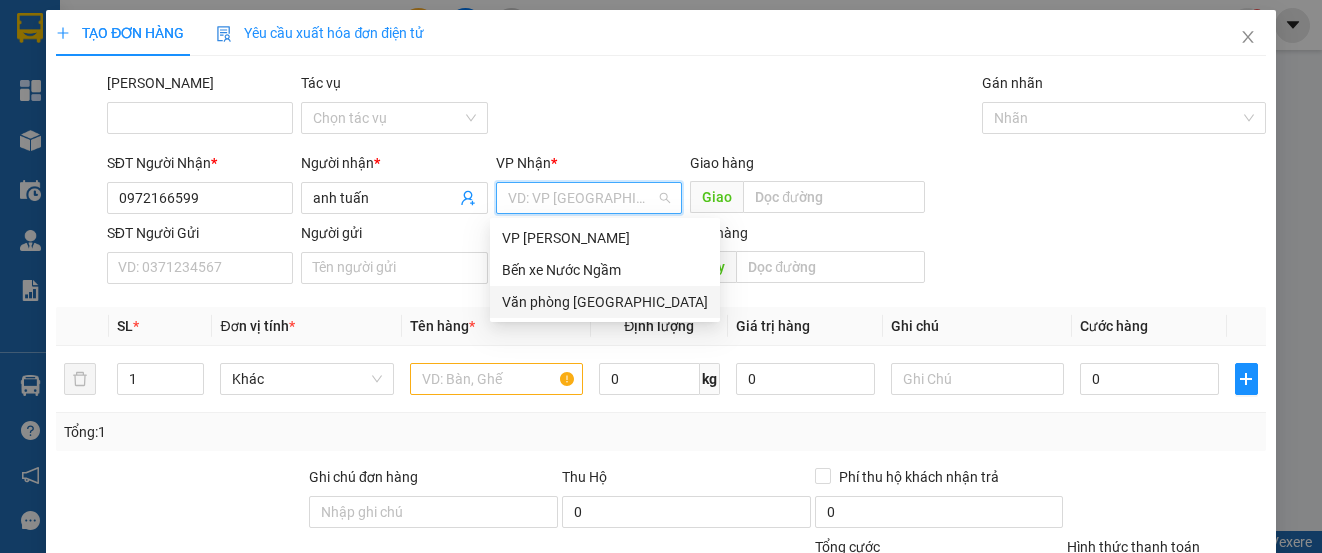 click on "Văn phòng [GEOGRAPHIC_DATA]" at bounding box center (605, 302) 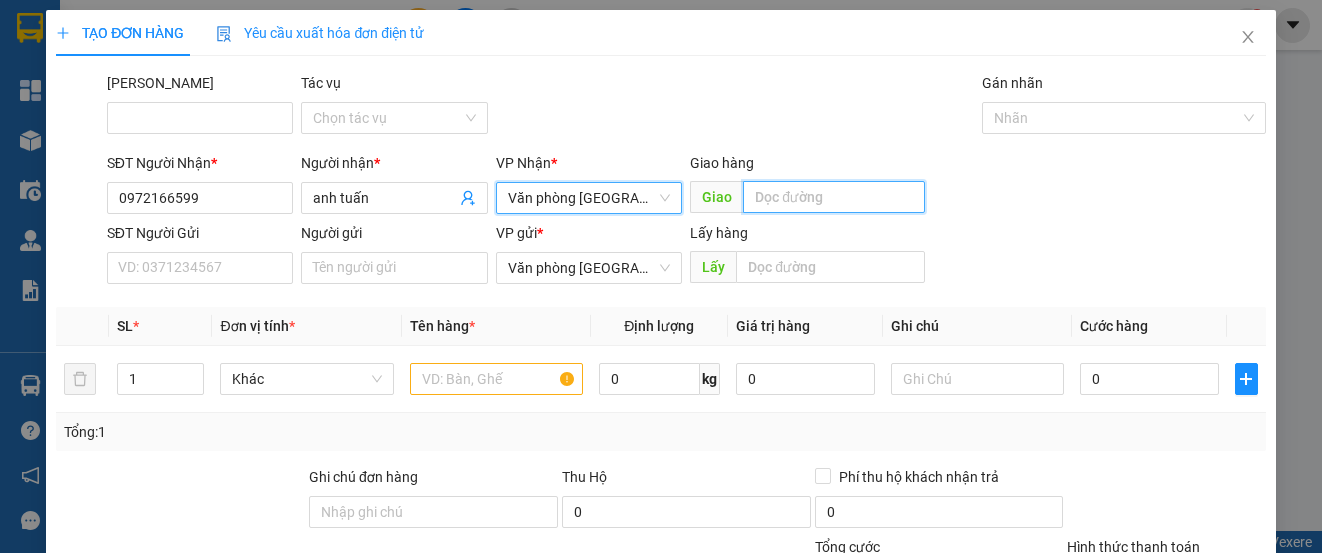 click at bounding box center (834, 197) 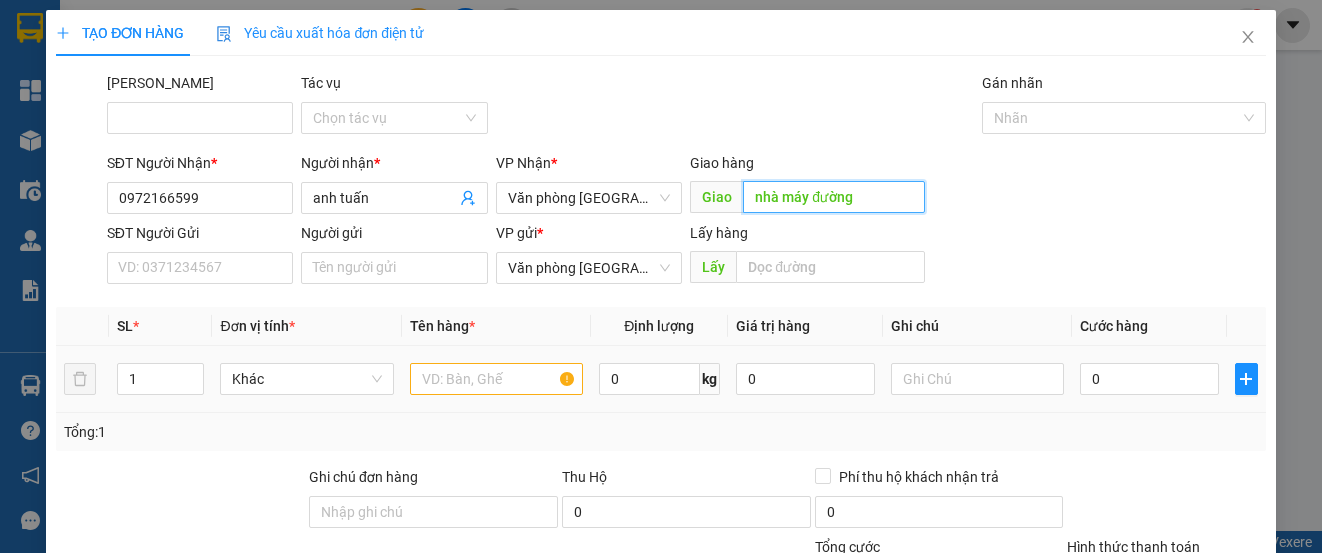 type on "nhà máy đường" 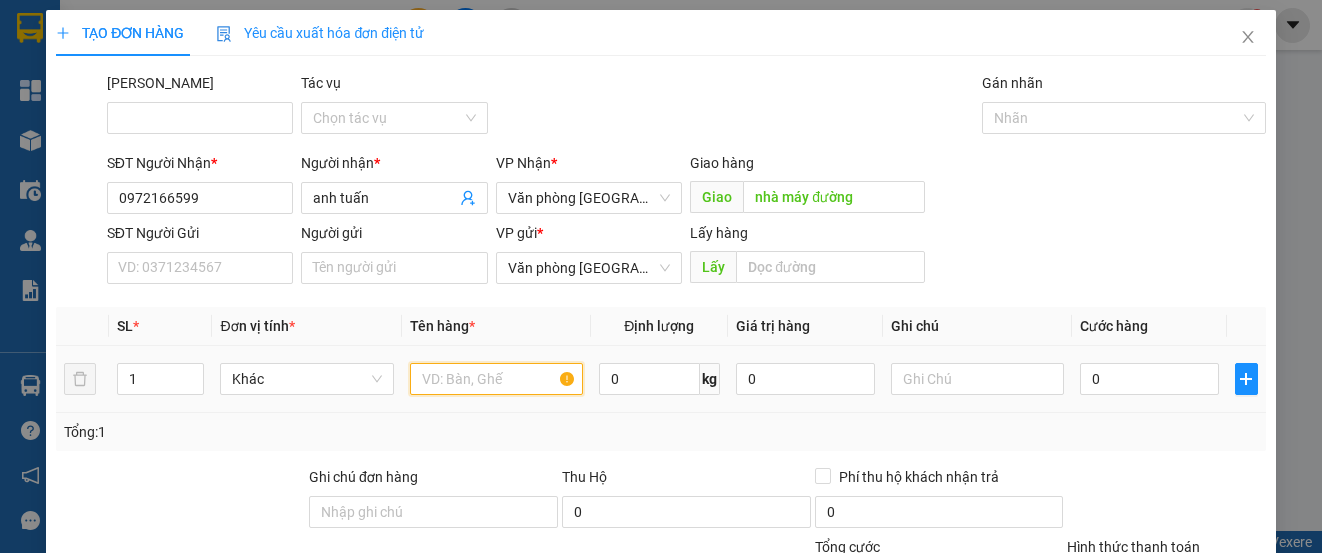 click at bounding box center [496, 379] 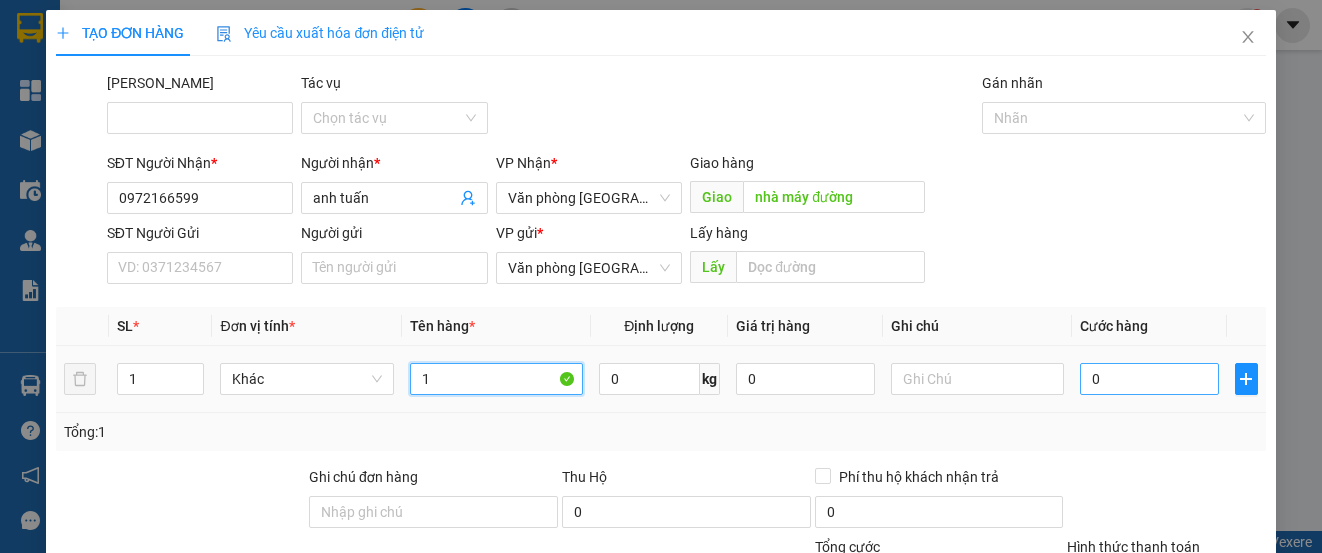 type on "1" 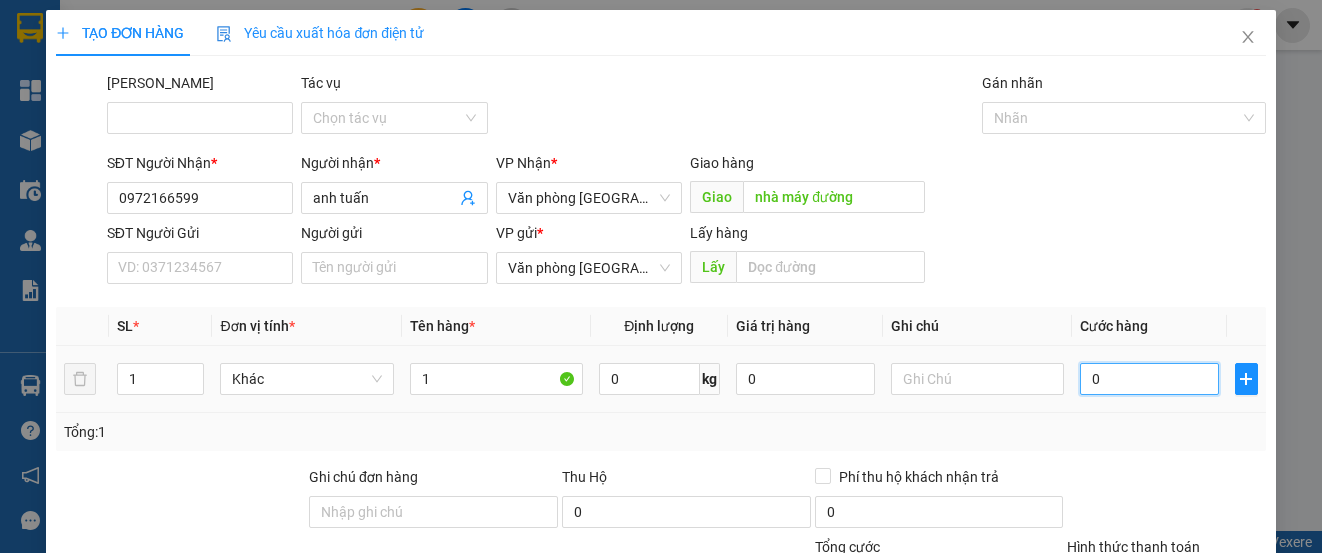 click on "0" at bounding box center [1149, 379] 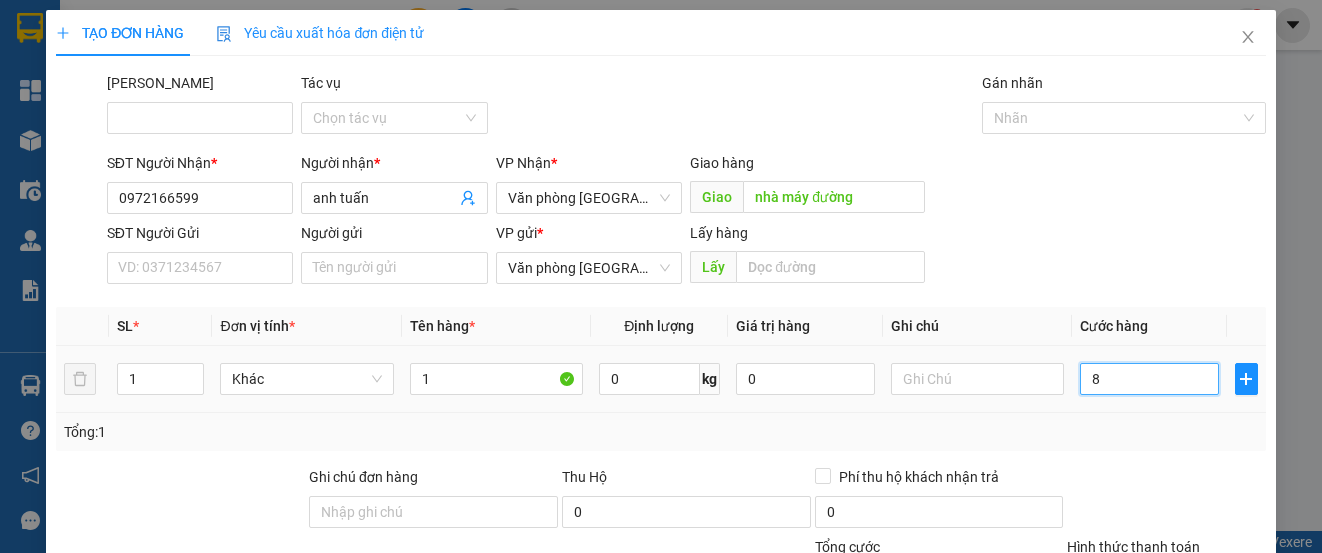 type on "80" 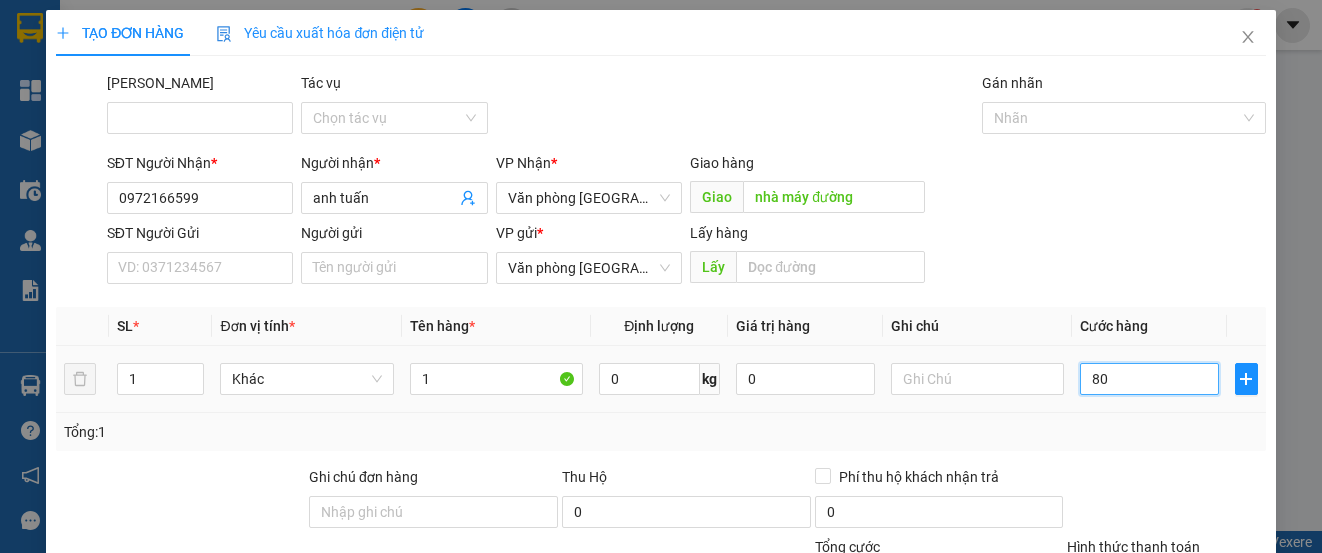 type on "80" 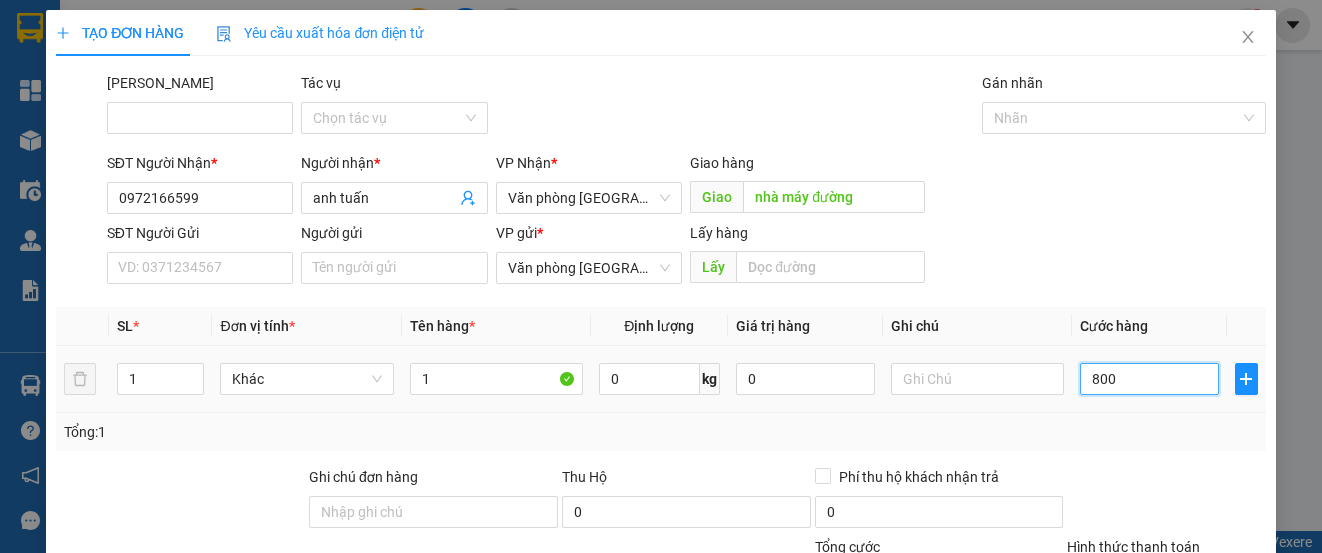 type on "800" 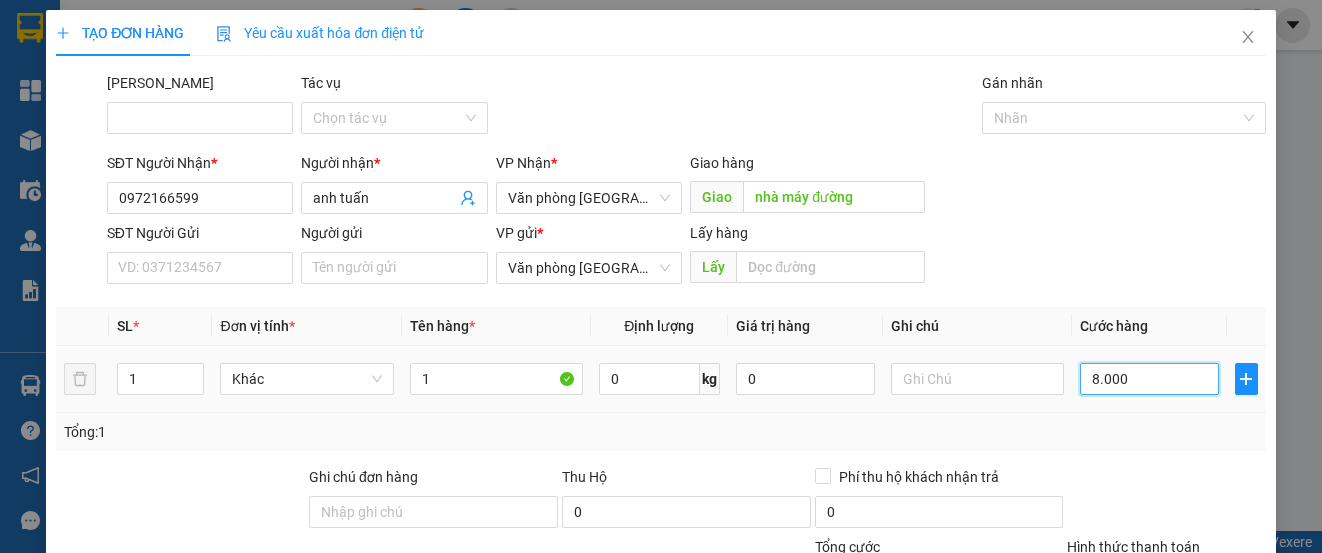 type on "8.000" 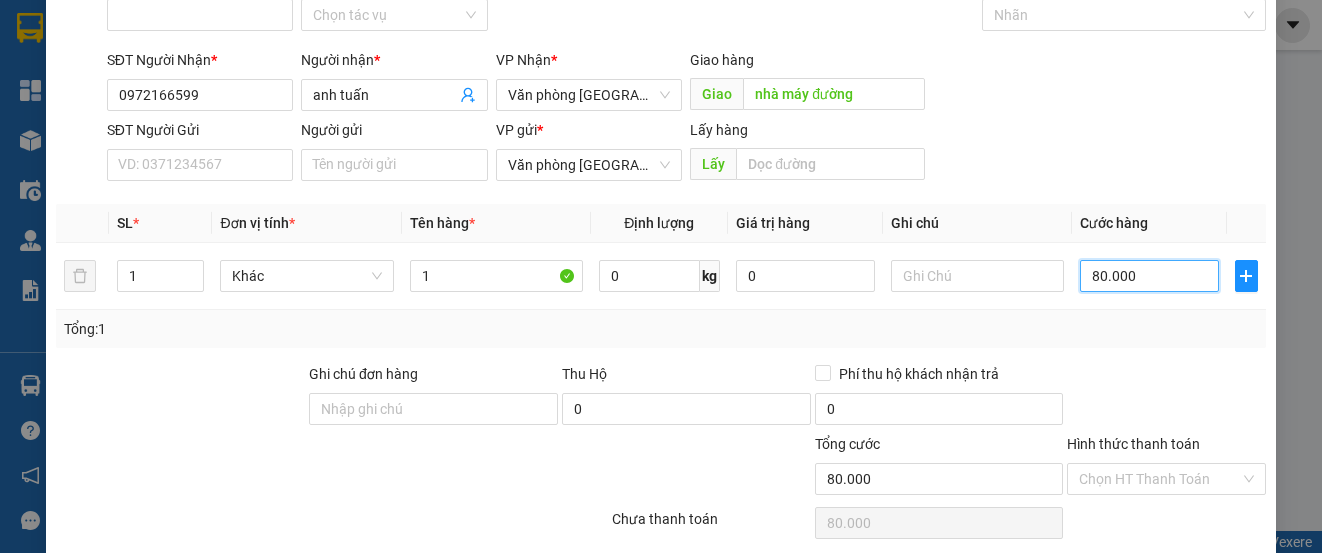 scroll, scrollTop: 179, scrollLeft: 0, axis: vertical 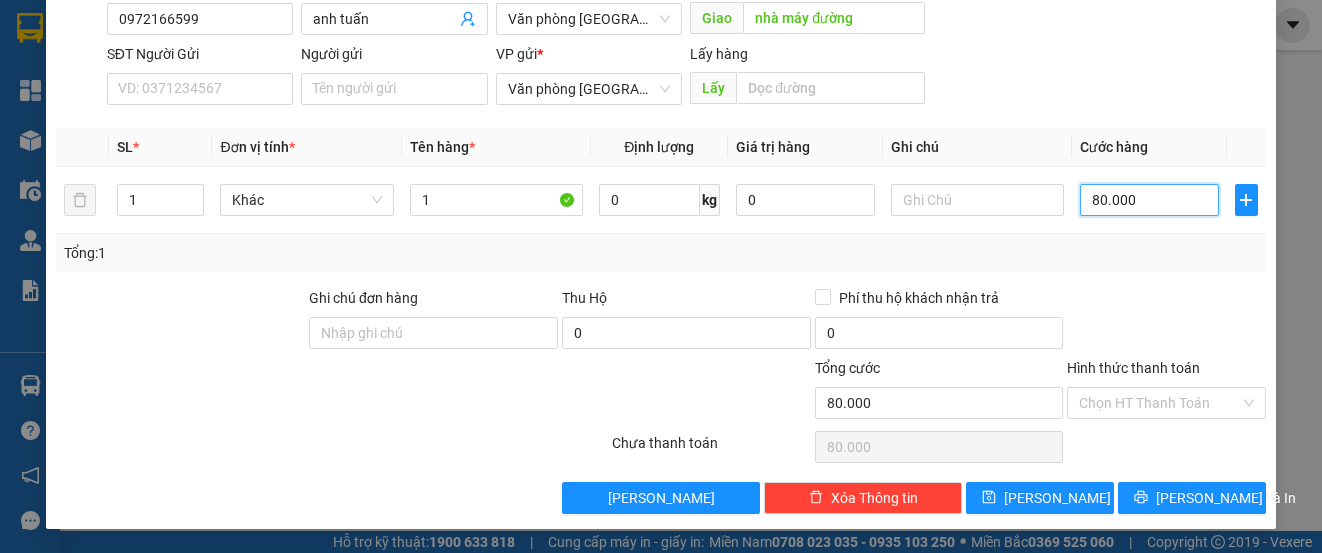 type on "80.000" 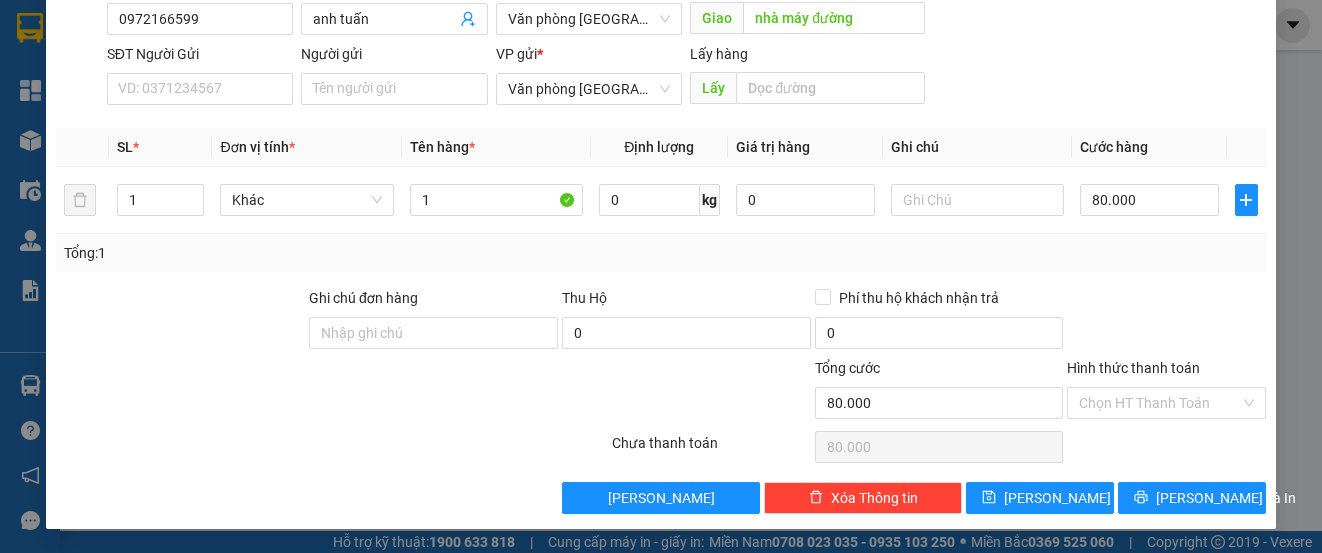 click on "Hình thức thanh toán" at bounding box center [1166, 372] 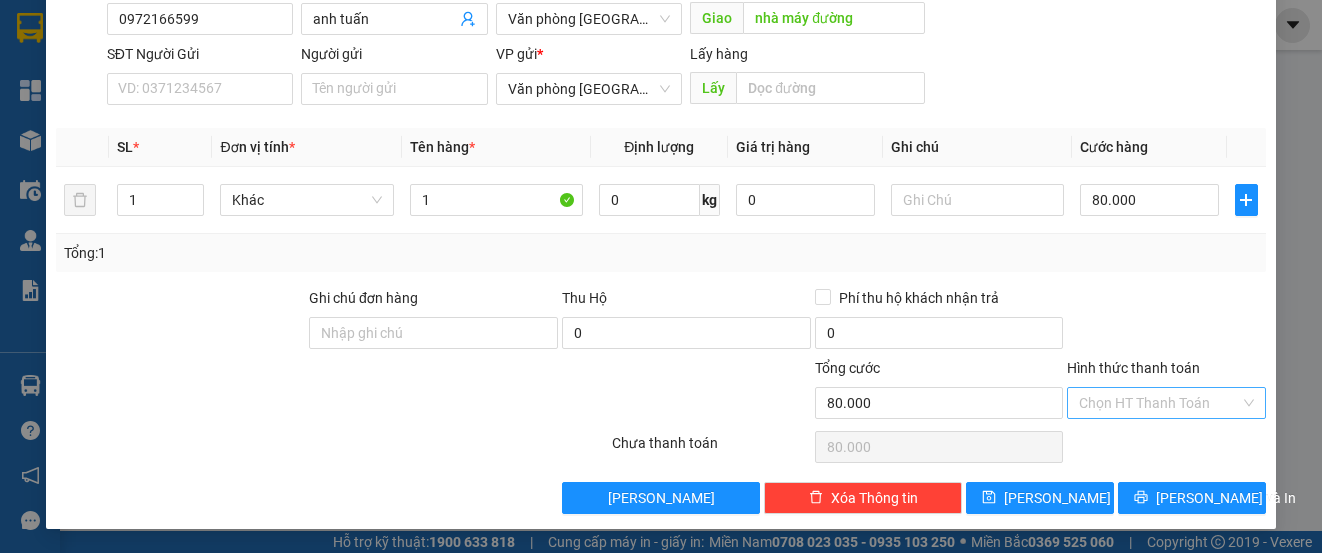 click on "Hình thức thanh toán" at bounding box center [1159, 403] 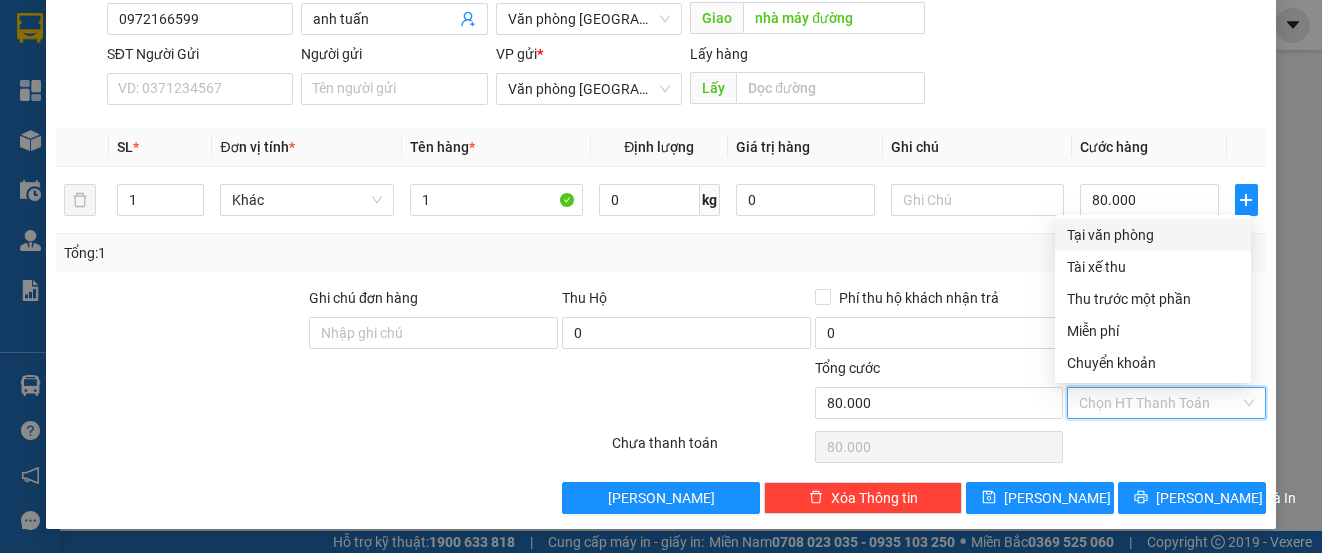 click on "Tại văn phòng" at bounding box center (1153, 235) 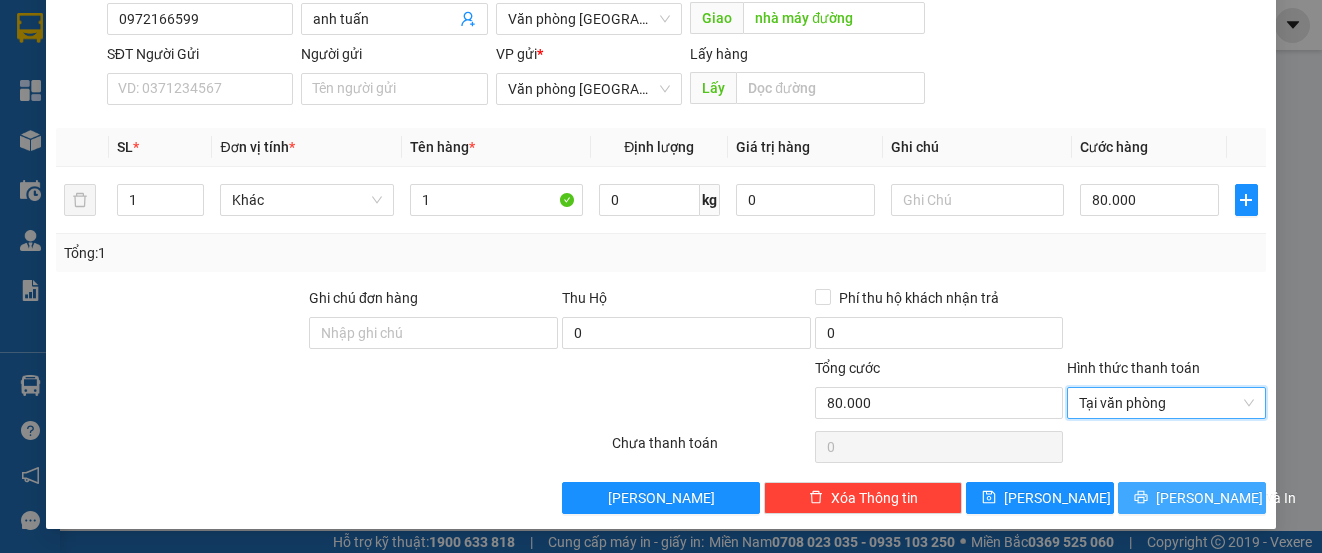 click 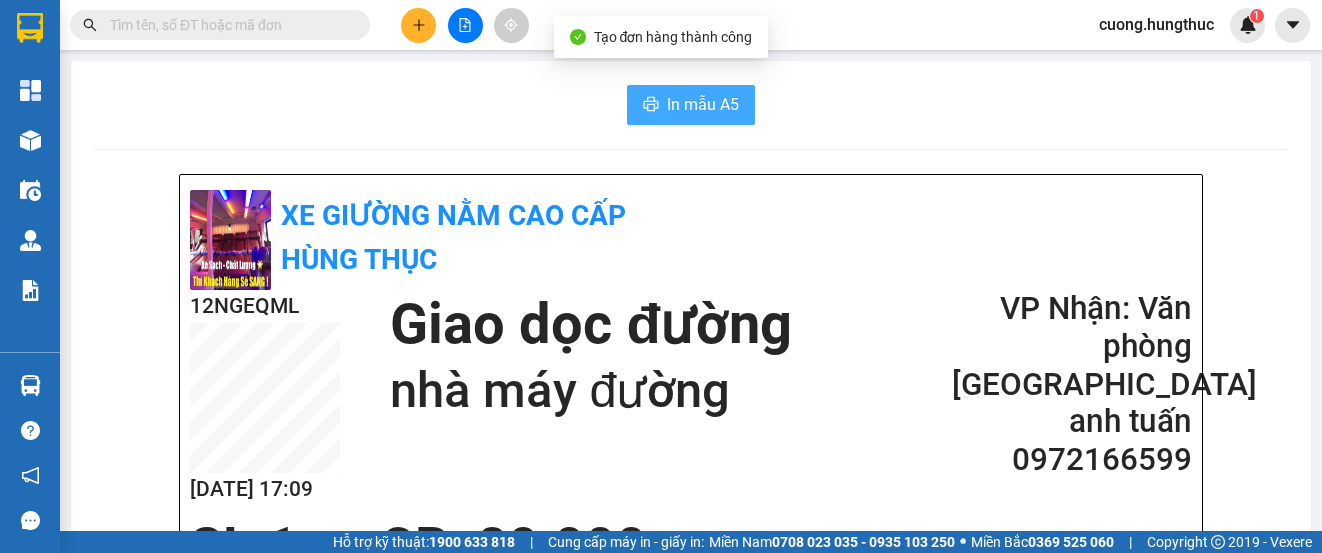 click on "In mẫu A5" at bounding box center [691, 105] 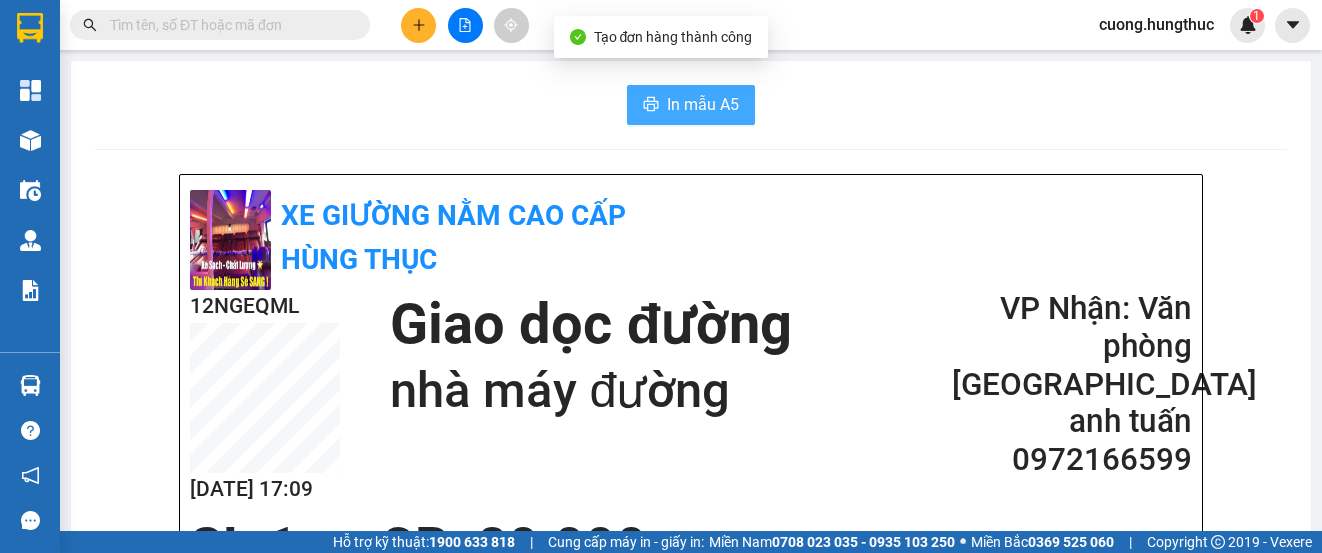 scroll, scrollTop: 0, scrollLeft: 0, axis: both 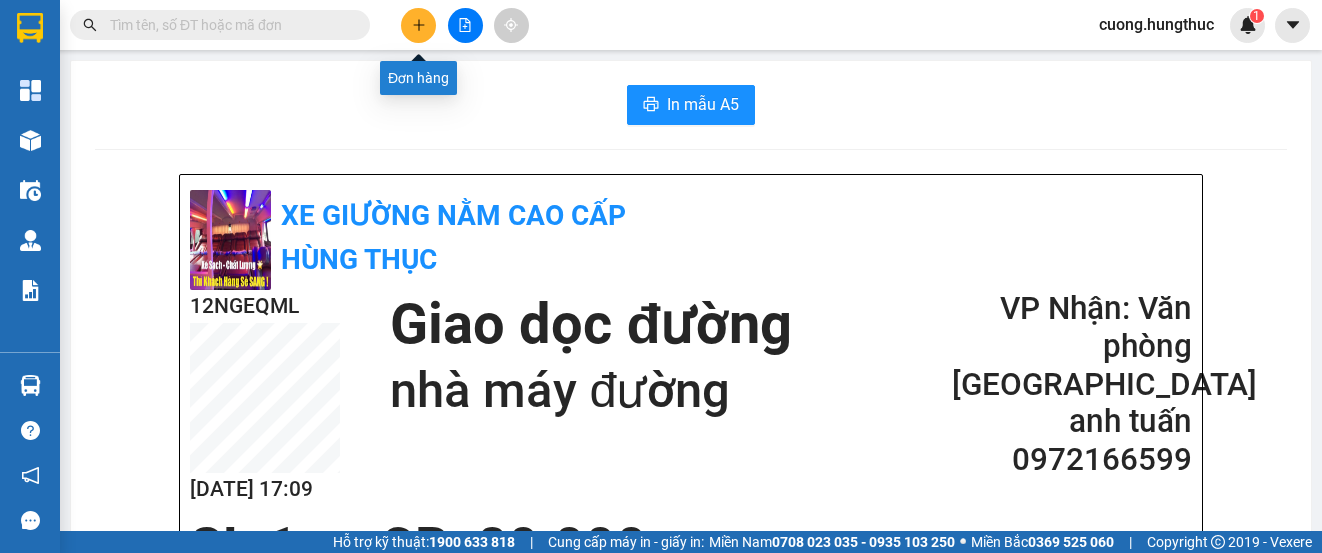 click at bounding box center (418, 25) 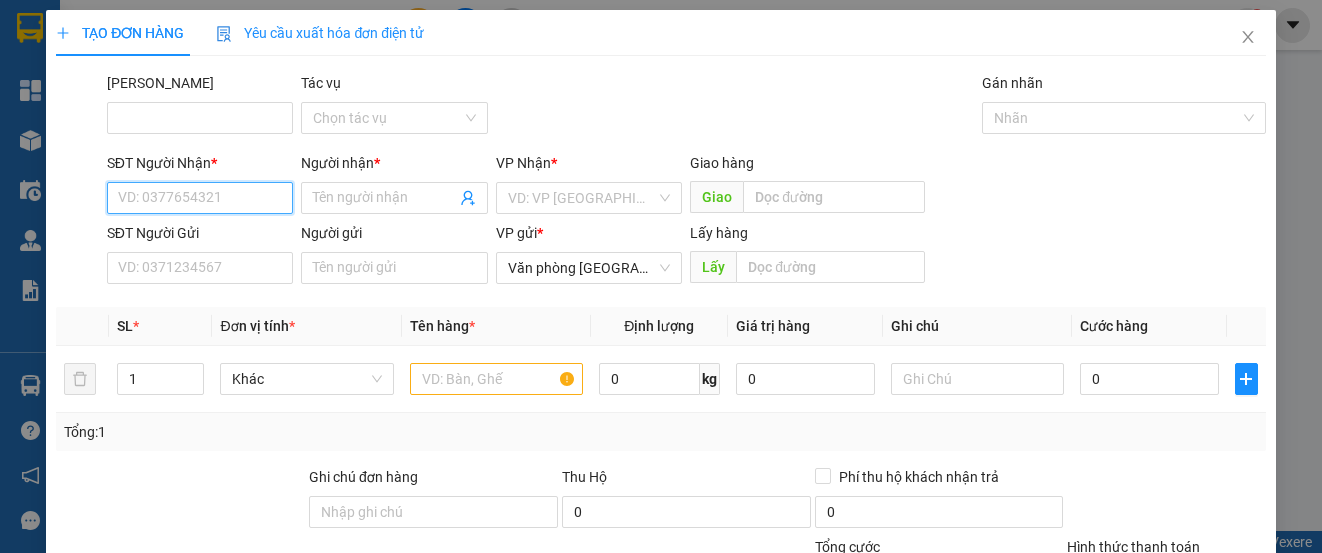 click on "SĐT Người Nhận  *" at bounding box center (200, 198) 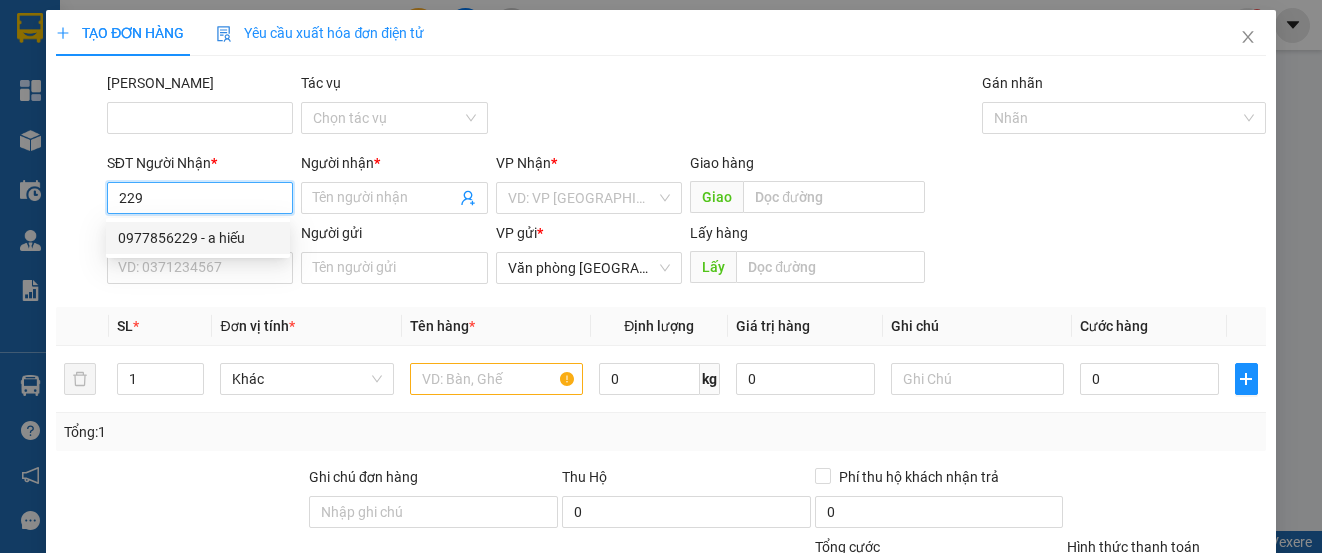 click on "0977856229 - a hiếu" at bounding box center (198, 238) 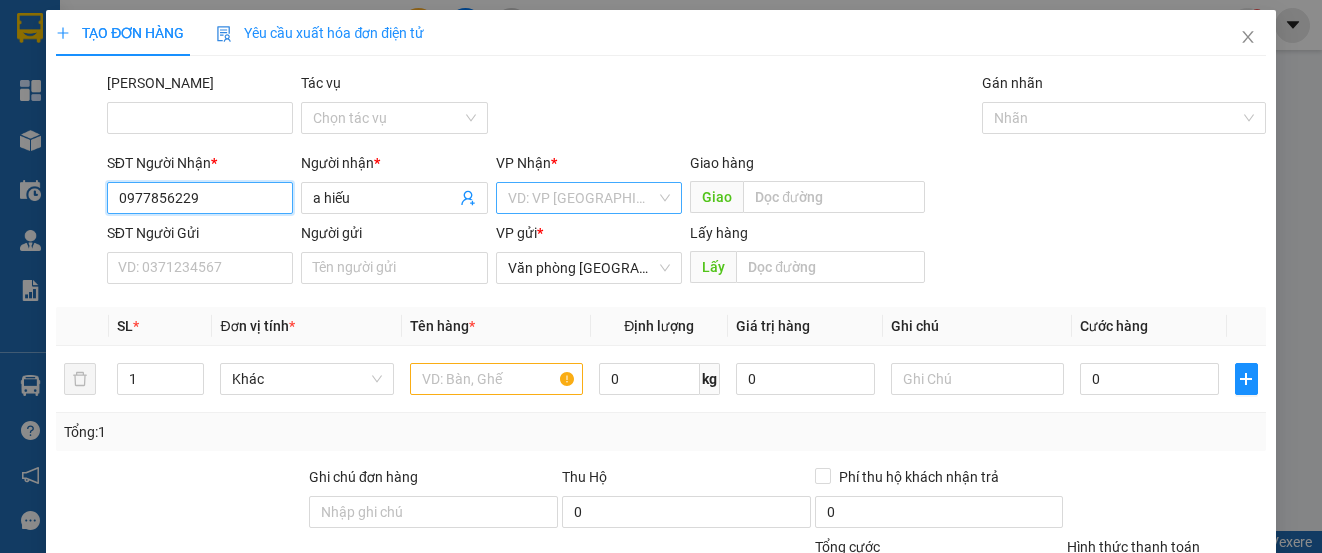 type on "0977856229" 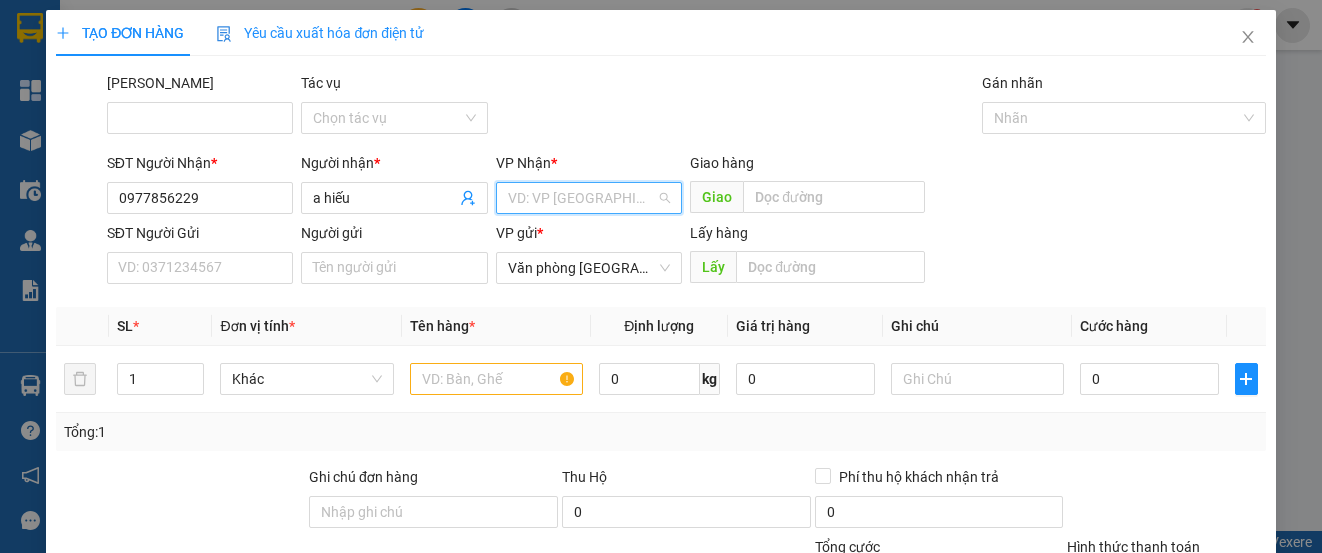 click at bounding box center [582, 198] 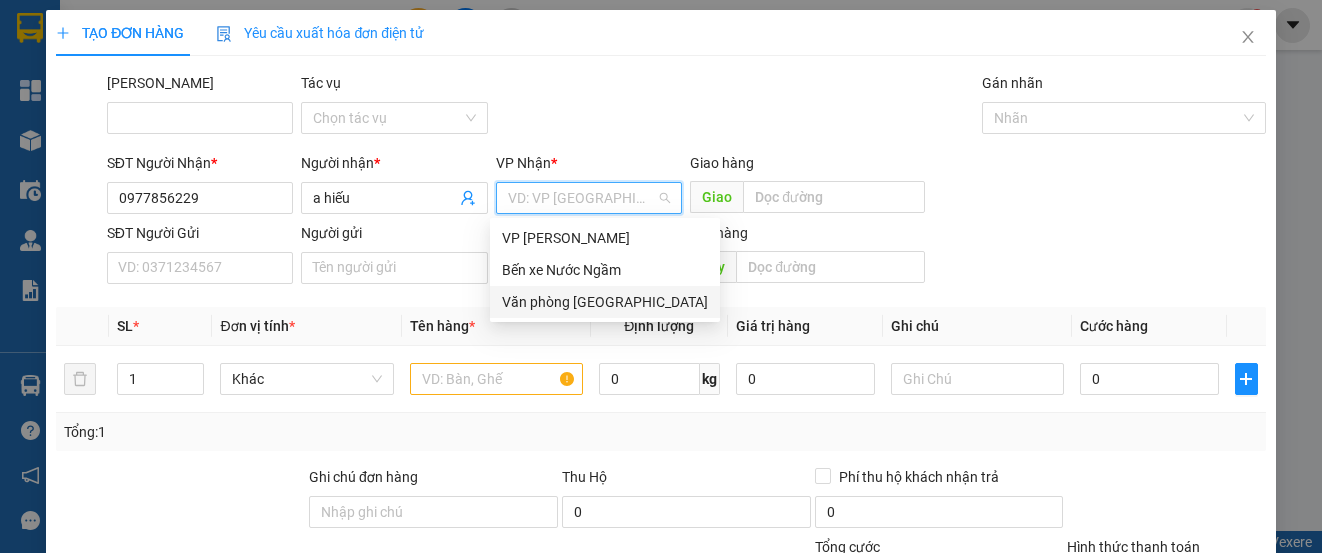 click on "Văn phòng [GEOGRAPHIC_DATA]" at bounding box center [605, 302] 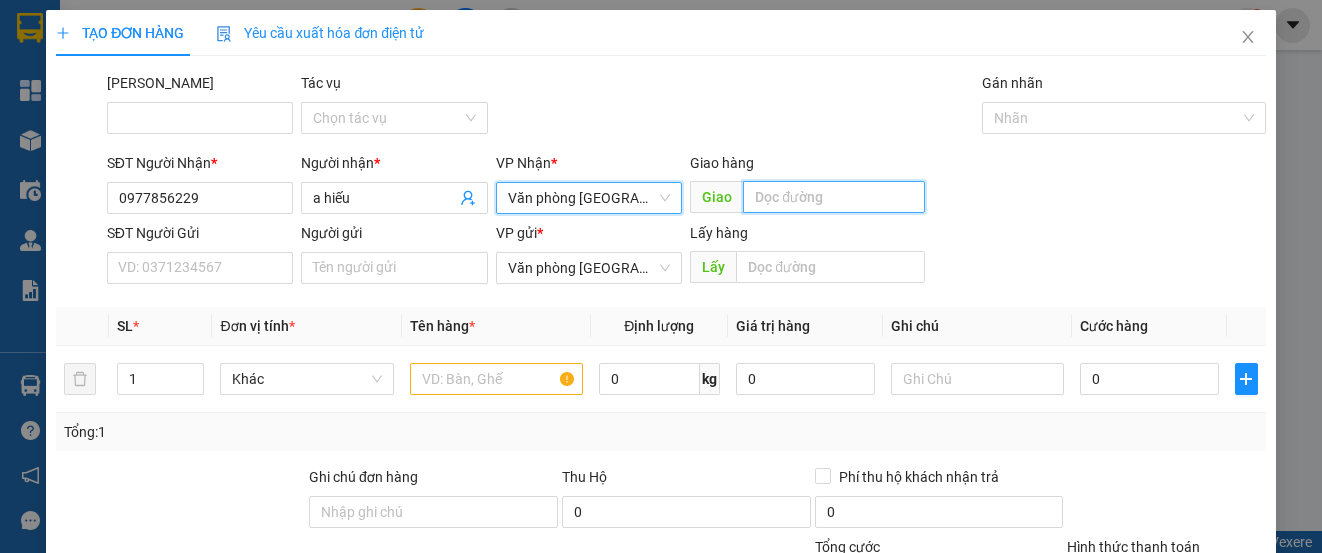 click at bounding box center (834, 197) 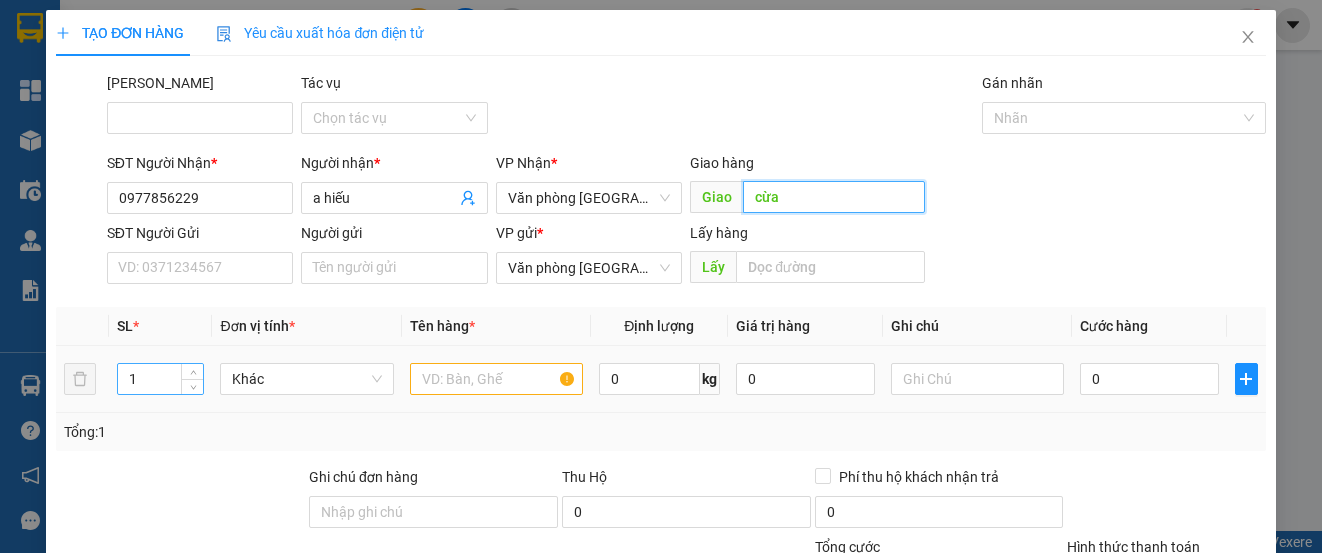 type on "cừa" 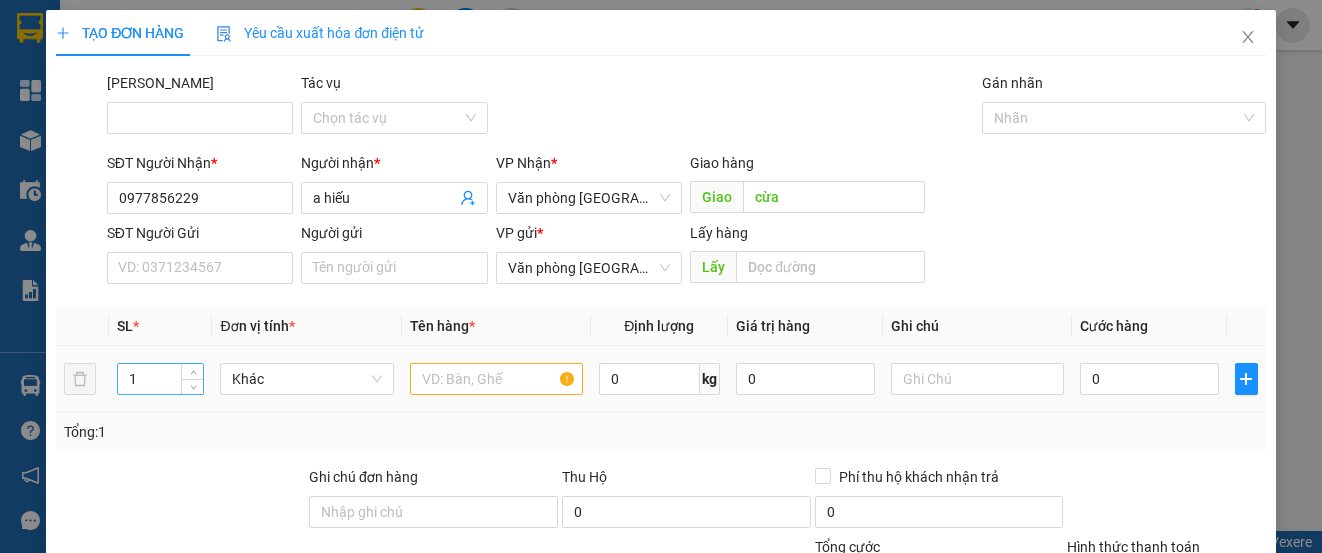 click on "1" at bounding box center [160, 379] 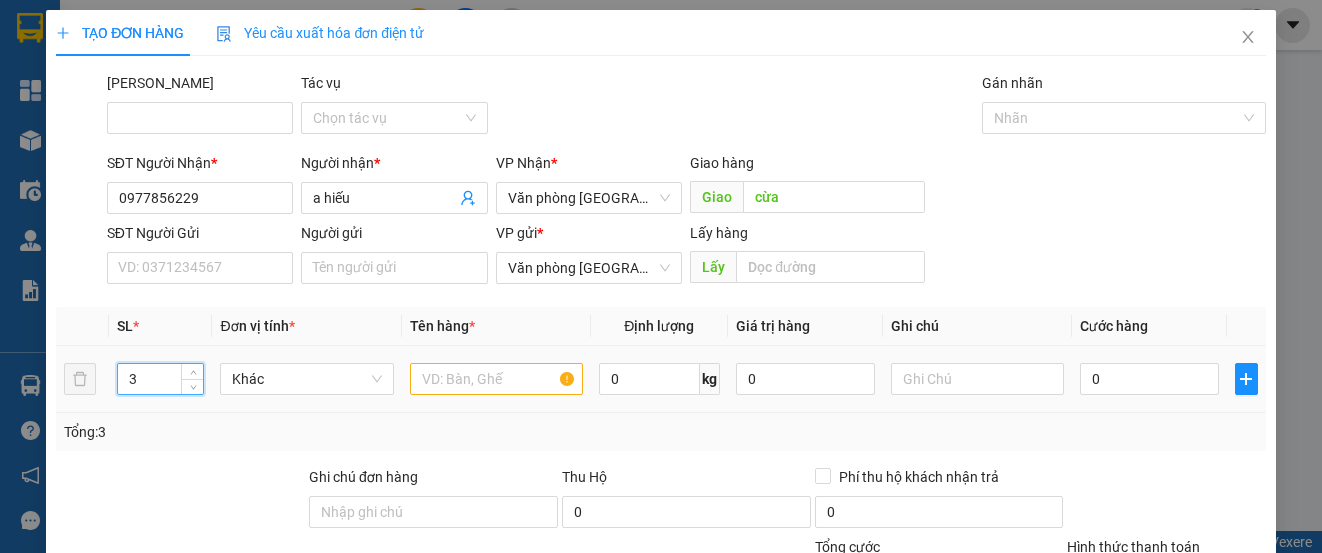 type on "3" 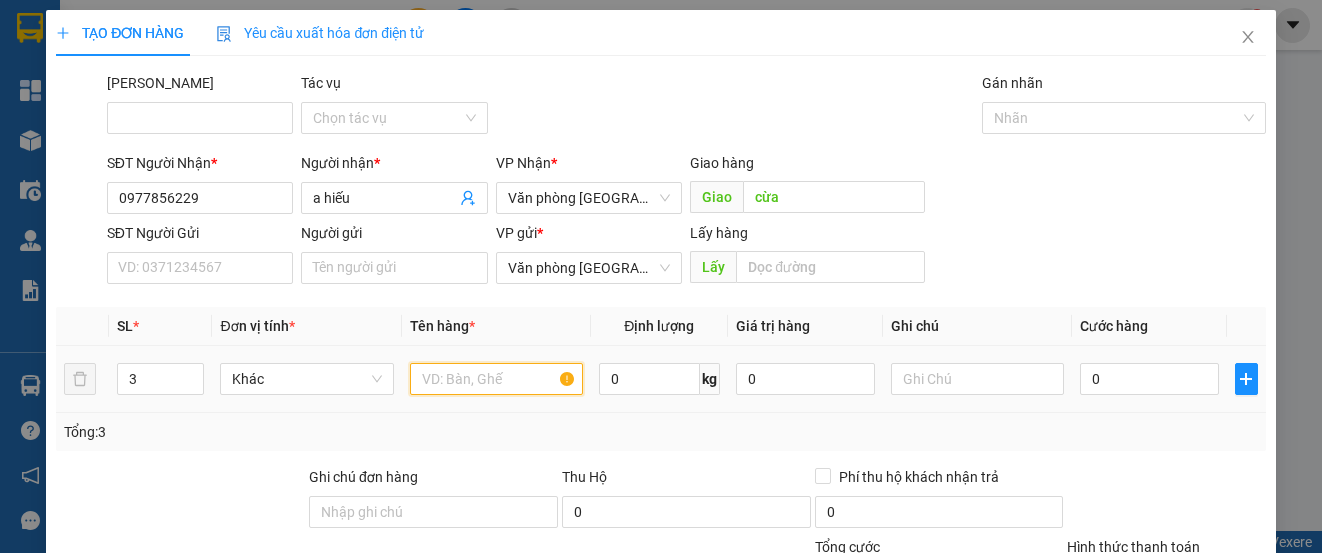 click at bounding box center (496, 379) 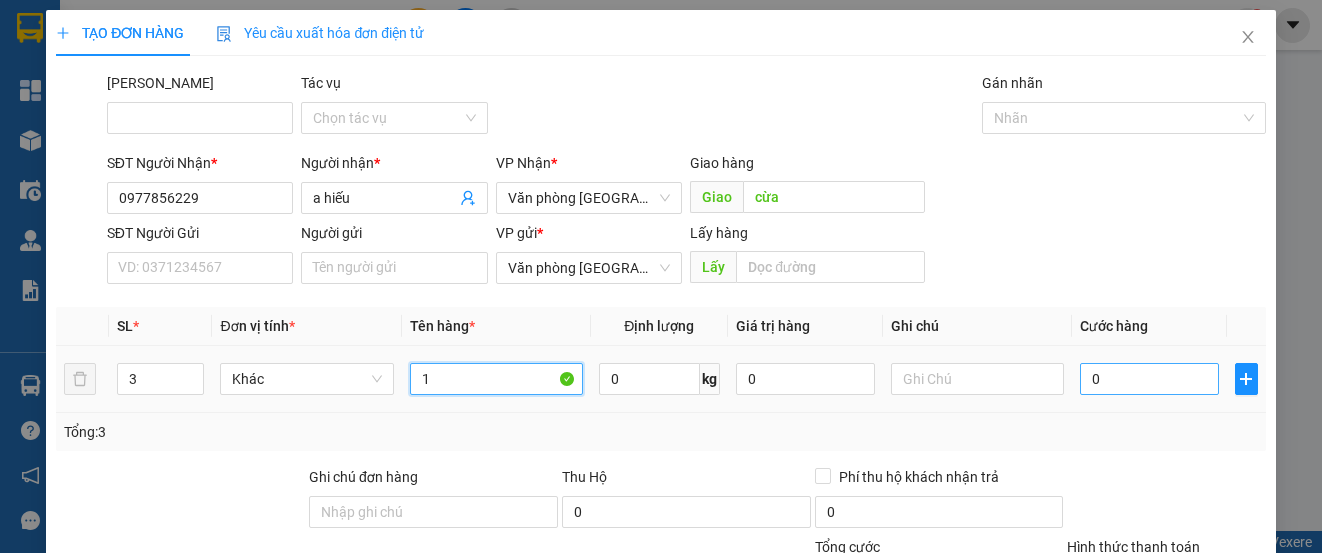 type on "1" 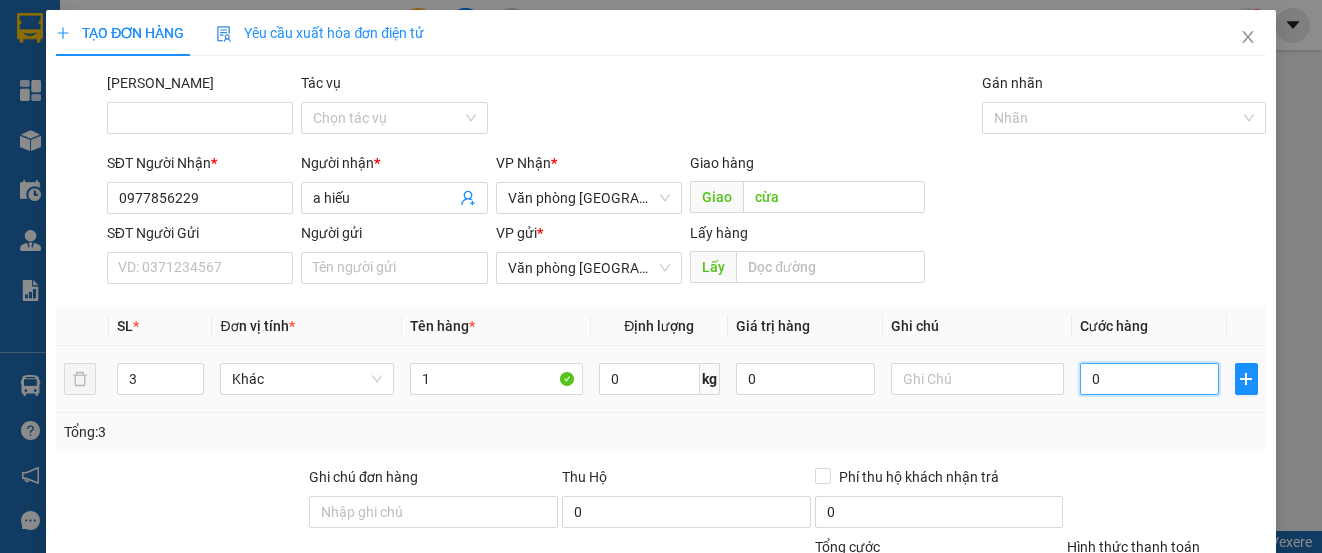 click on "0" at bounding box center [1149, 379] 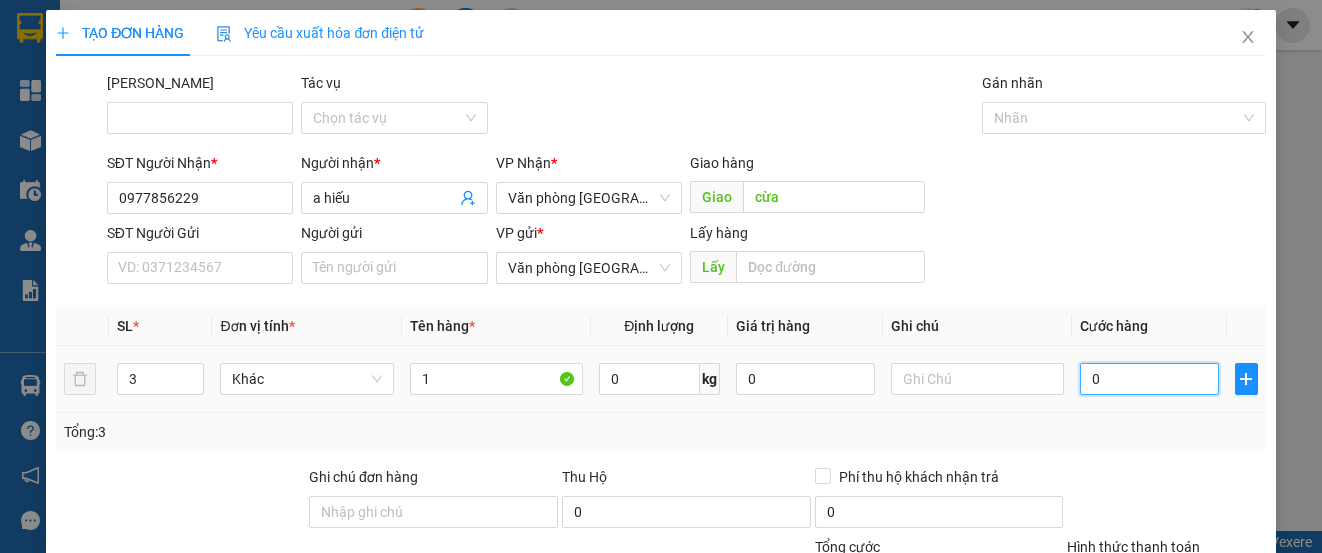 type on "2" 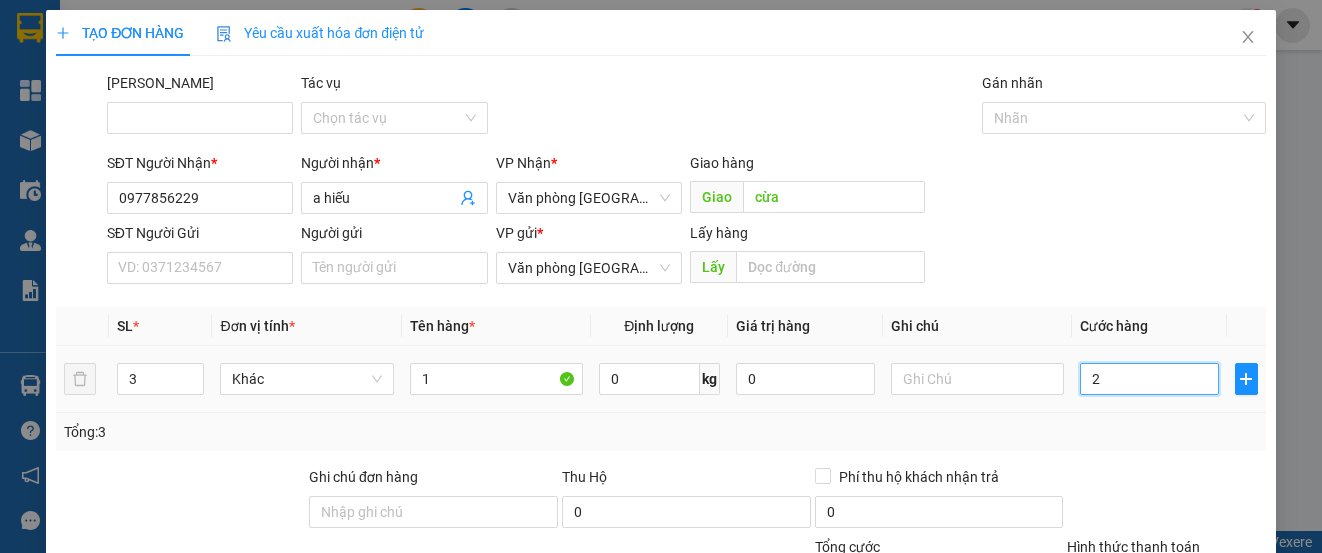 type on "2" 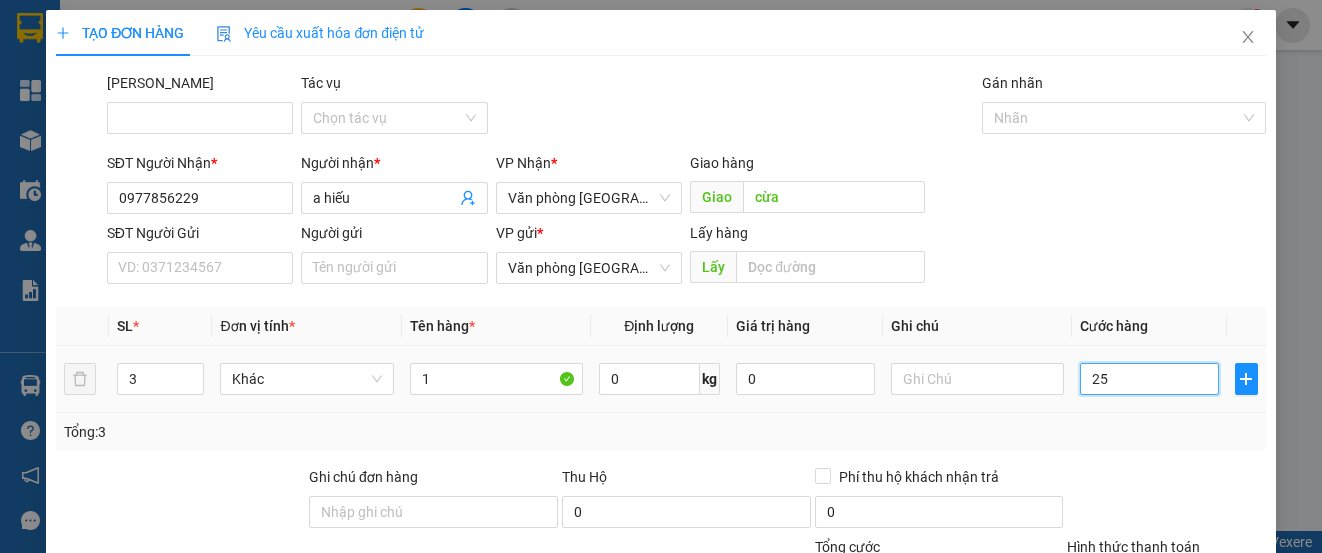 type on "250" 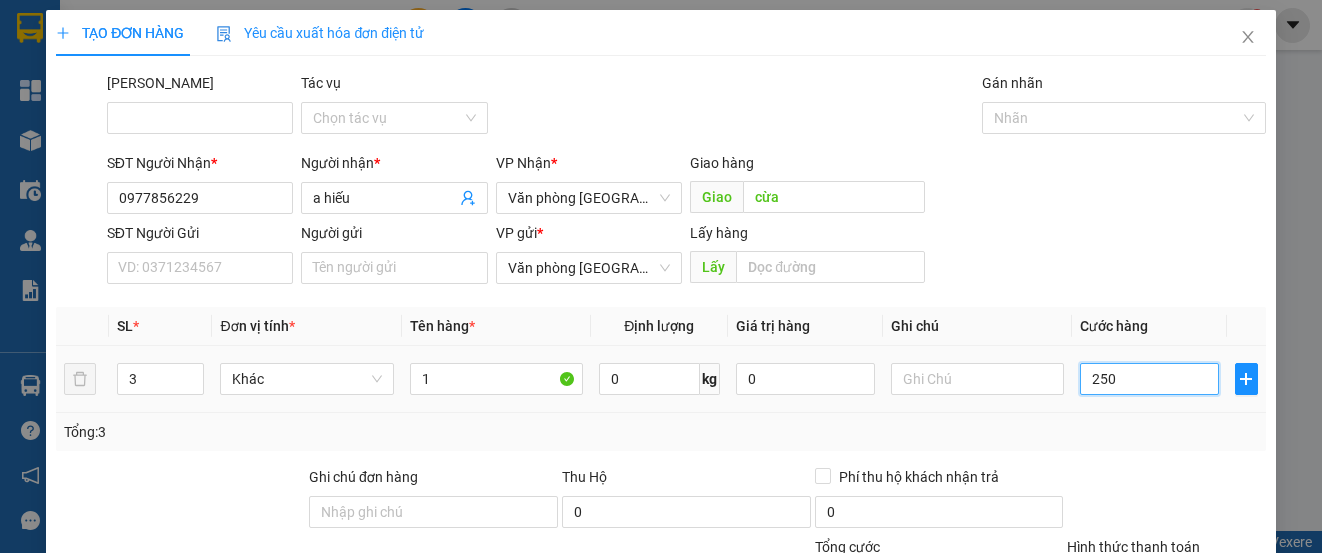 type on "250" 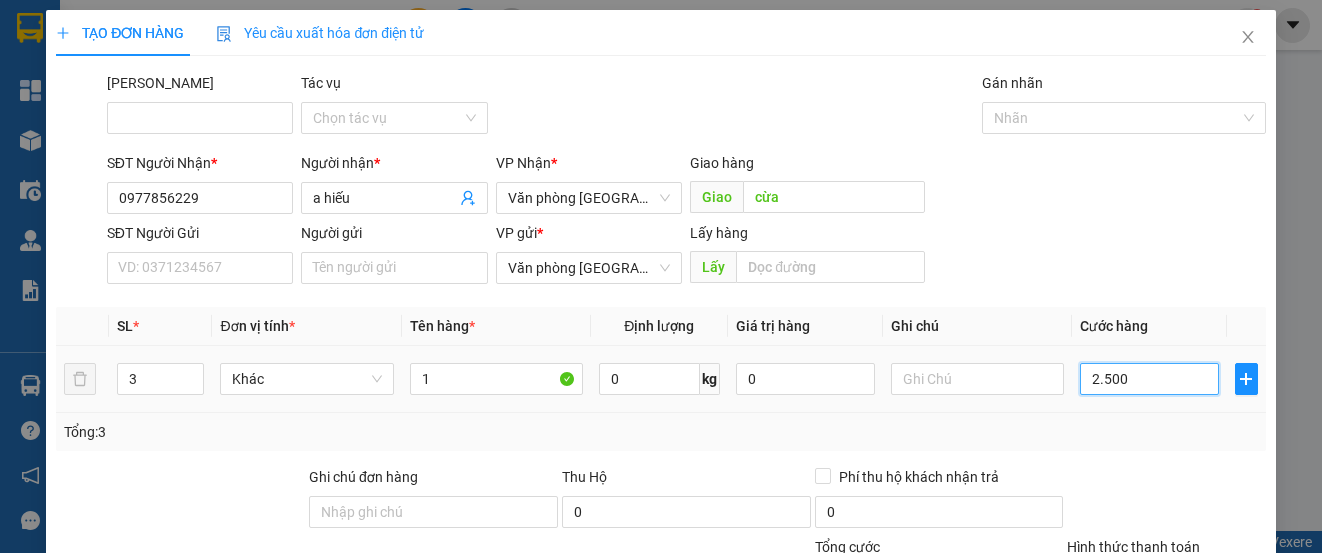 type on "2.500" 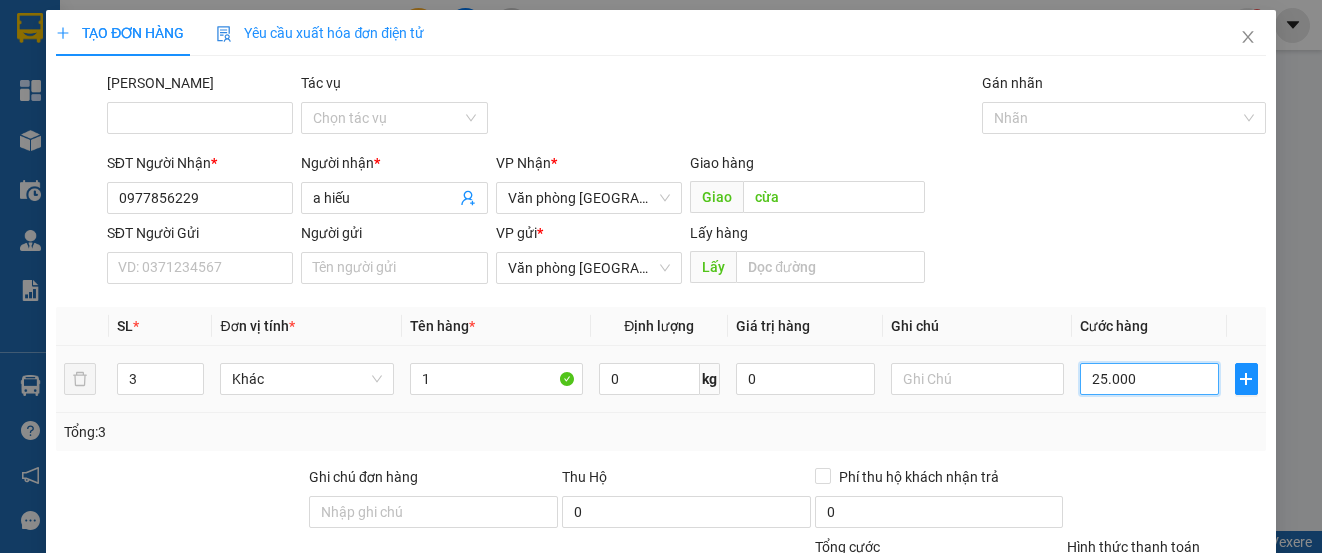 type on "25.000" 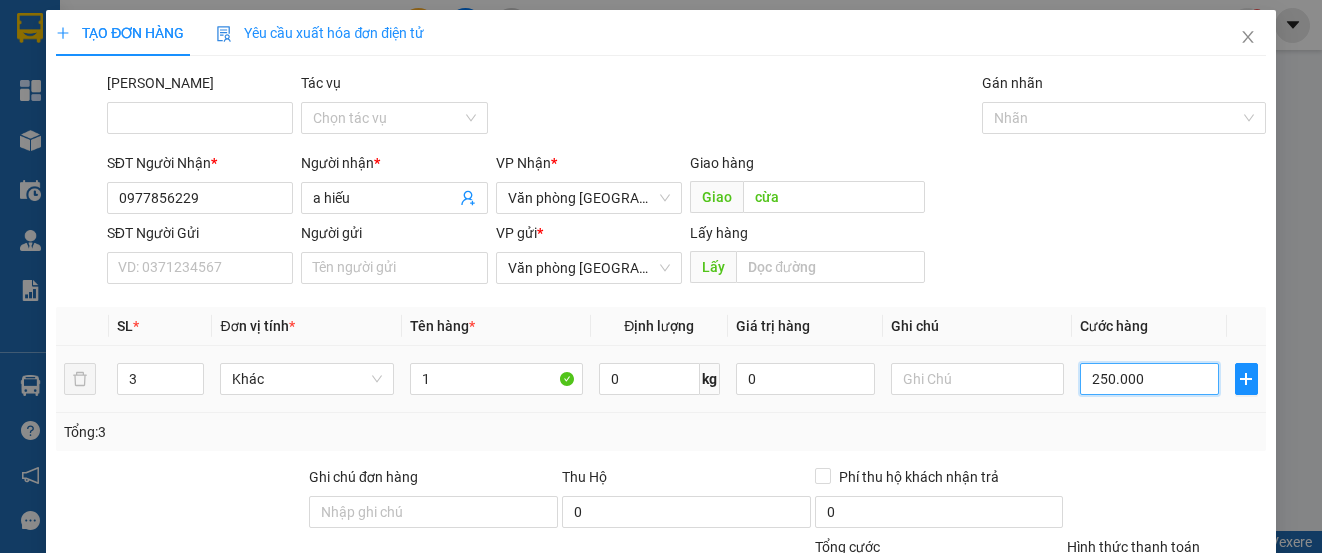 type on "250.000" 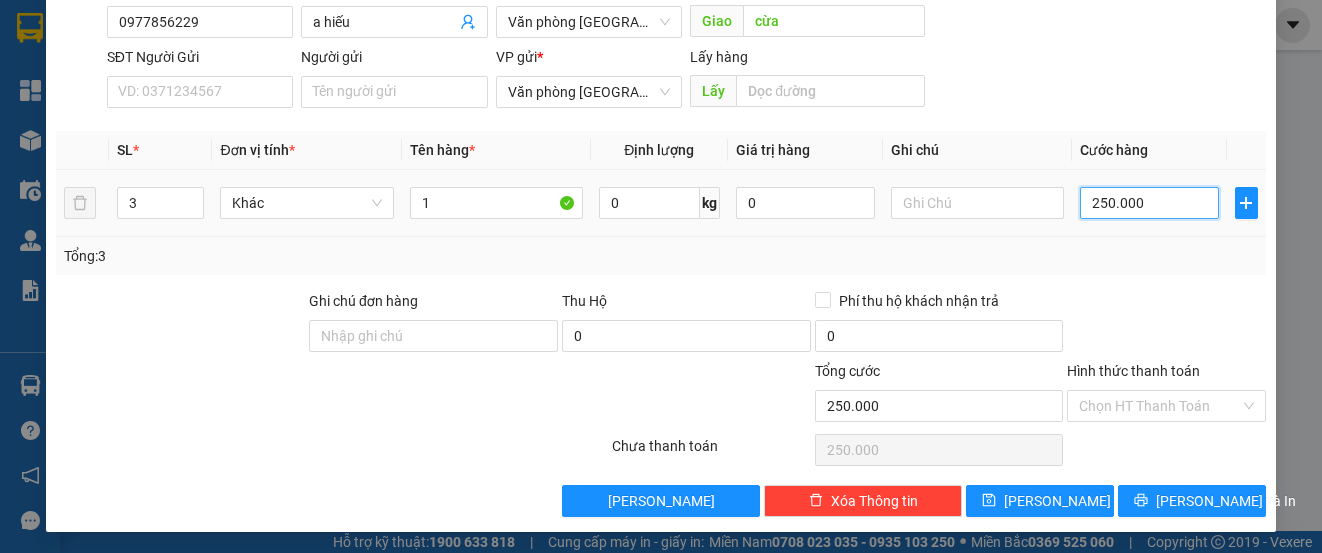 scroll, scrollTop: 179, scrollLeft: 0, axis: vertical 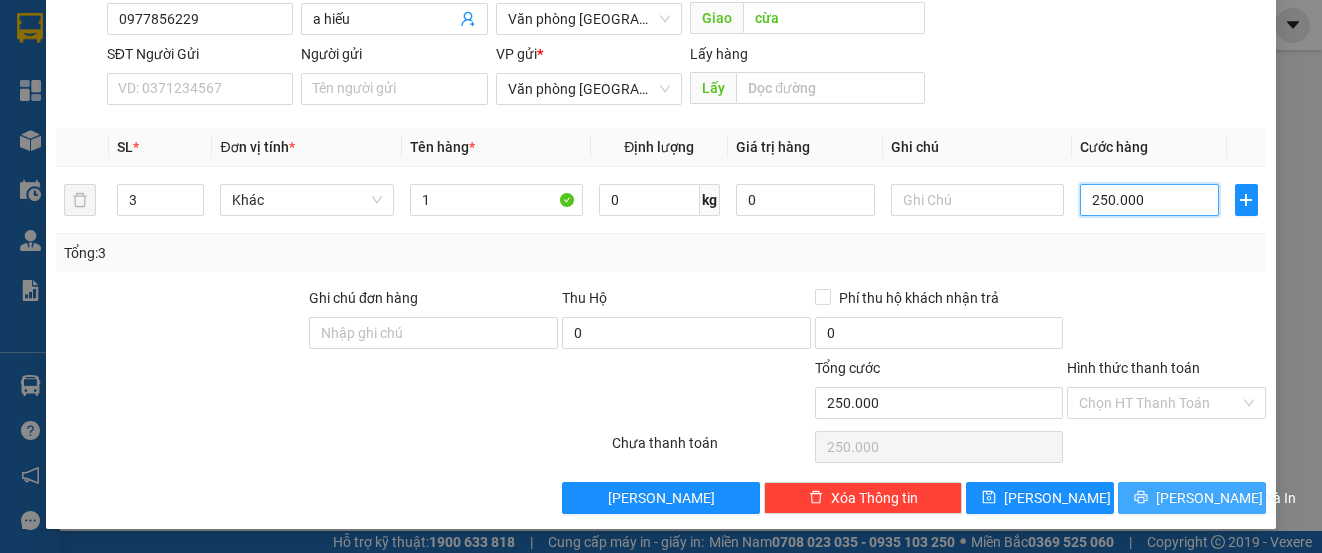type on "250.000" 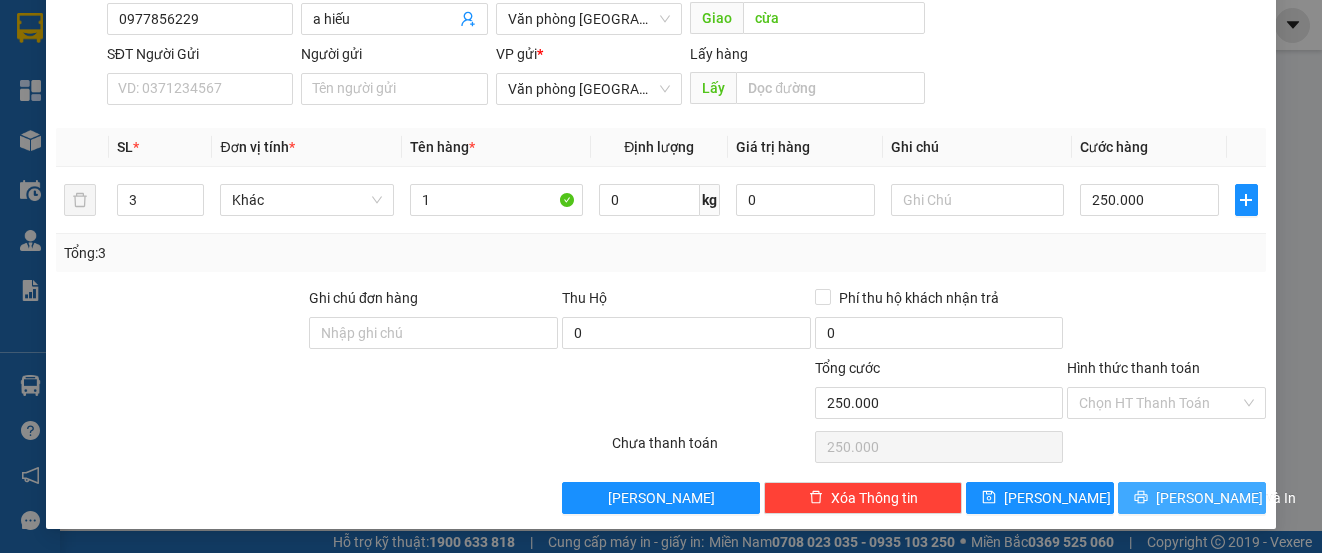 click on "[PERSON_NAME] và In" at bounding box center [1226, 498] 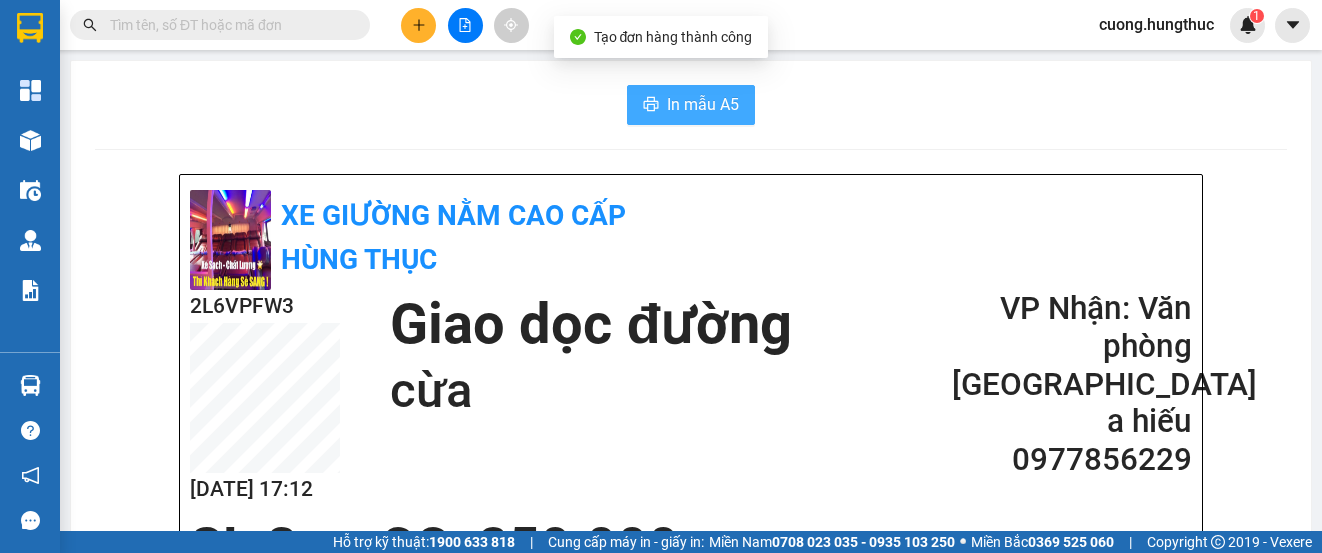click on "In mẫu A5" at bounding box center (691, 105) 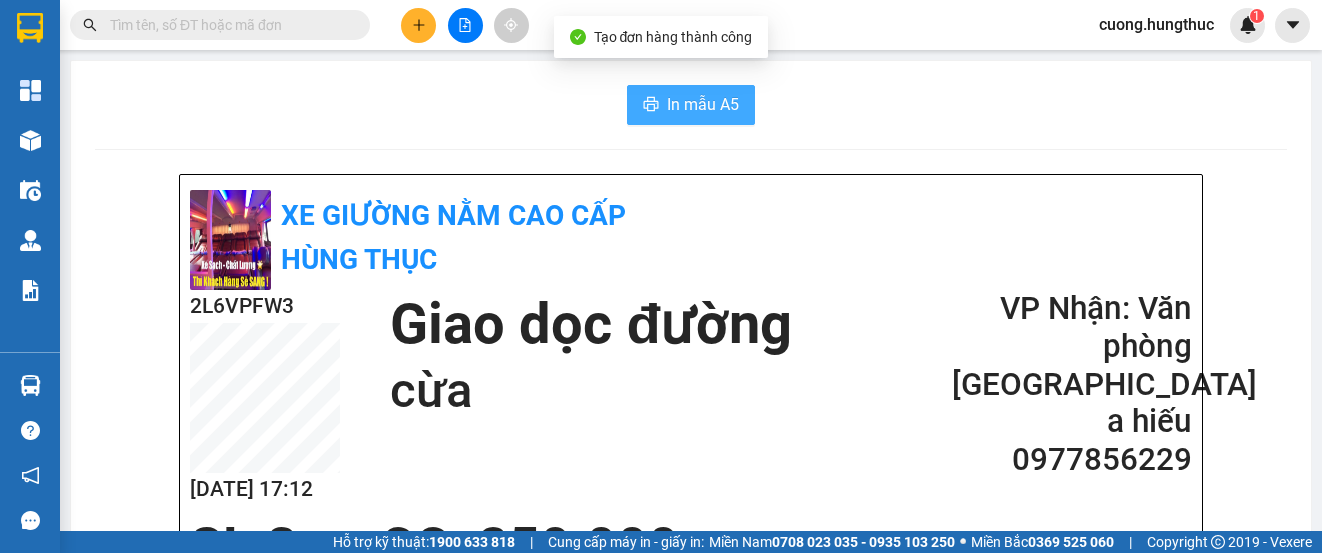 scroll, scrollTop: 0, scrollLeft: 0, axis: both 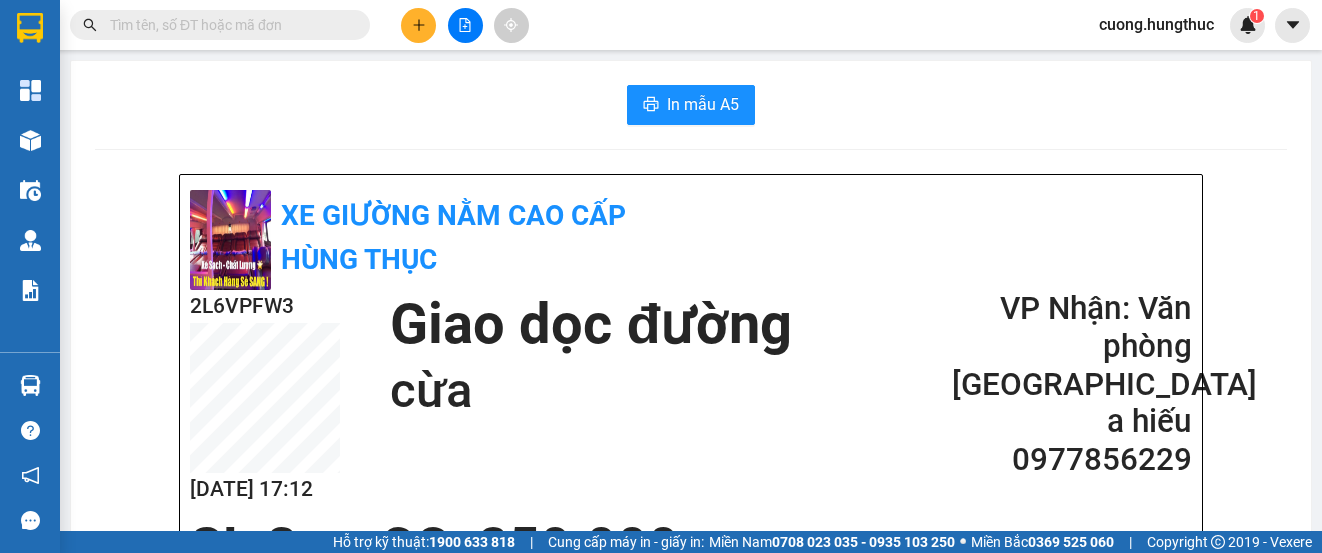 drag, startPoint x: 1195, startPoint y: 146, endPoint x: 876, endPoint y: 39, distance: 336.46695 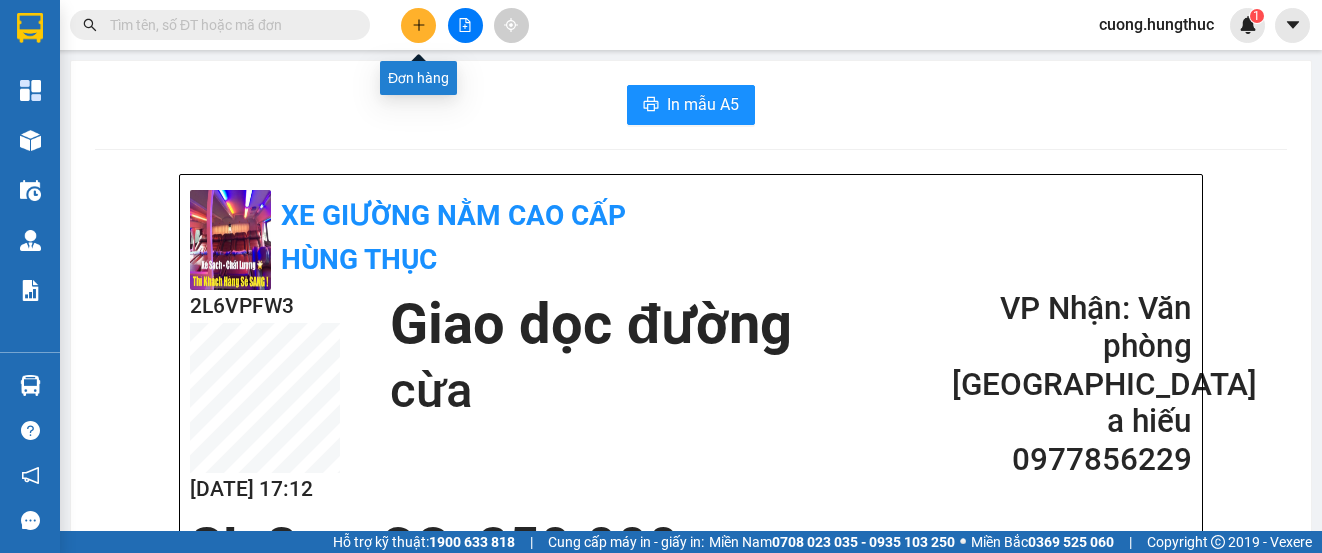 click at bounding box center [418, 25] 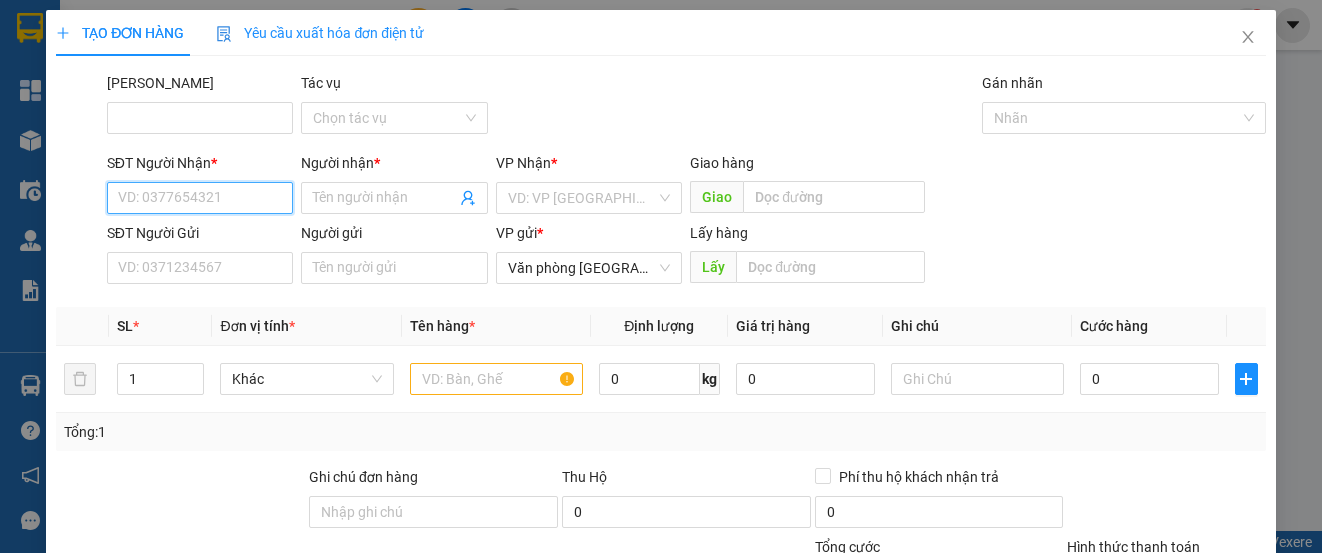 click on "SĐT Người Nhận  *" at bounding box center [200, 198] 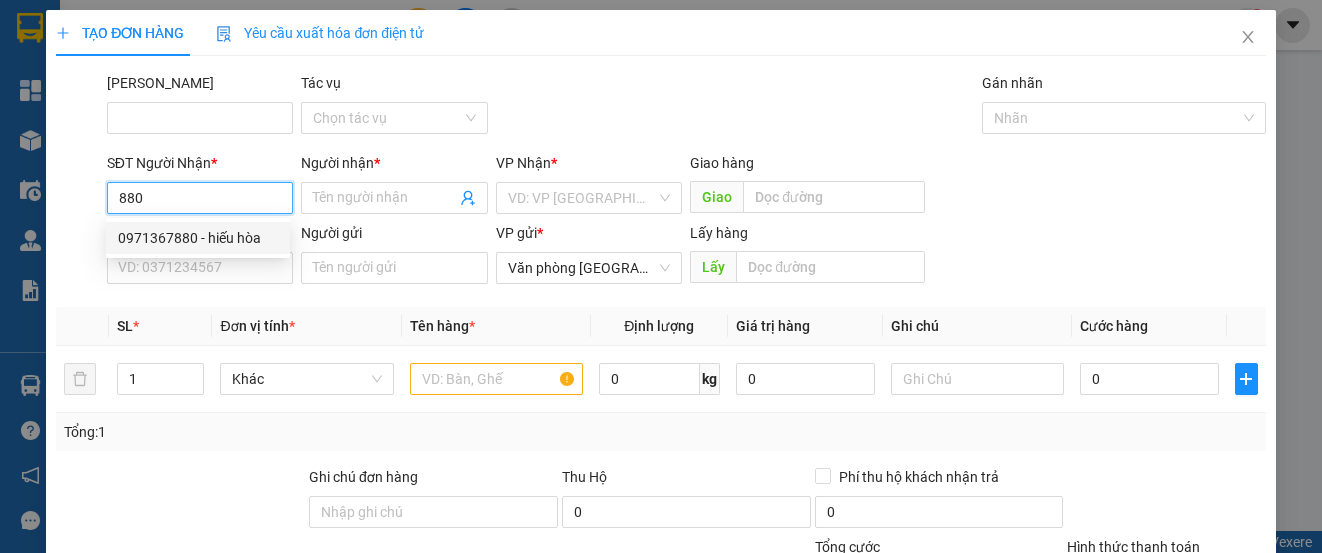 click on "0971367880 - hiếu hòa" at bounding box center (198, 238) 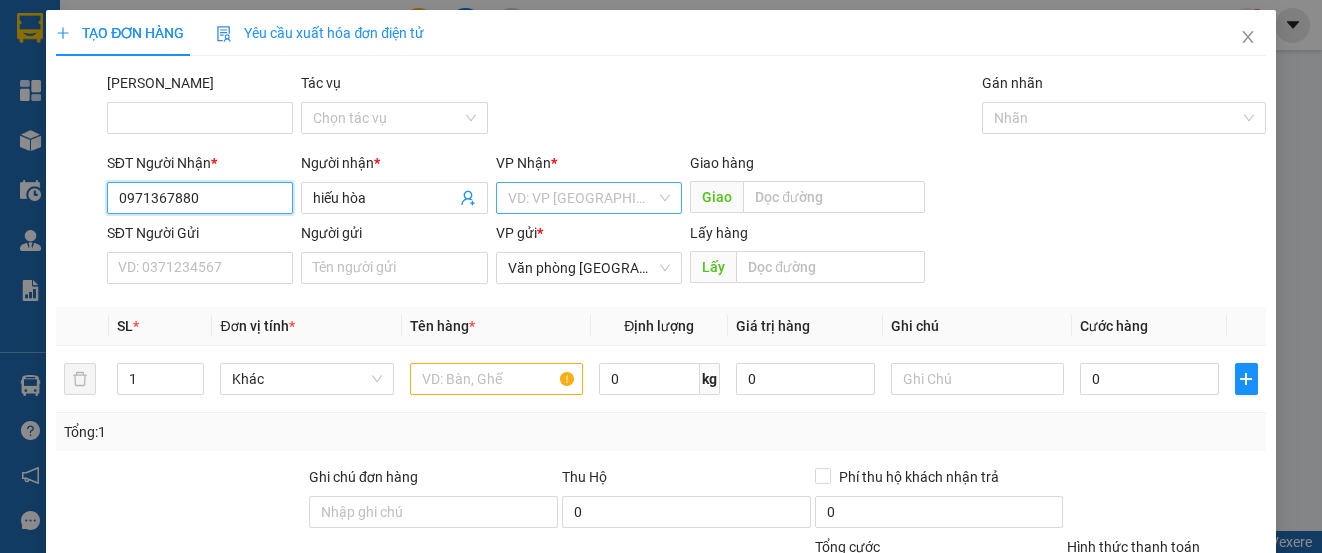 type on "0971367880" 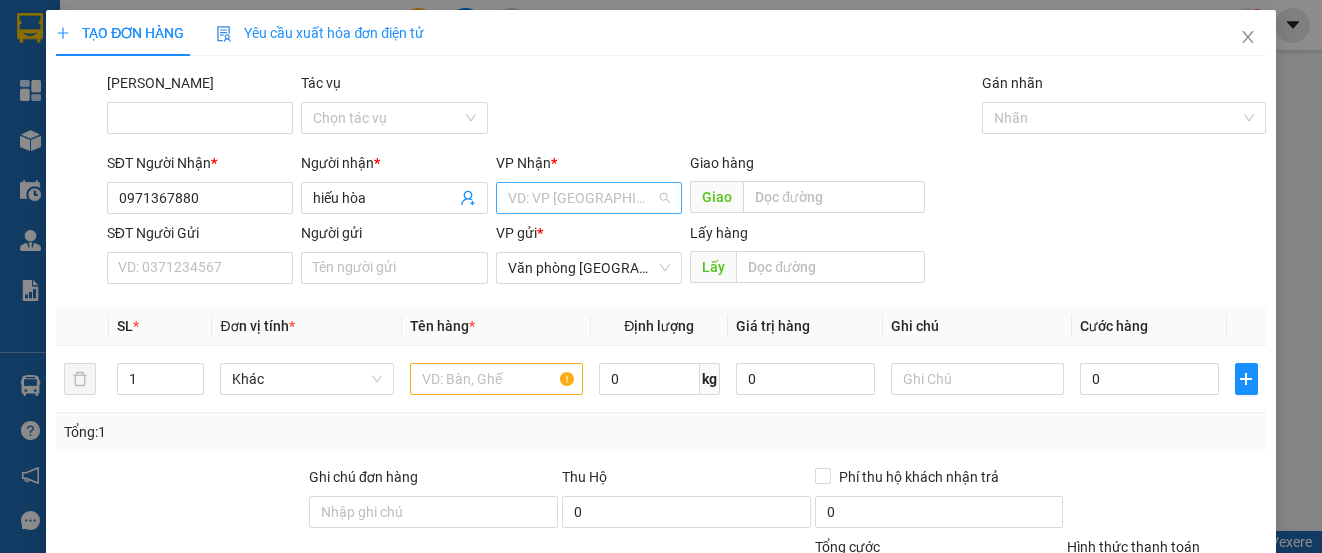 click at bounding box center (582, 198) 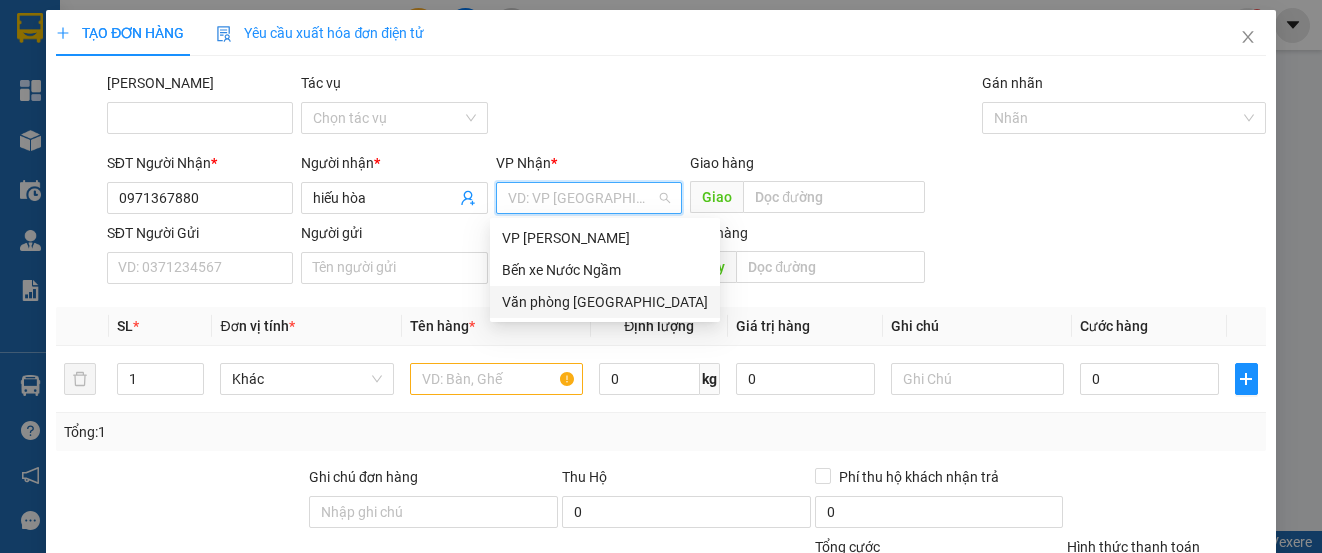 click on "Văn phòng [GEOGRAPHIC_DATA]" at bounding box center (605, 302) 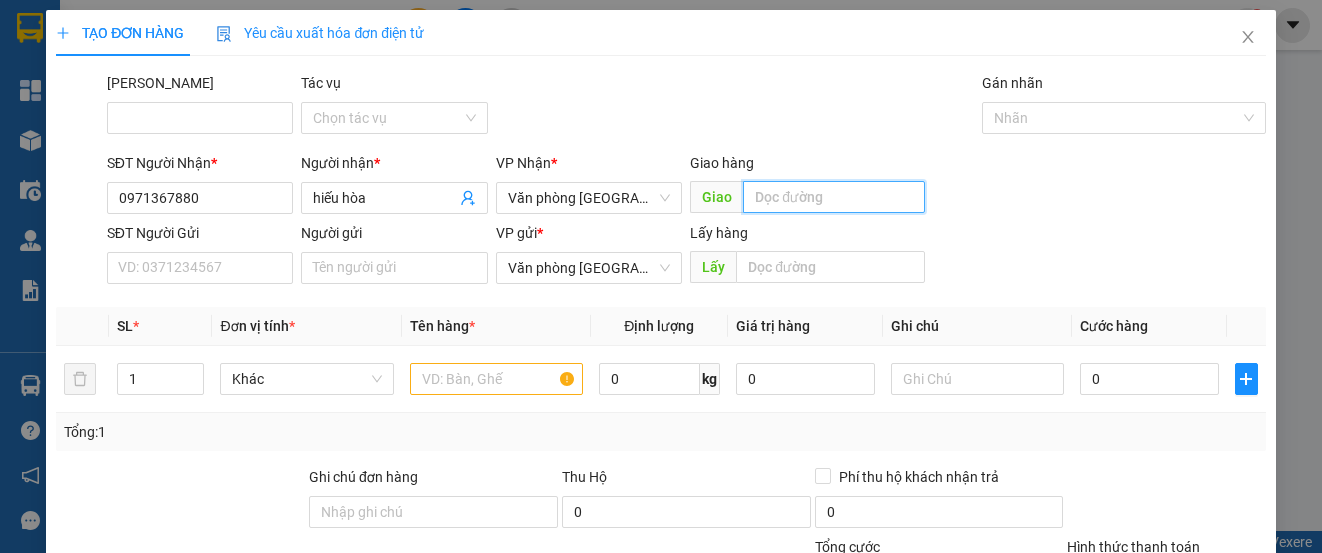 click at bounding box center [834, 197] 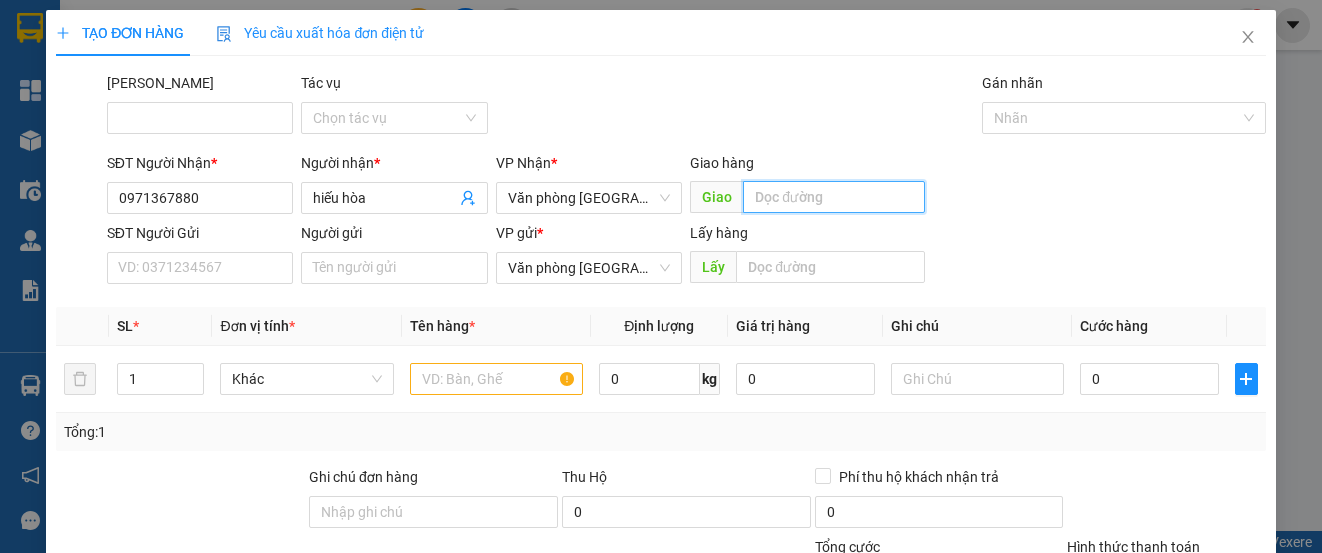 type on "d" 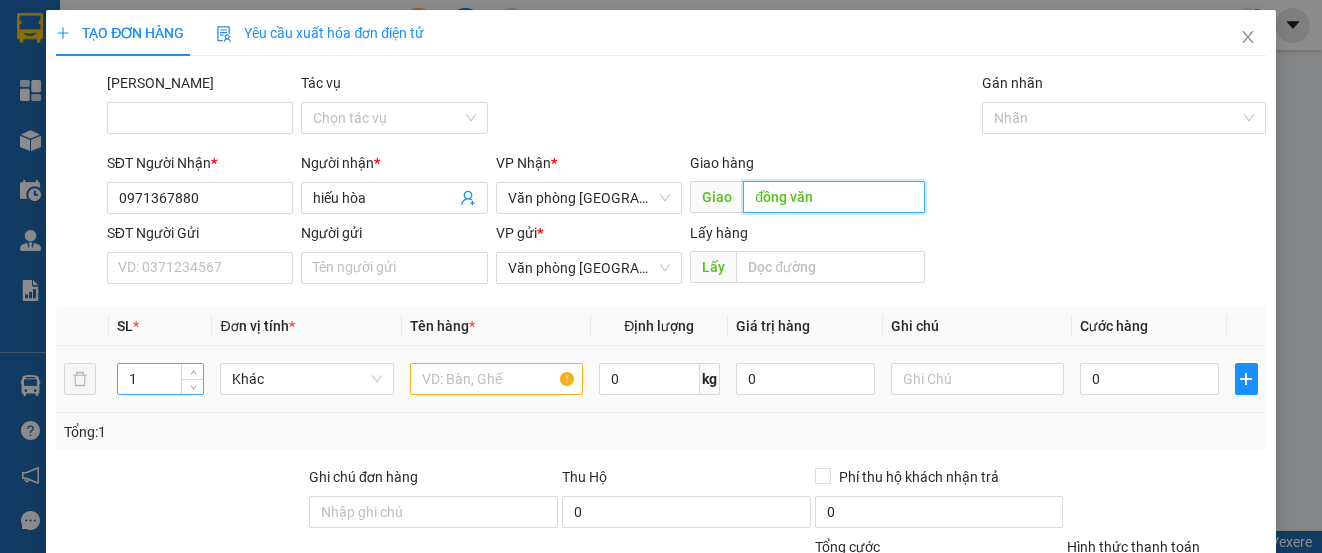 type on "đồng văn" 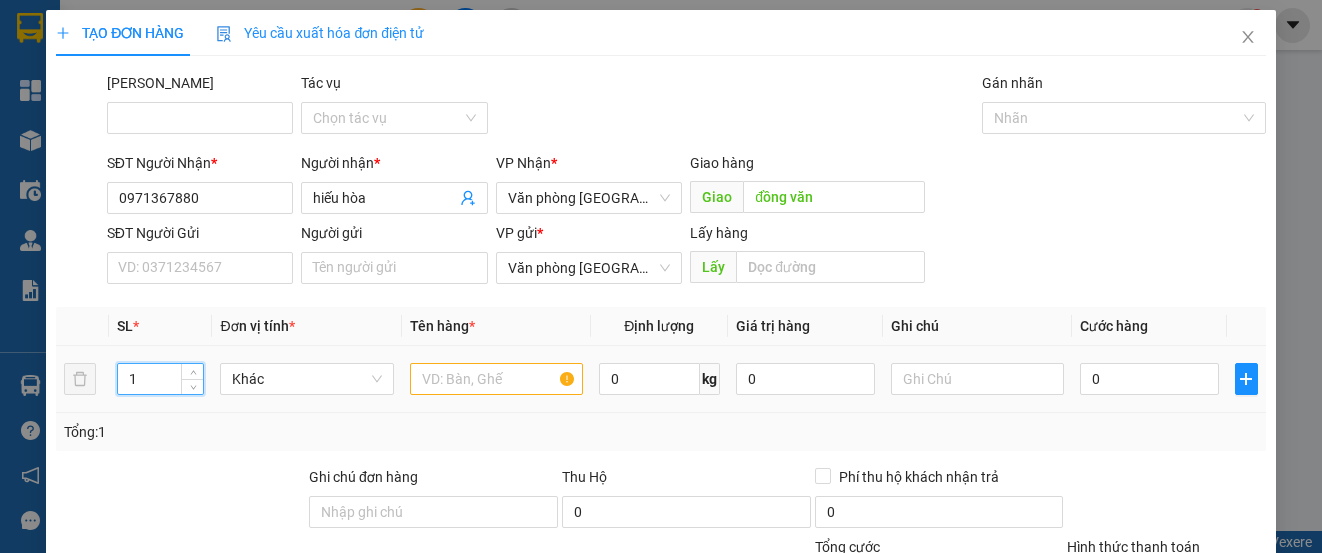 click on "1" at bounding box center [160, 379] 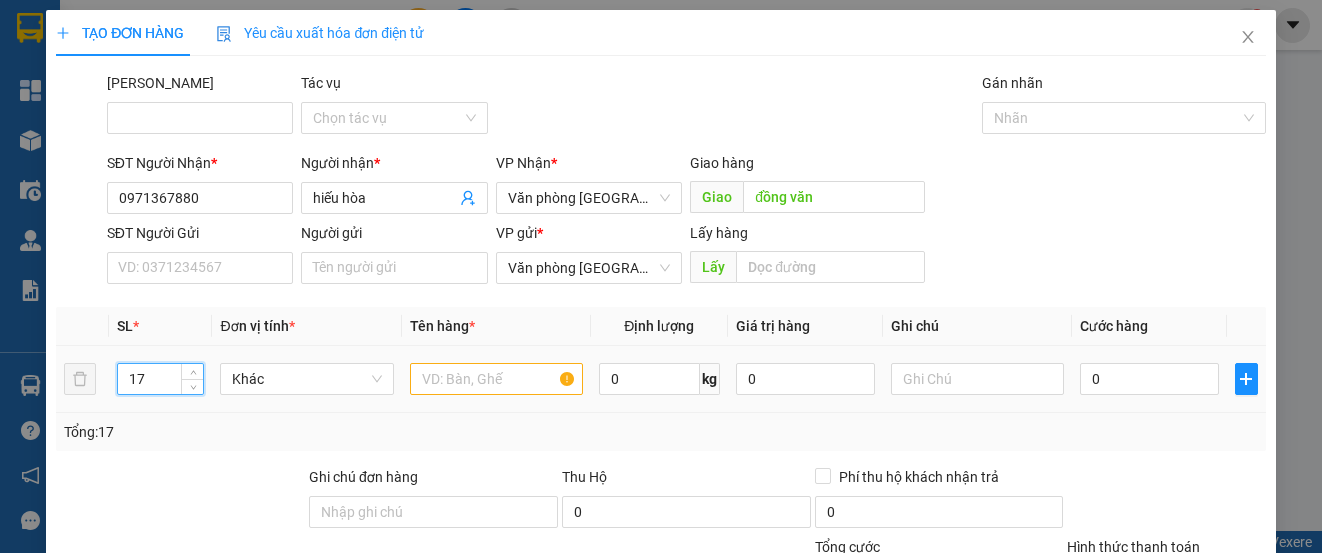 type on "1" 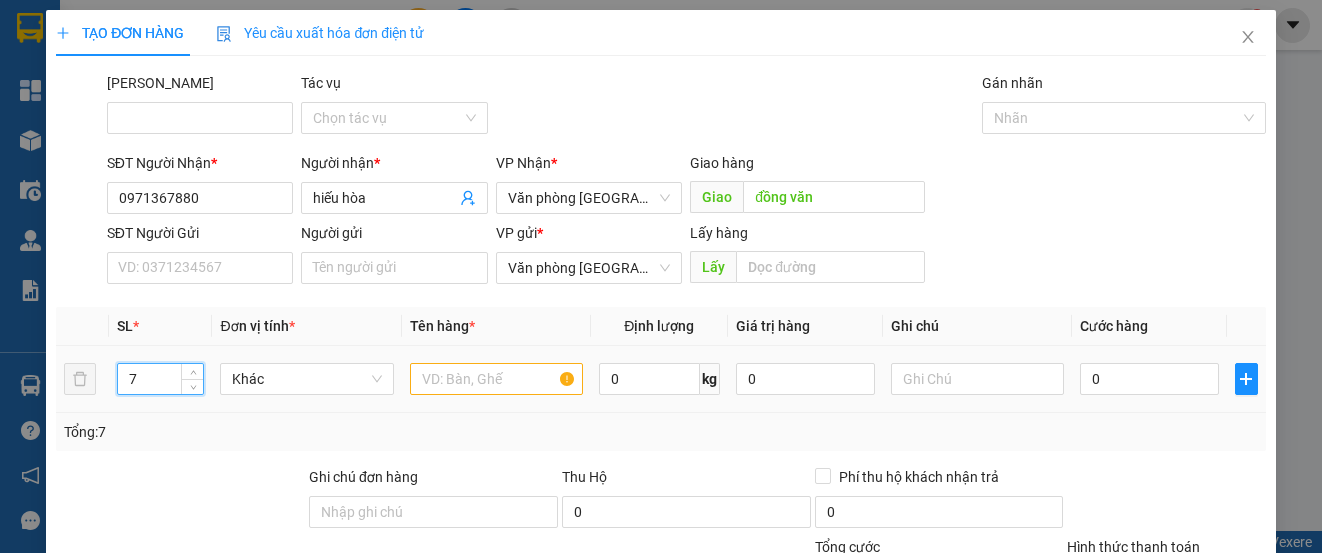 type on "7" 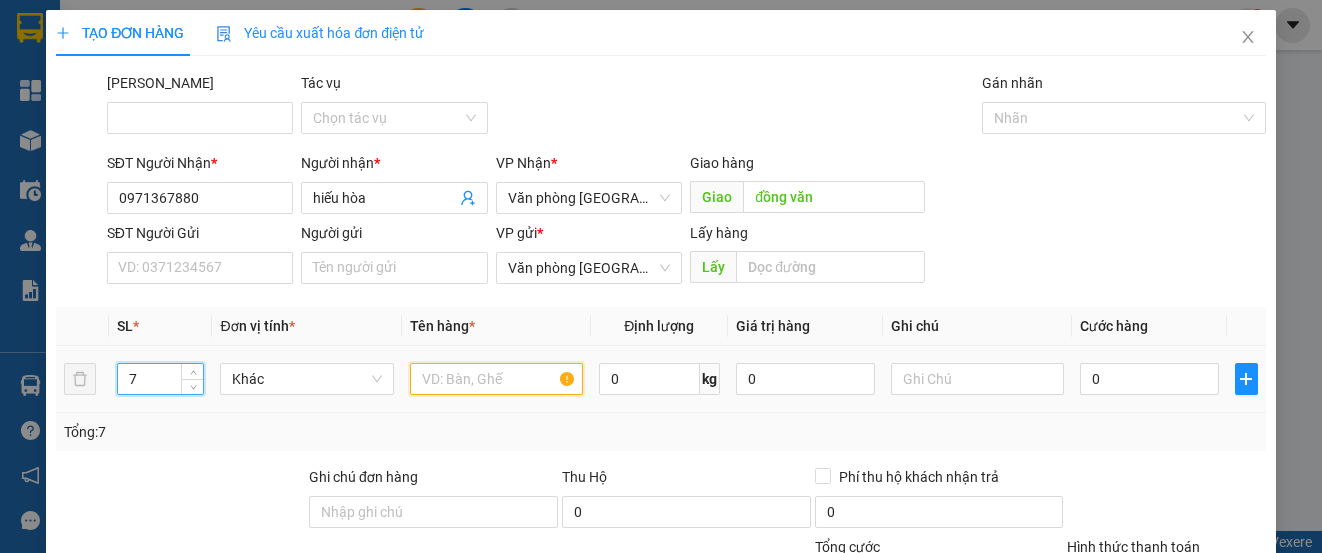 click at bounding box center [496, 379] 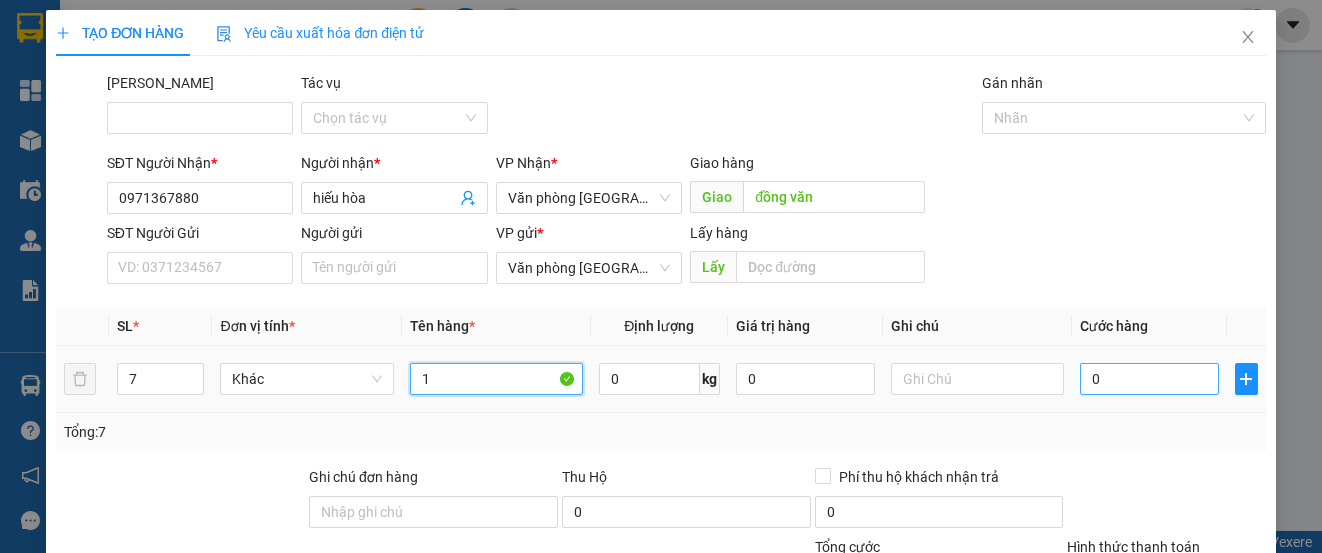 type on "1" 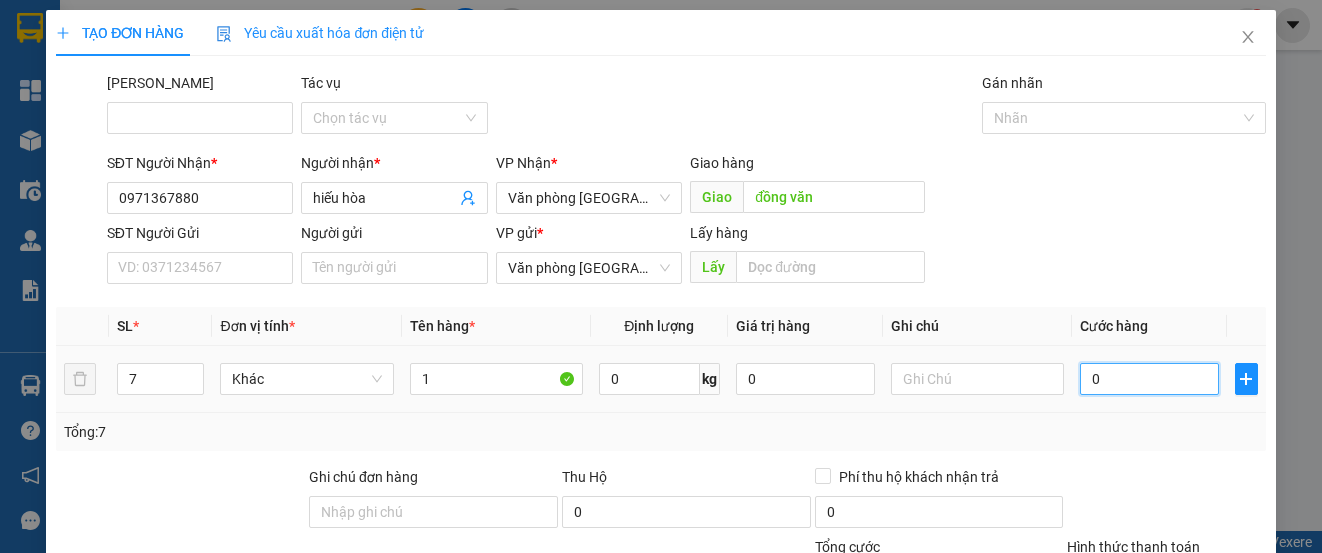 click on "0" at bounding box center [1149, 379] 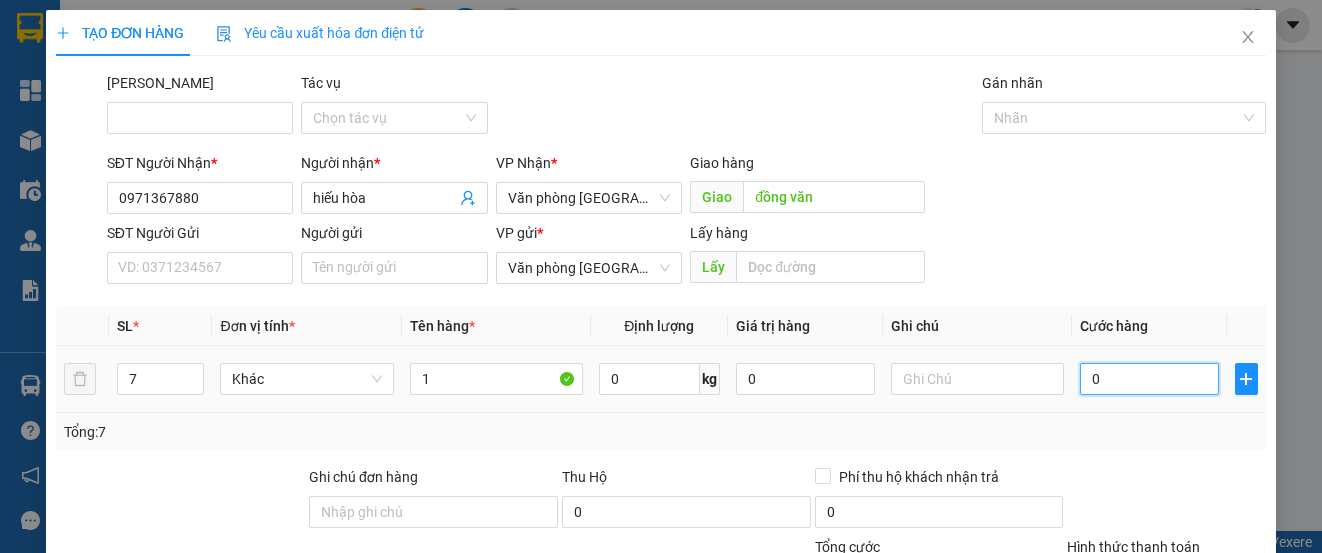 type on "2" 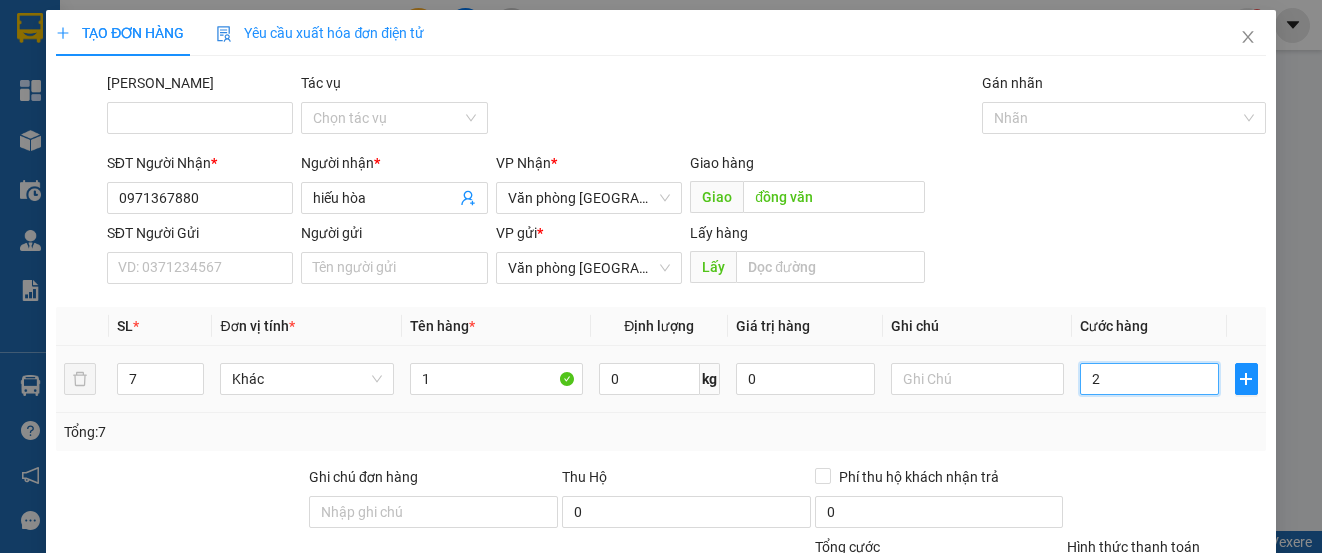 type on "2" 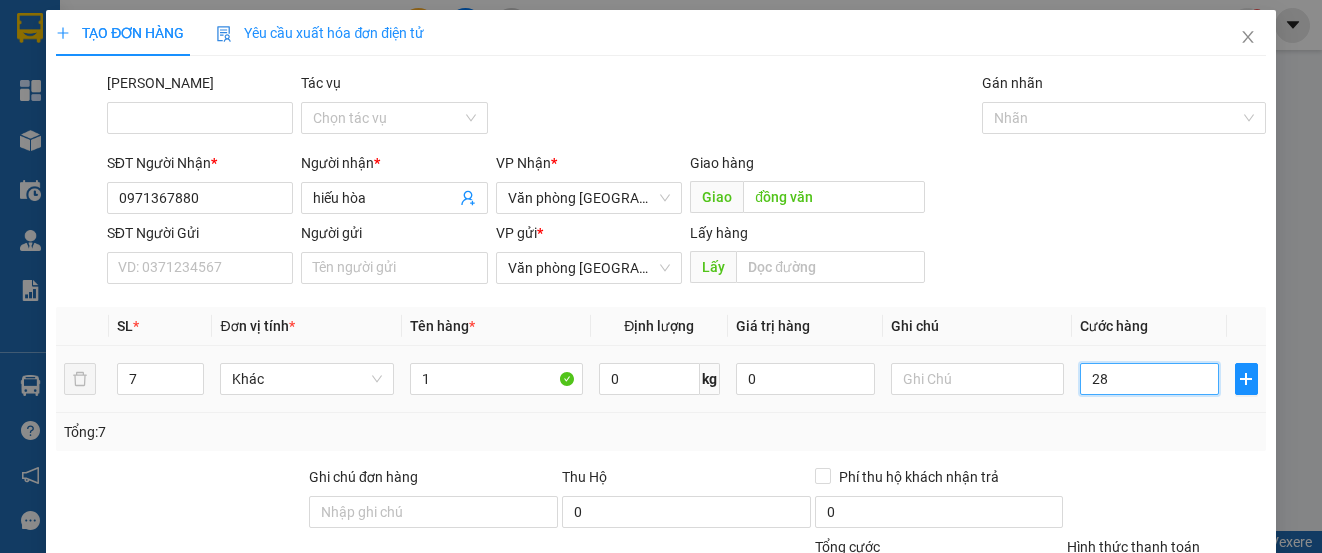 type on "280" 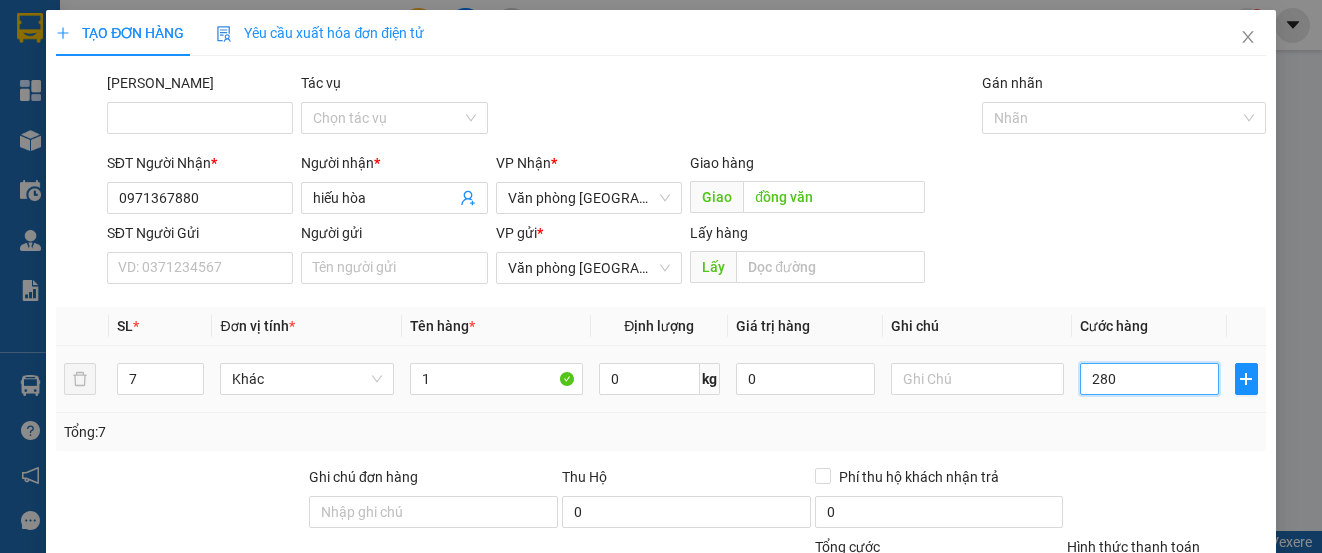 type on "280" 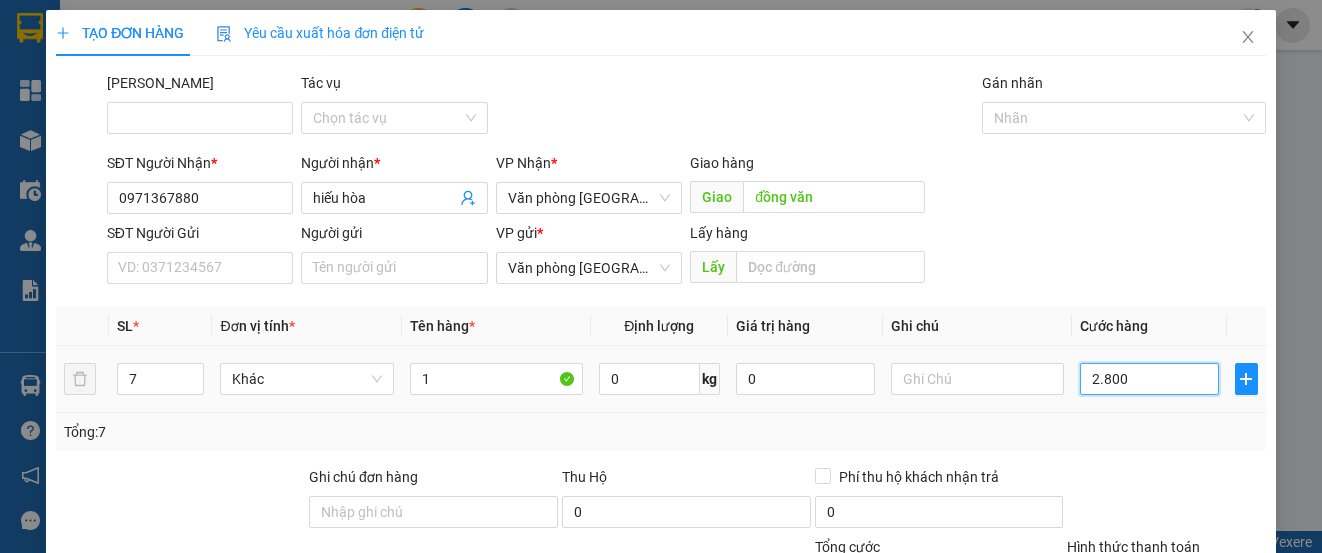 type on "2.800" 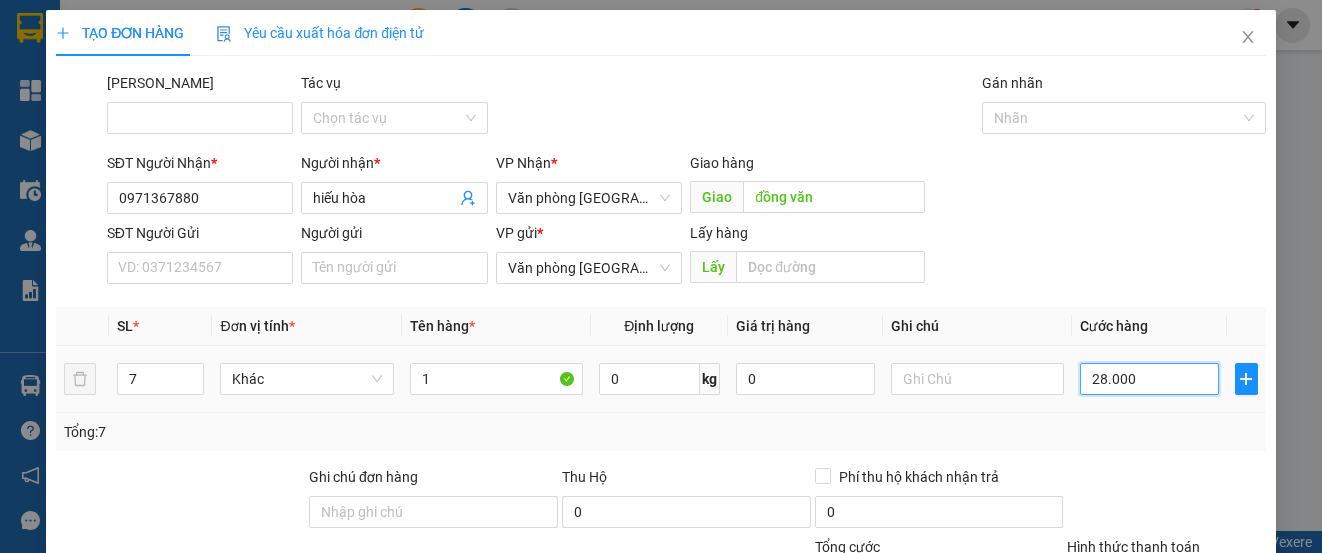 type on "28.000" 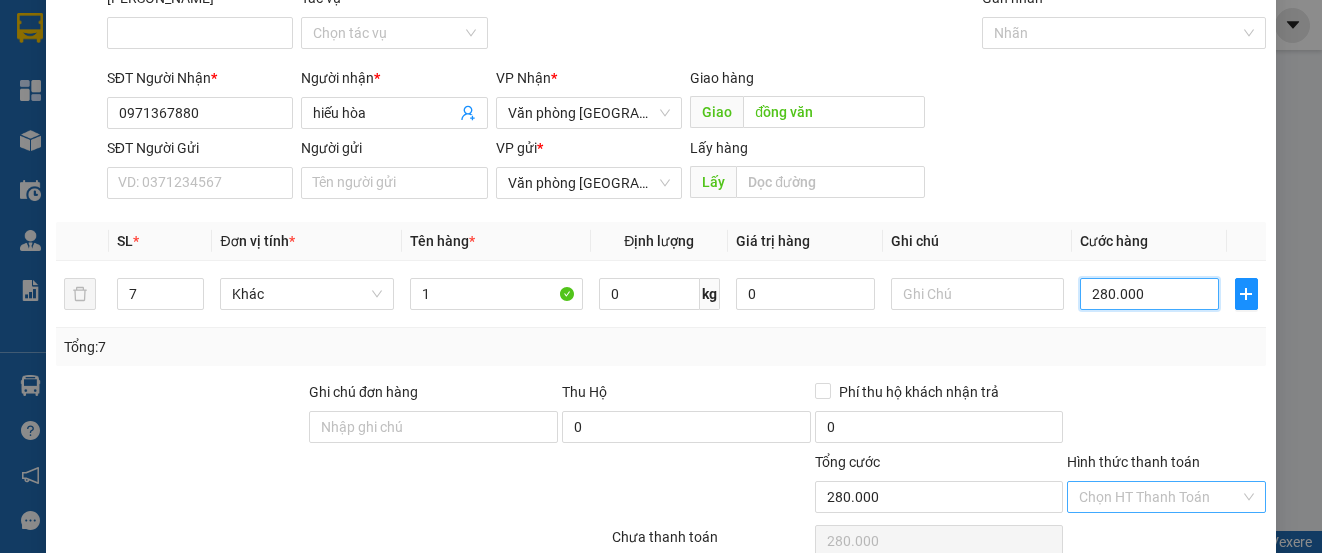 scroll, scrollTop: 179, scrollLeft: 0, axis: vertical 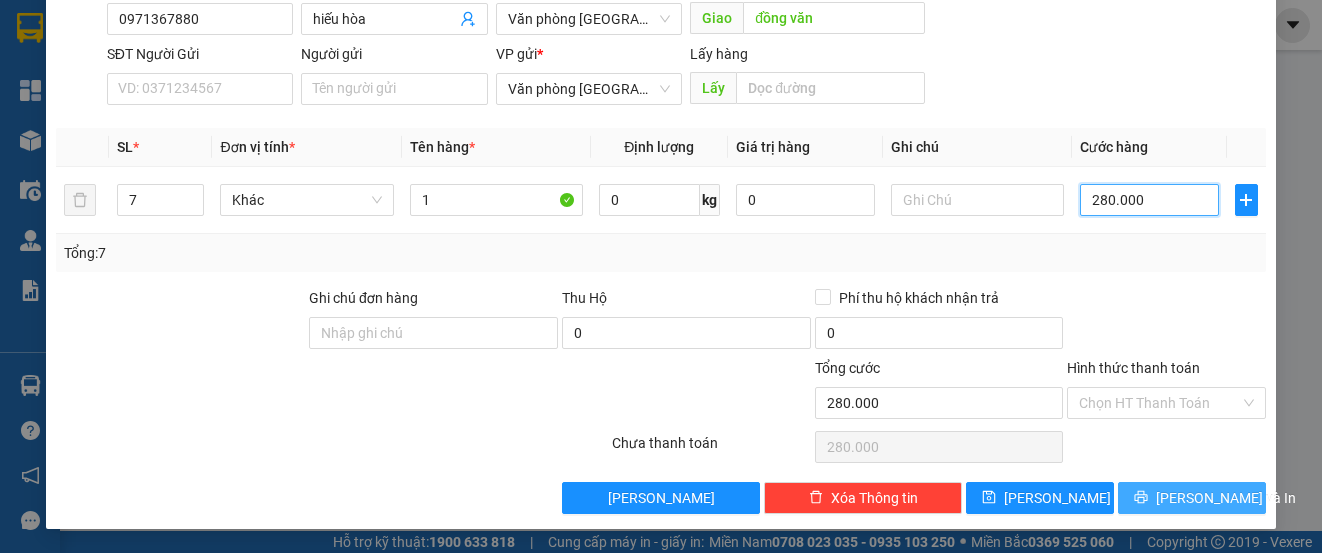 type on "280.000" 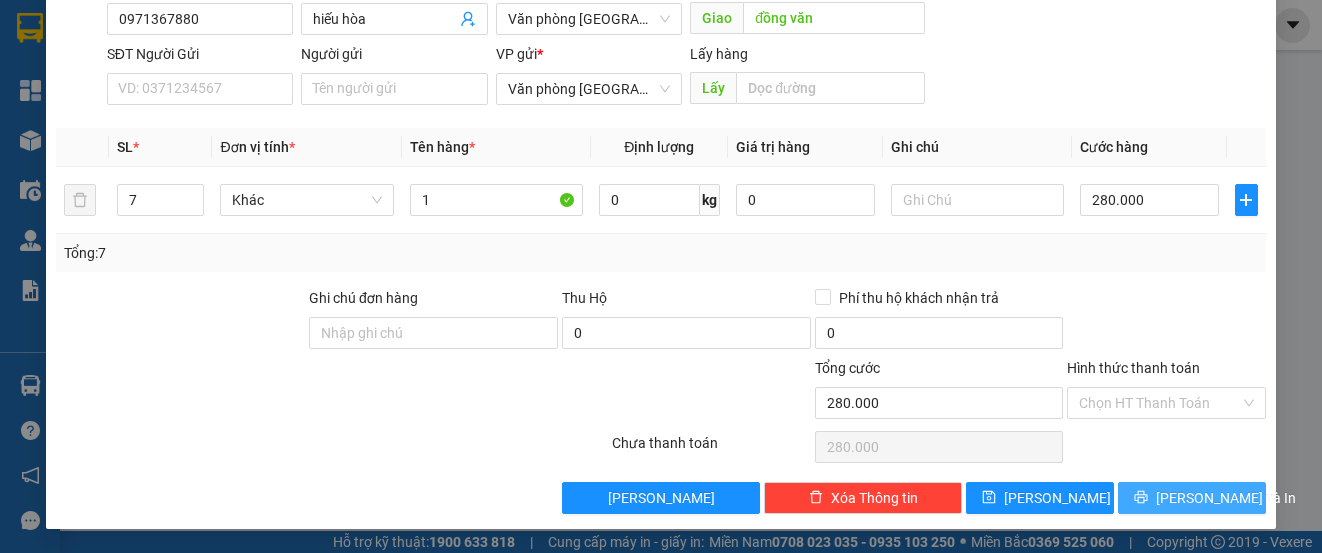 click 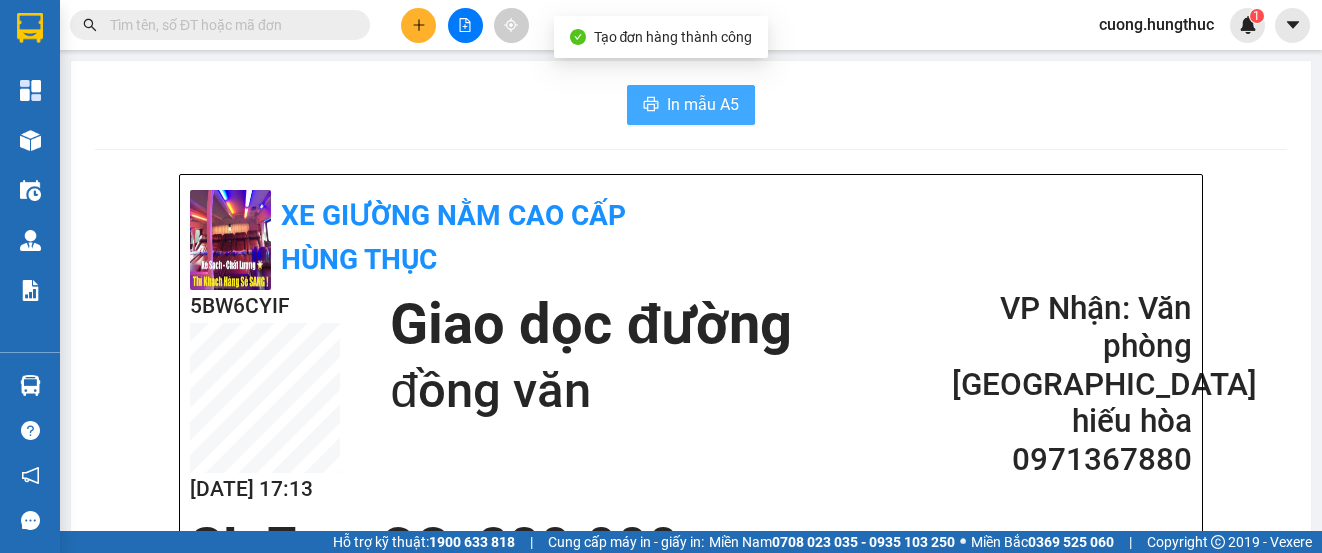 click on "In mẫu A5" at bounding box center [703, 104] 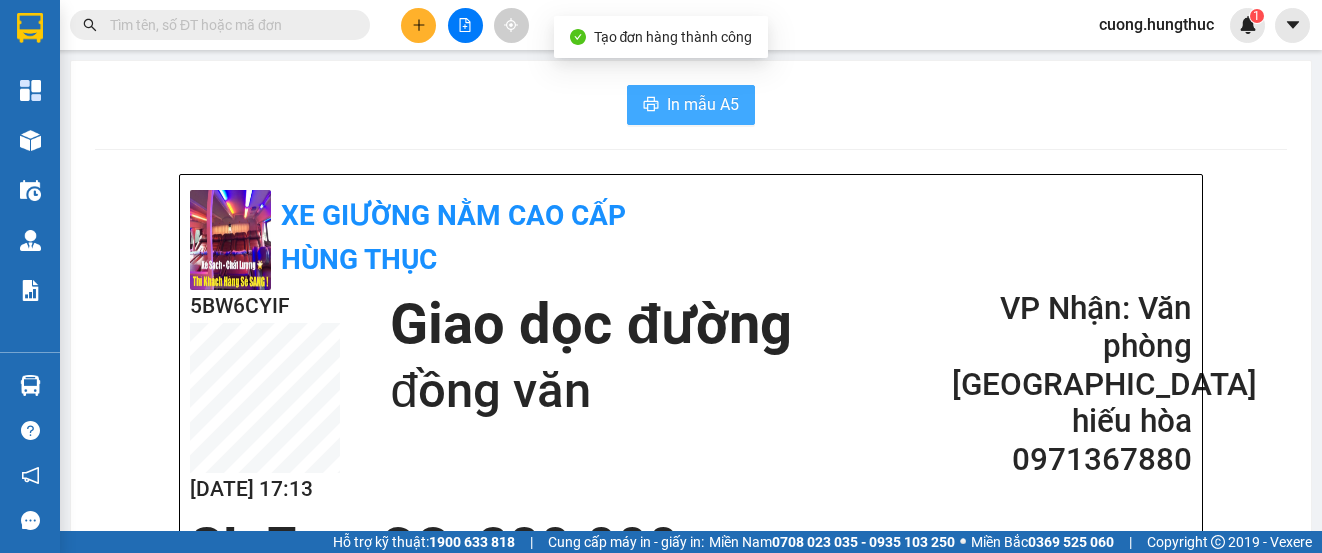 scroll, scrollTop: 0, scrollLeft: 0, axis: both 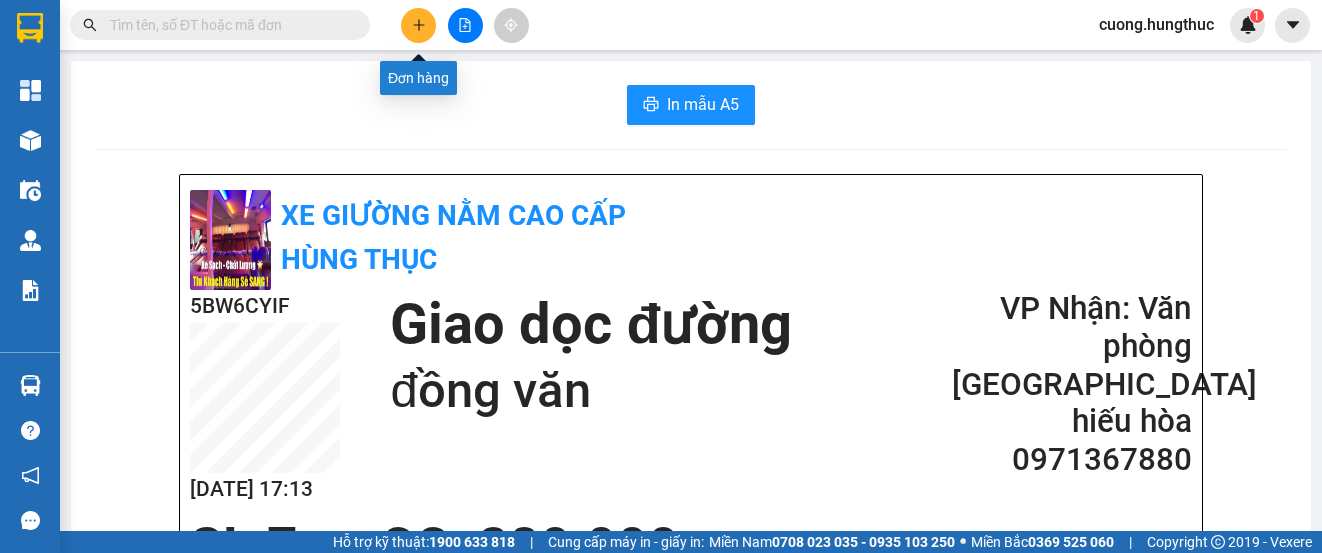 click at bounding box center (418, 25) 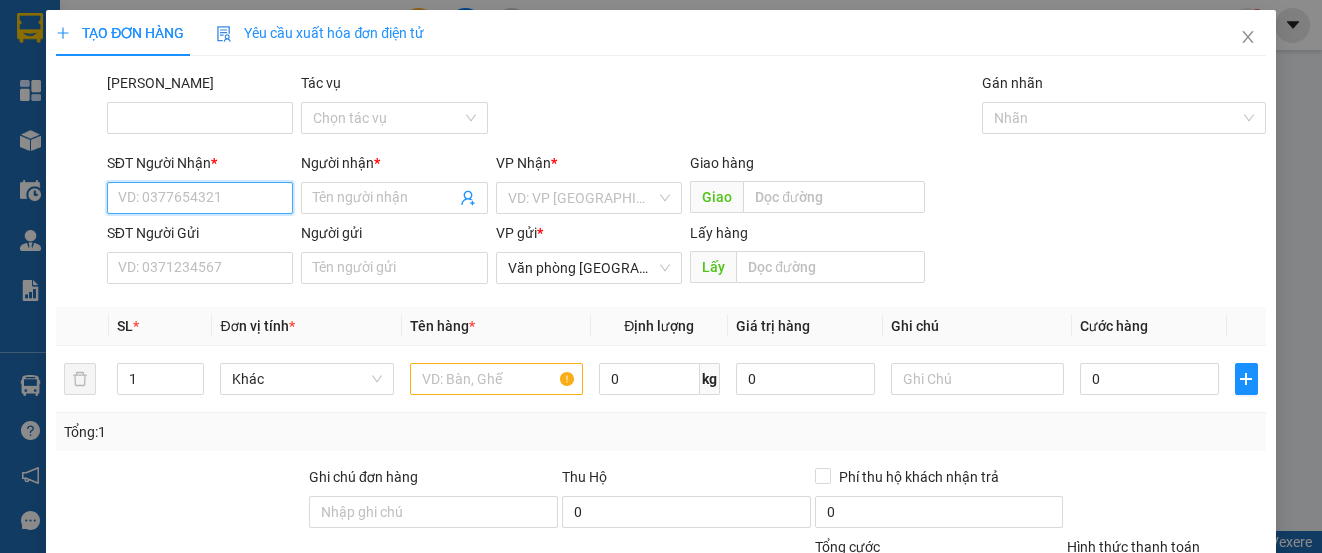 click on "SĐT Người Nhận  *" at bounding box center (200, 198) 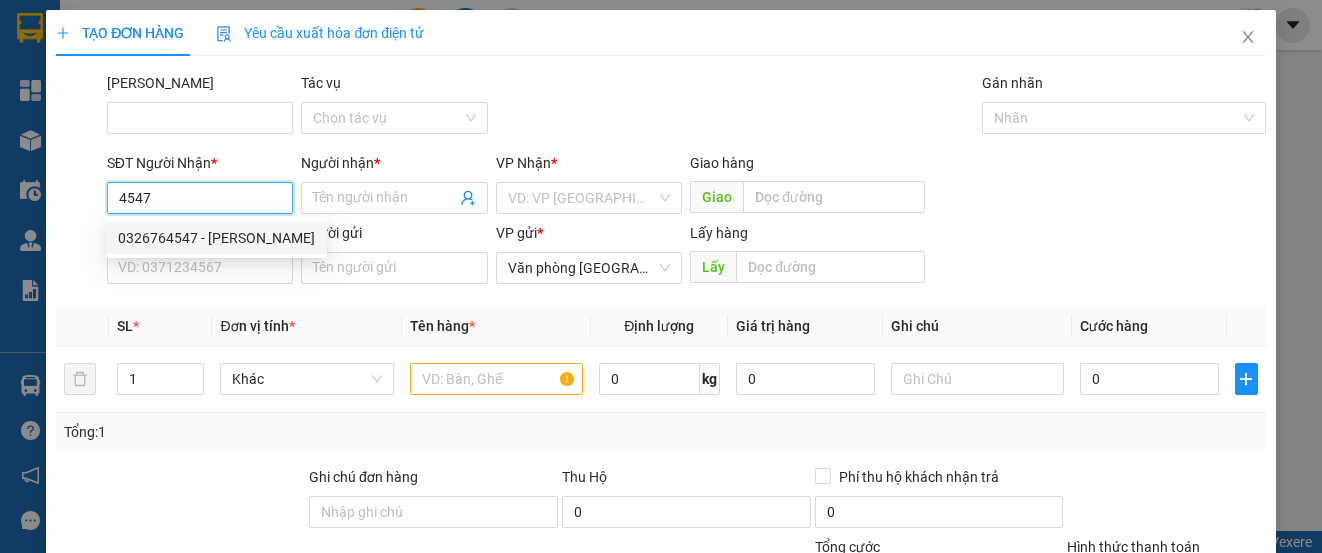 click on "0326764547 - [PERSON_NAME]" at bounding box center [216, 238] 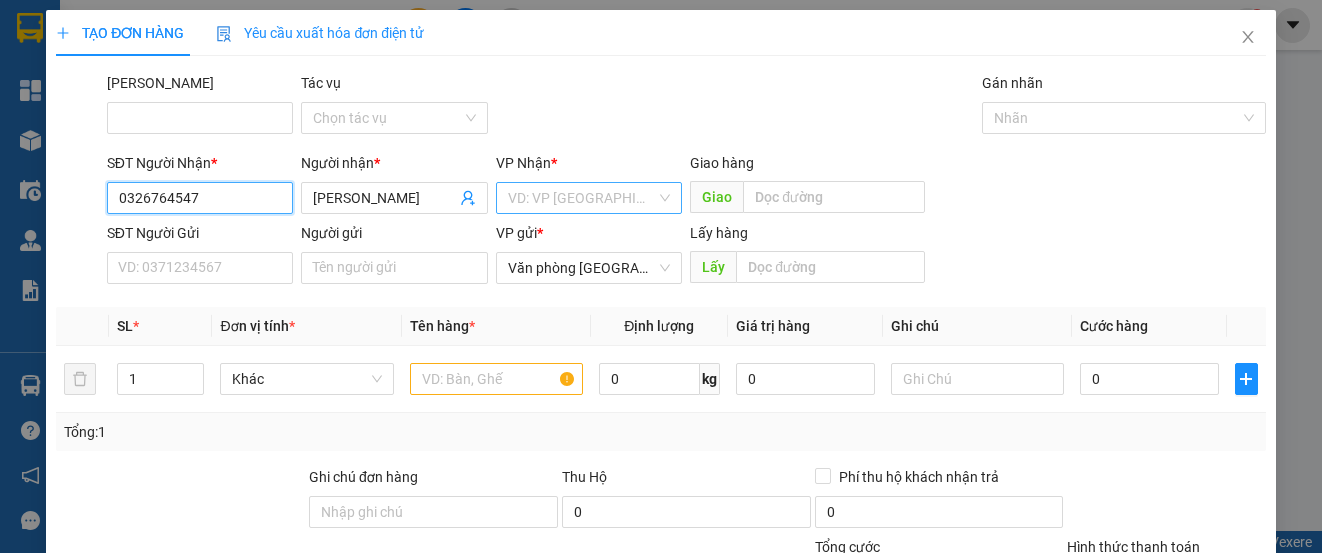 type on "0326764547" 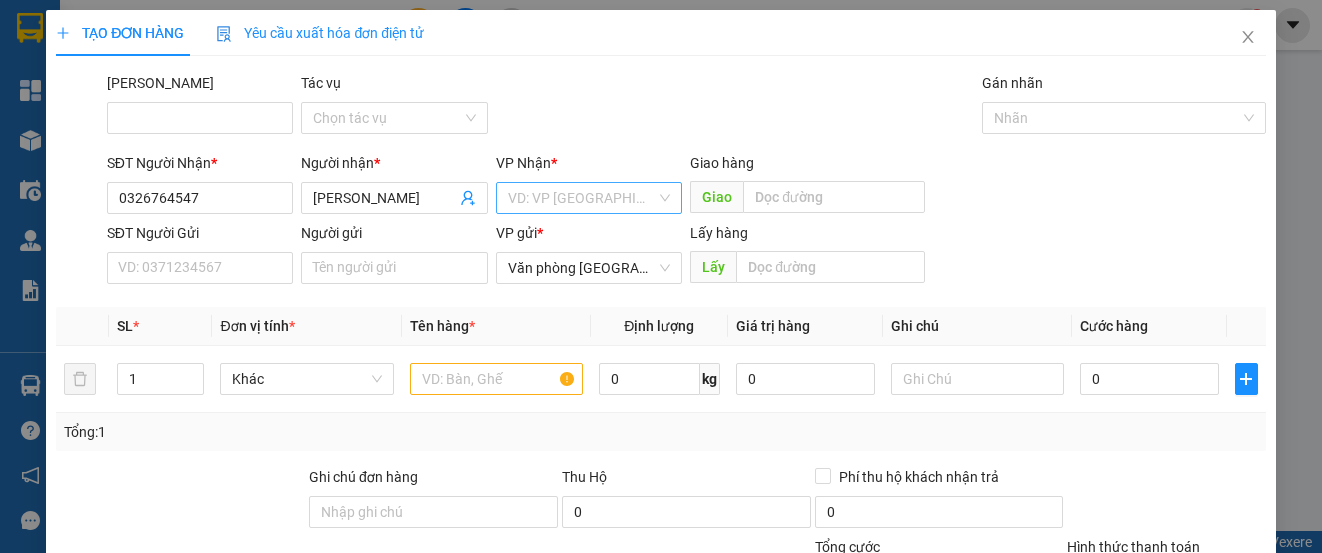 click at bounding box center (582, 198) 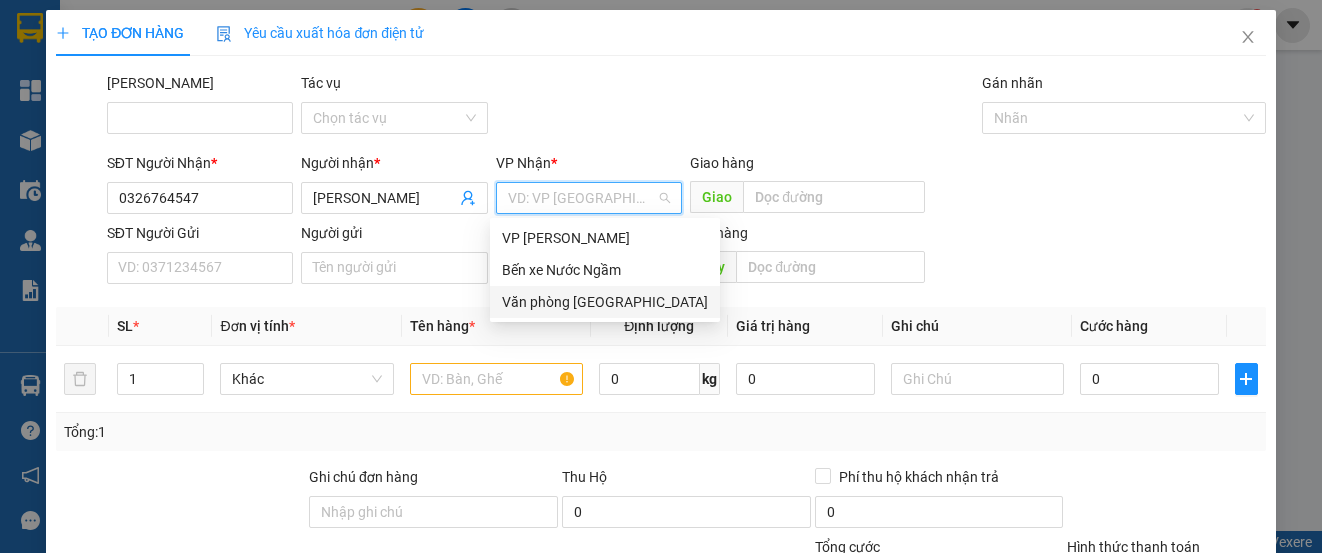 click on "Văn phòng [GEOGRAPHIC_DATA]" at bounding box center (605, 302) 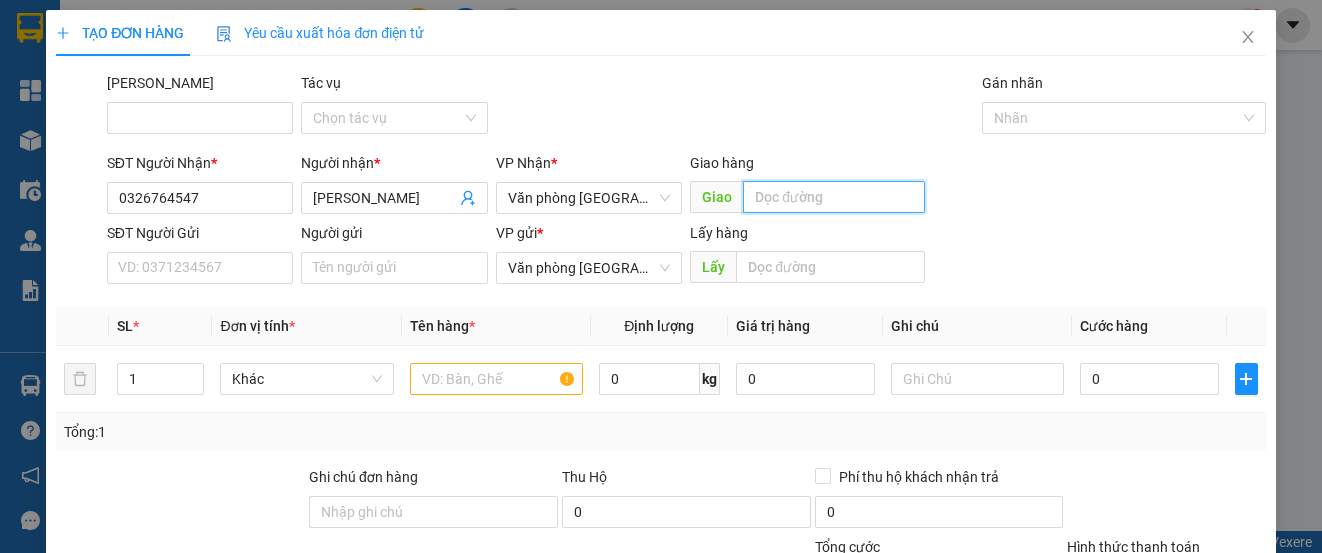 click at bounding box center (834, 197) 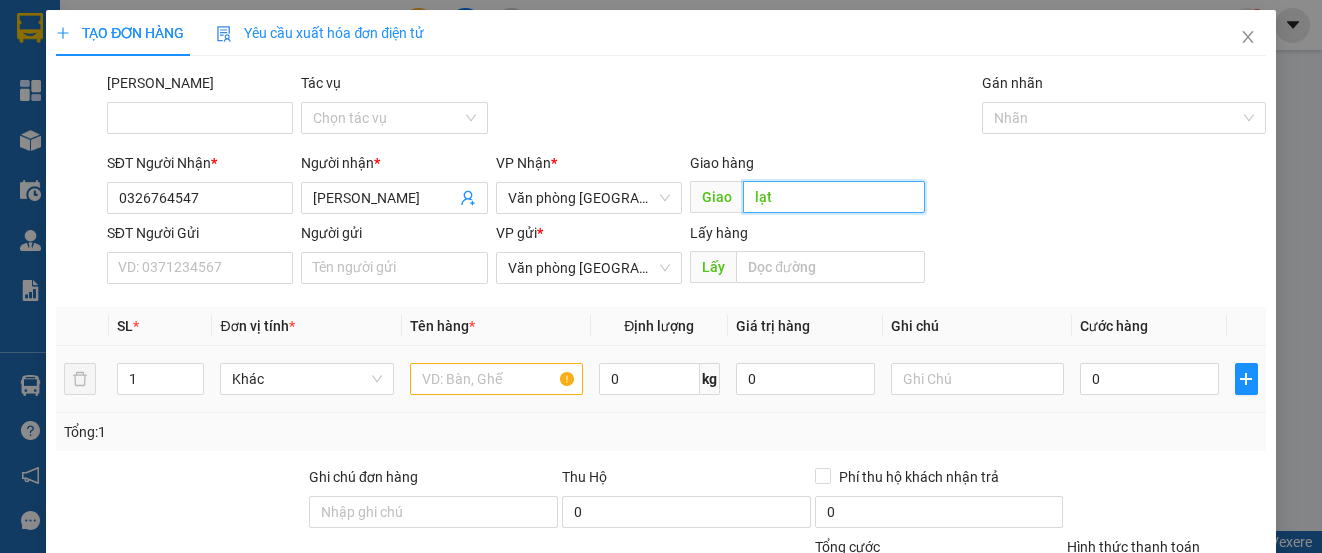type on "lạt" 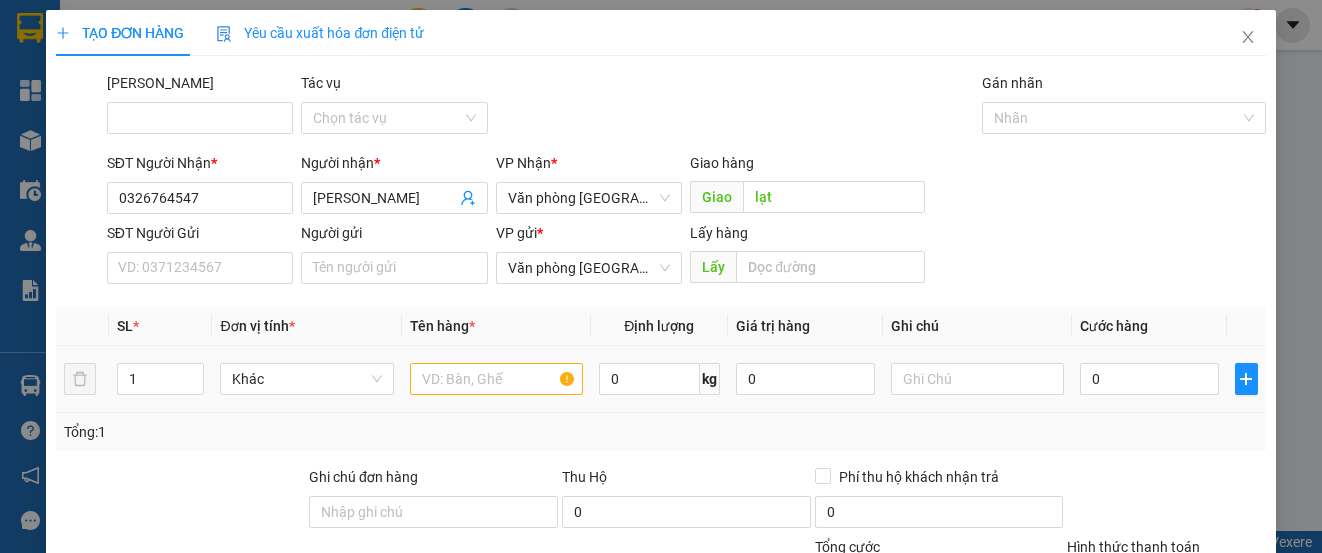 drag, startPoint x: 391, startPoint y: 375, endPoint x: 413, endPoint y: 369, distance: 22.803509 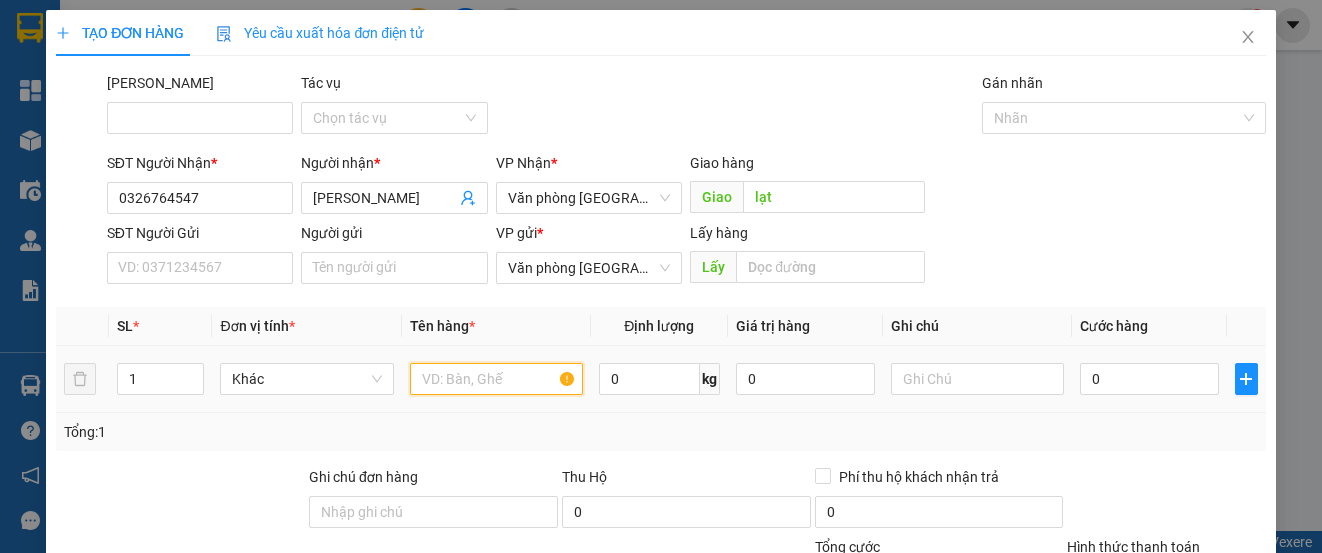 click at bounding box center [496, 379] 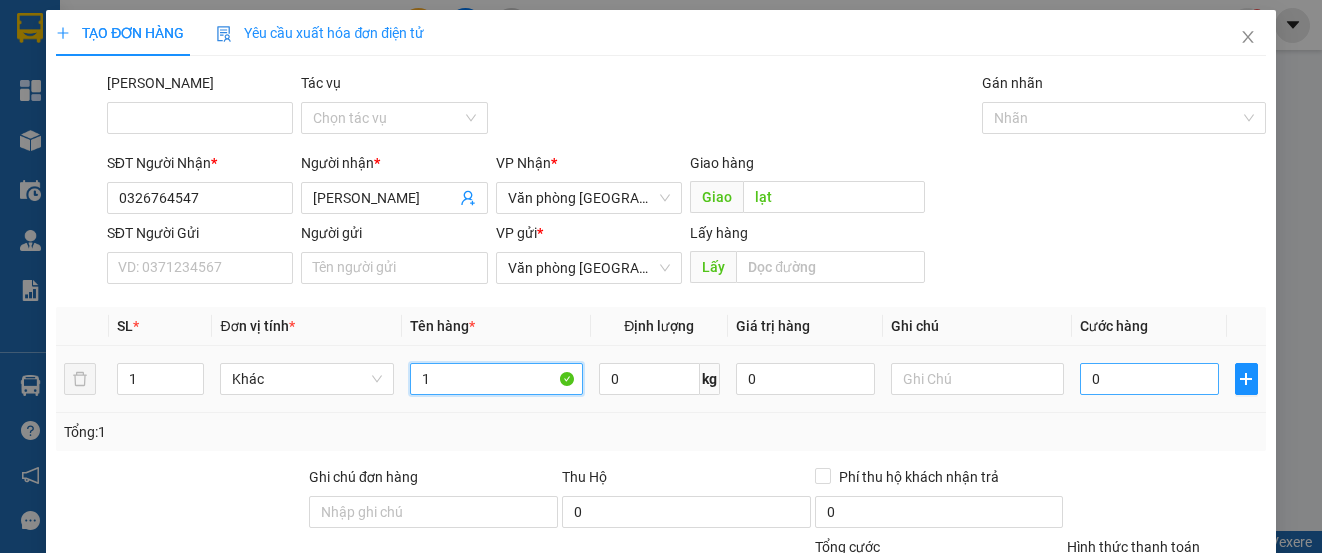 type on "1" 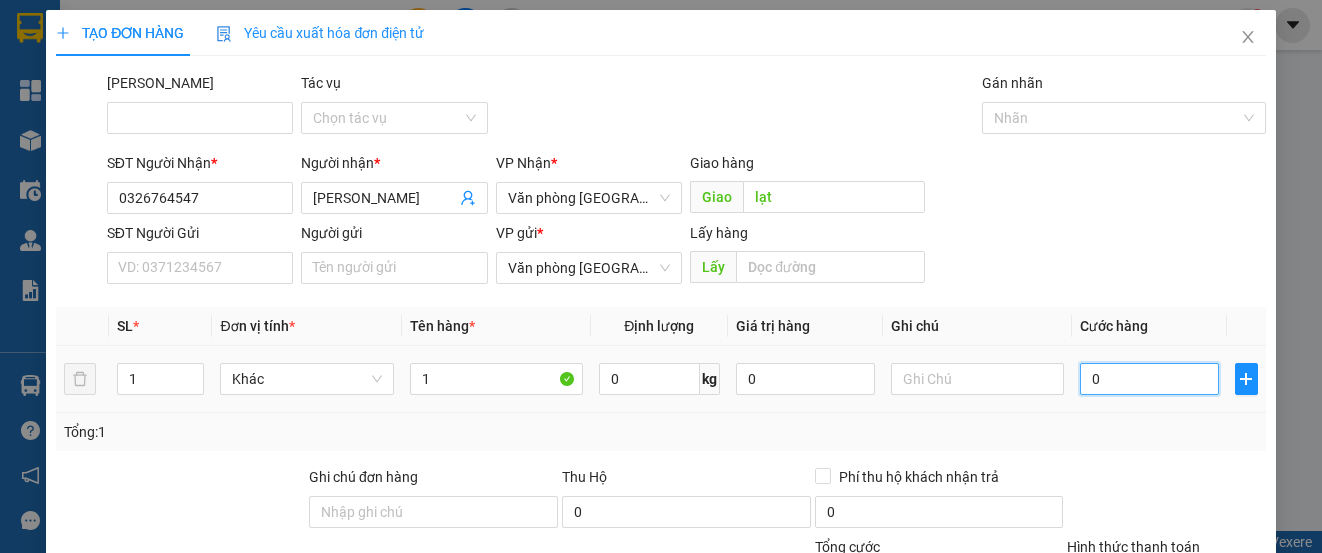 click on "0" at bounding box center [1149, 379] 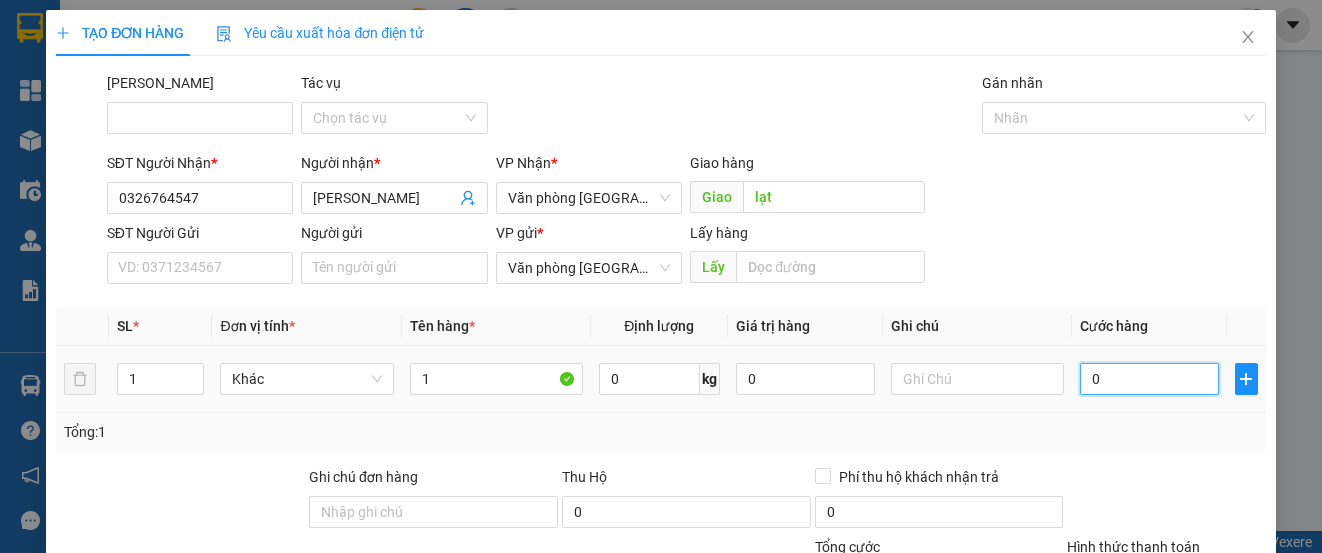 type on "5" 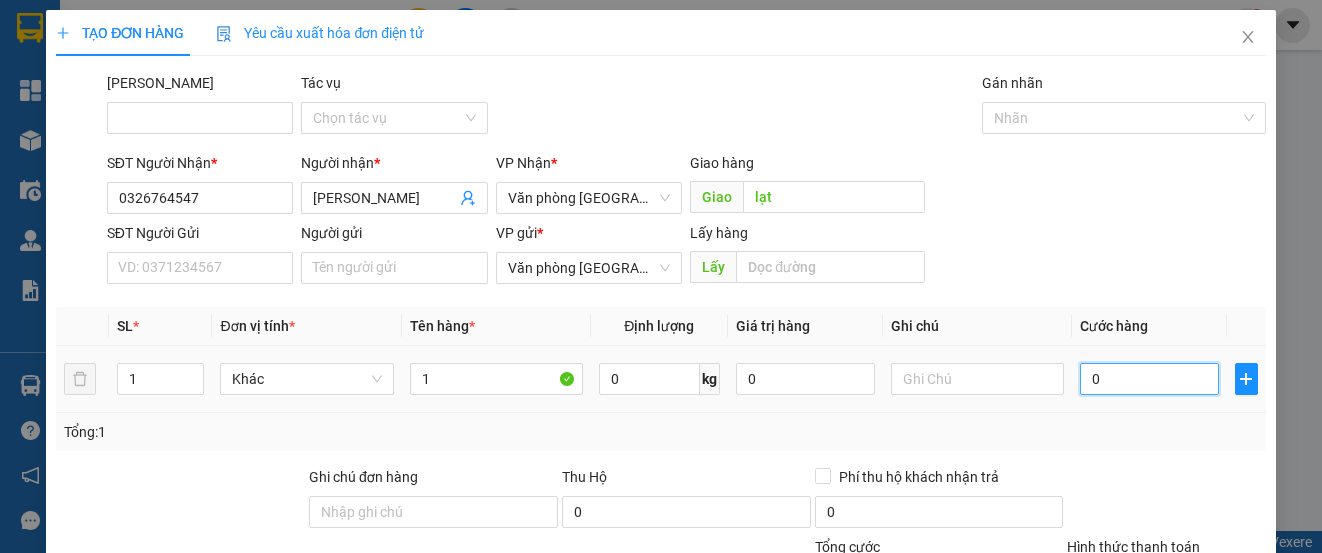 type on "5" 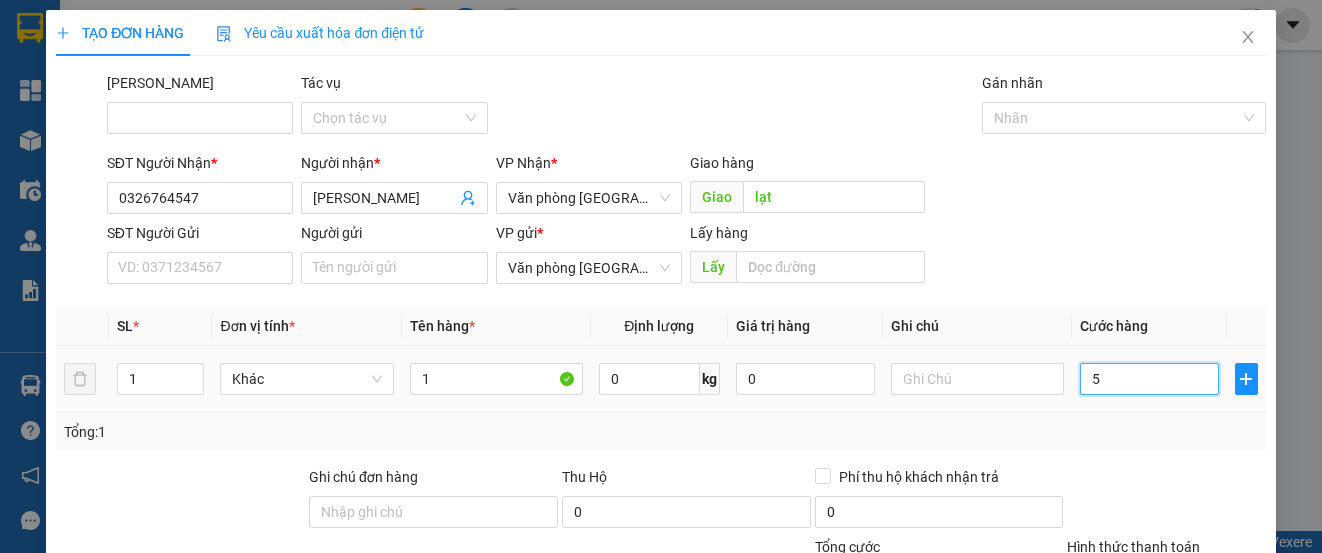 type on "50" 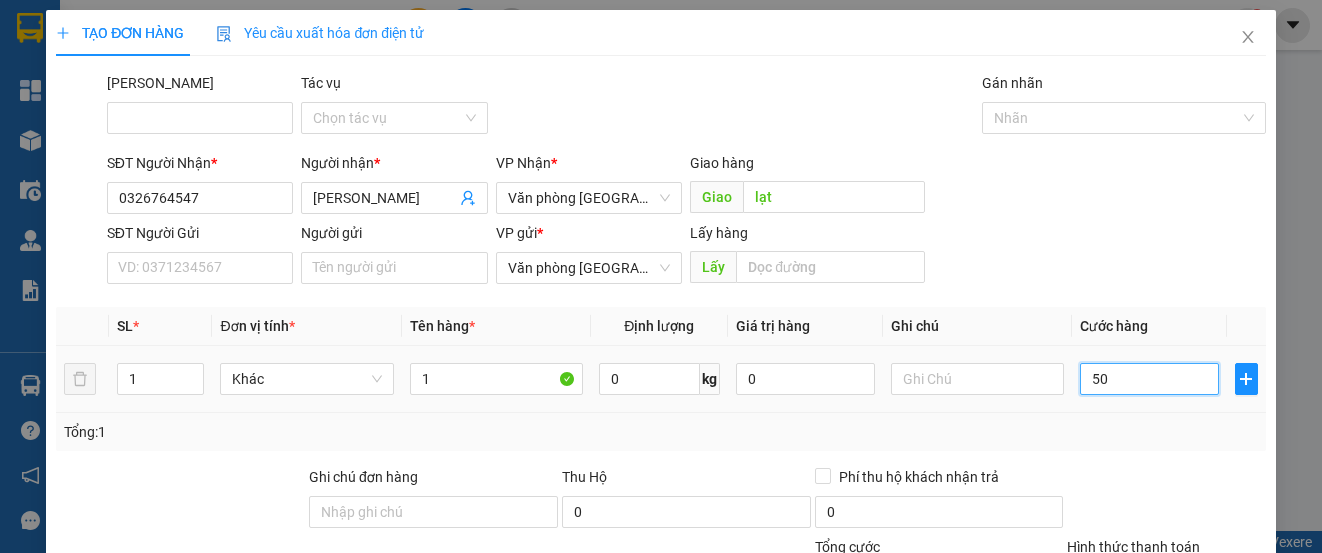 type on "500" 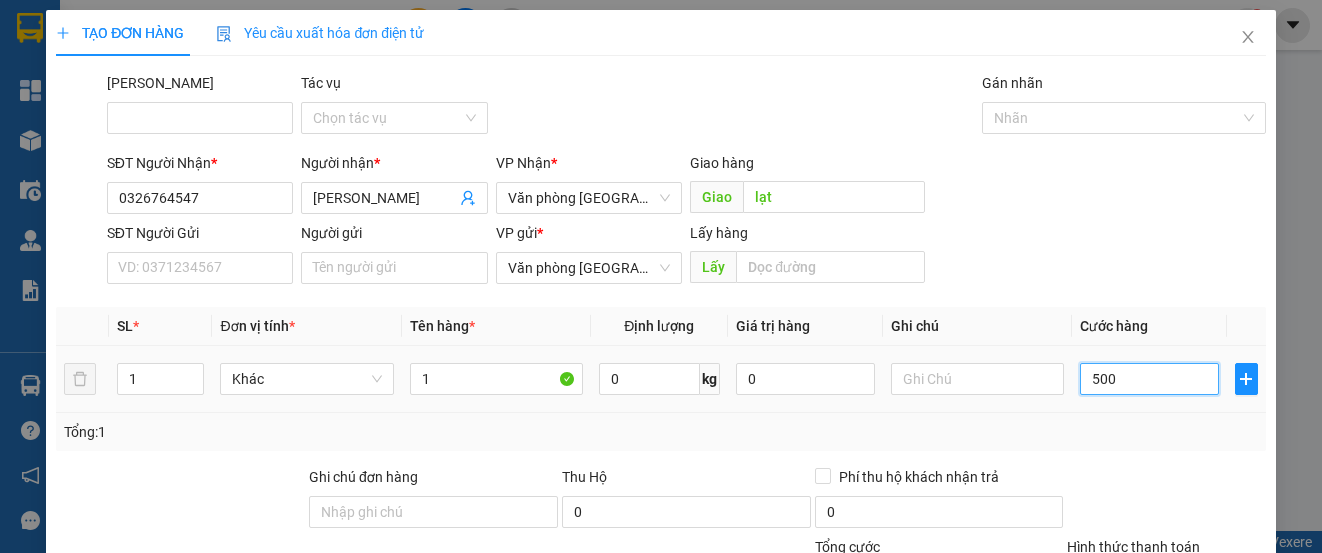 type on "500" 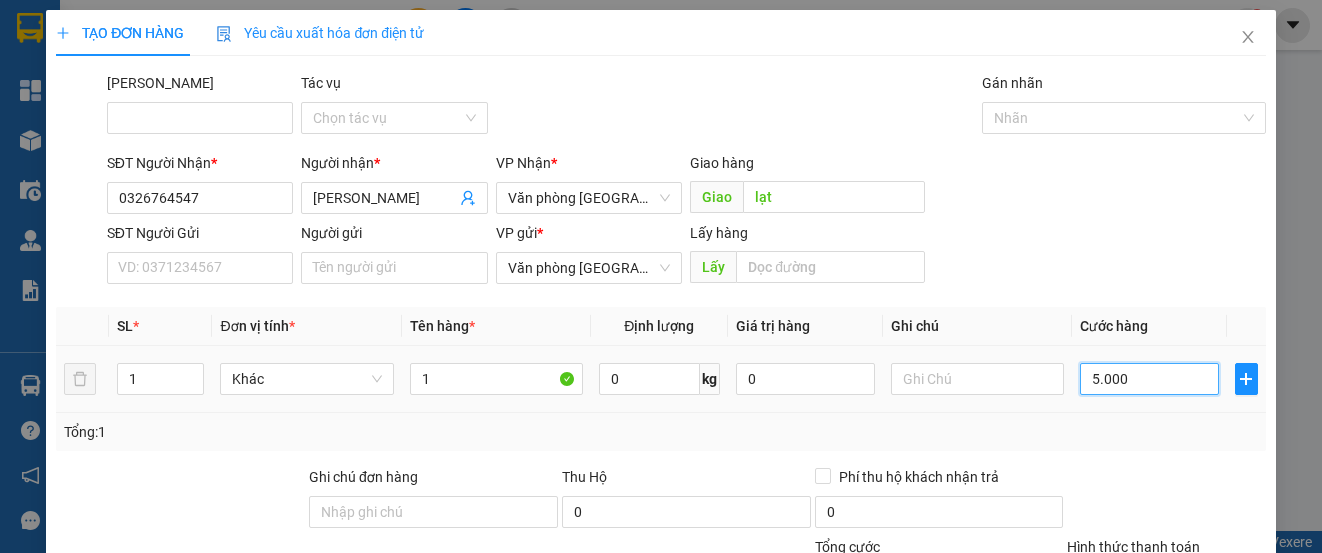 type on "5.000" 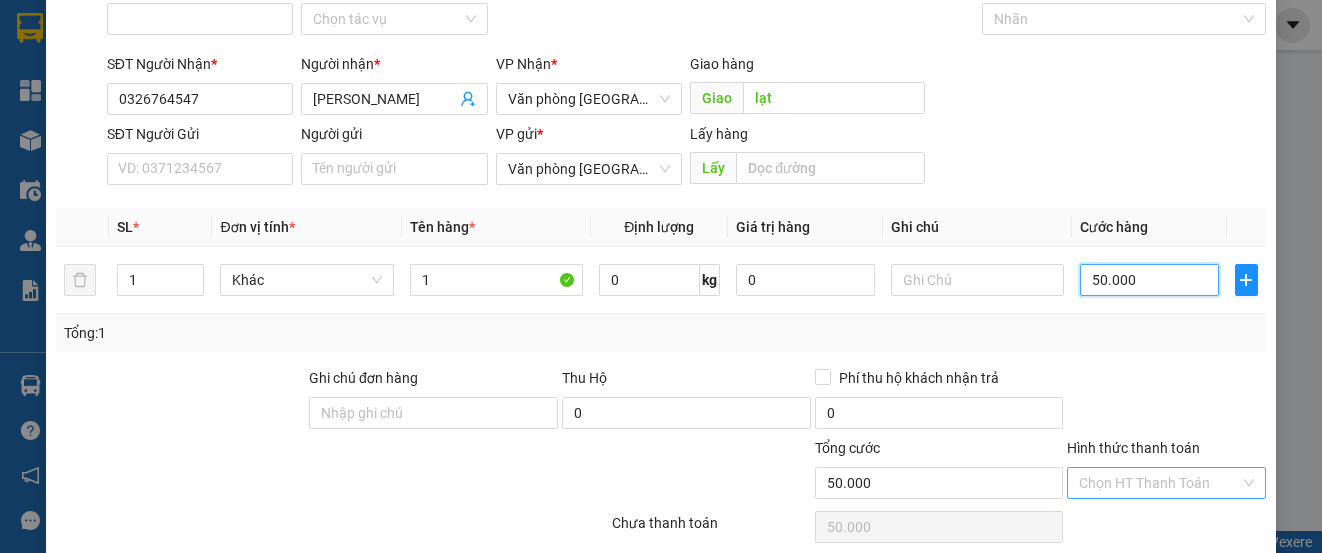 scroll, scrollTop: 179, scrollLeft: 0, axis: vertical 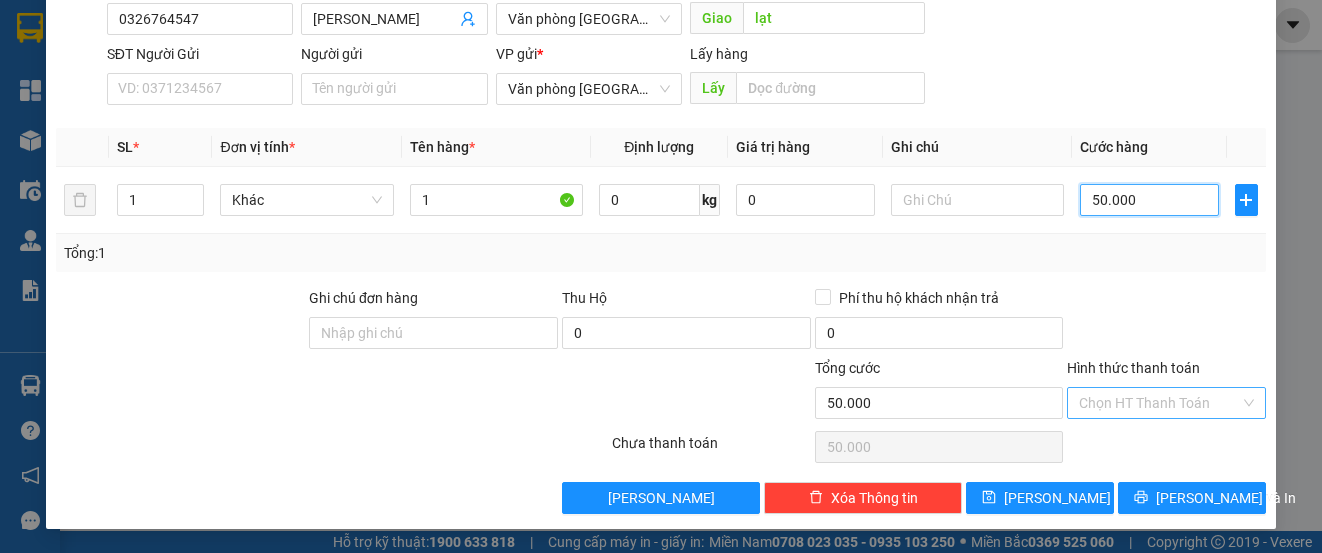 type on "50.000" 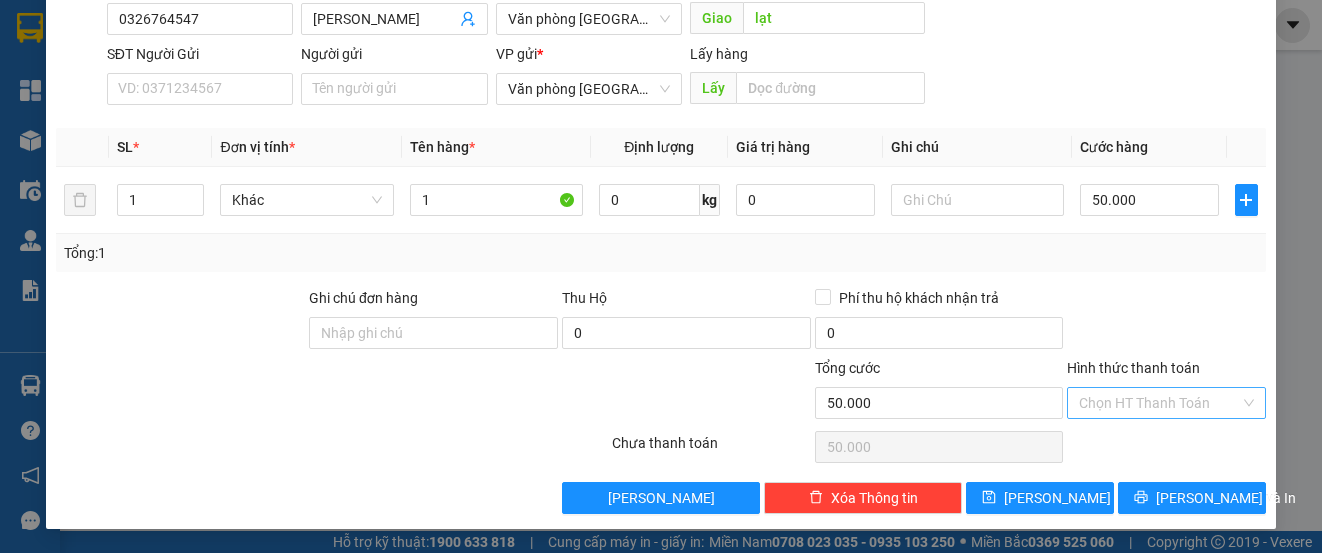 click on "Hình thức thanh toán" at bounding box center [1159, 403] 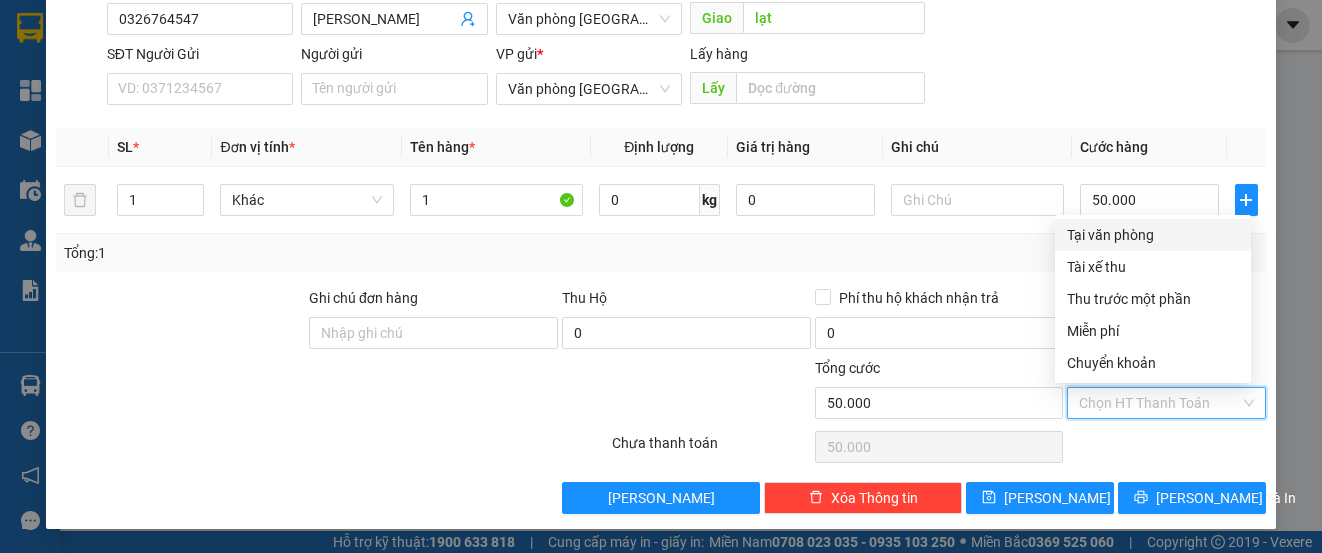 click on "Tại văn phòng" at bounding box center (1153, 235) 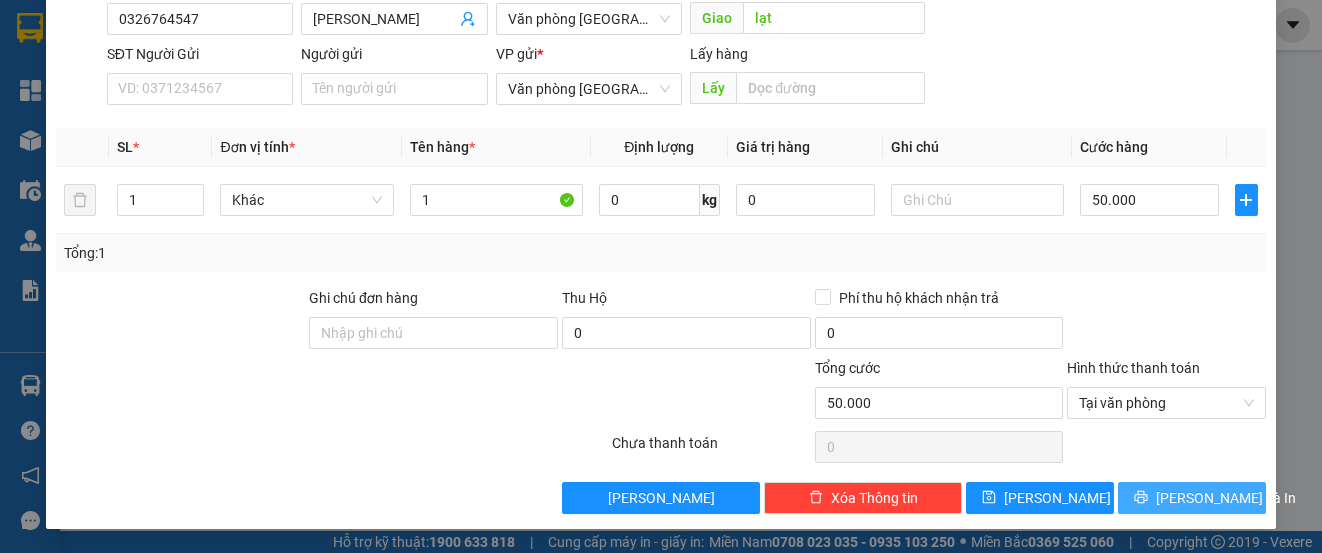 click on "[PERSON_NAME] và In" at bounding box center (1226, 498) 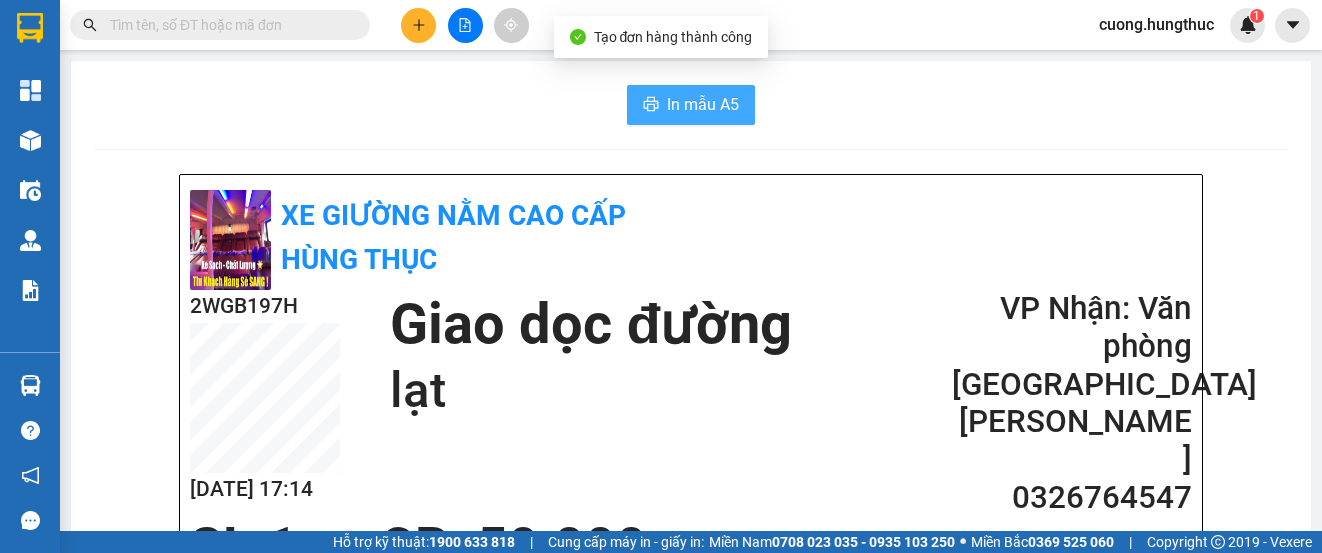 click on "In mẫu A5" at bounding box center [703, 104] 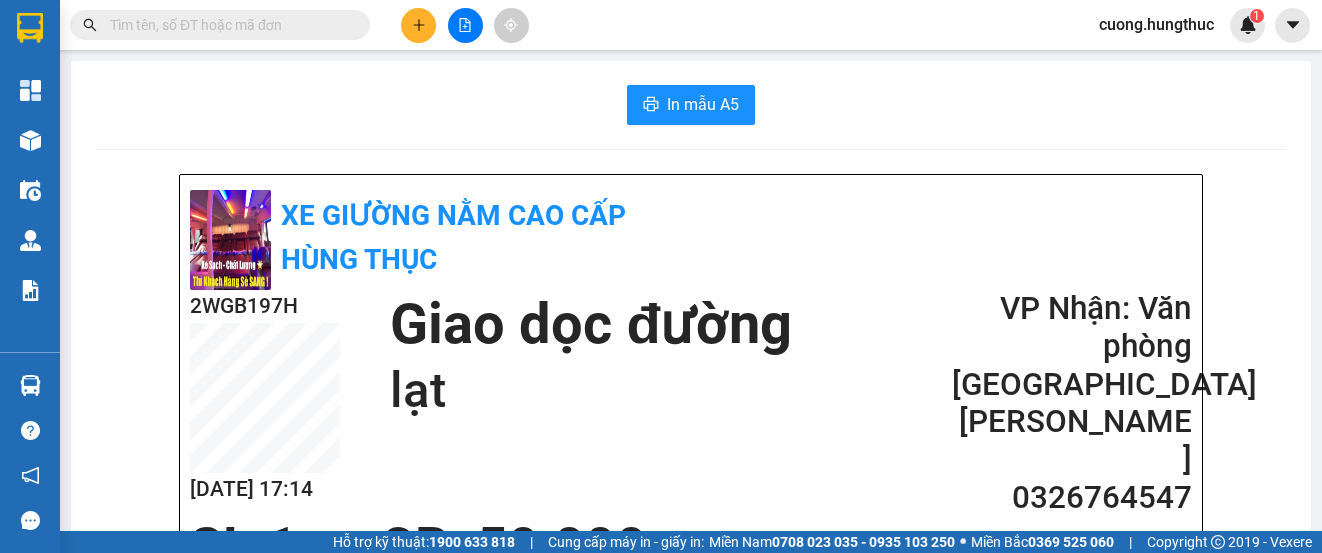 click at bounding box center [418, 25] 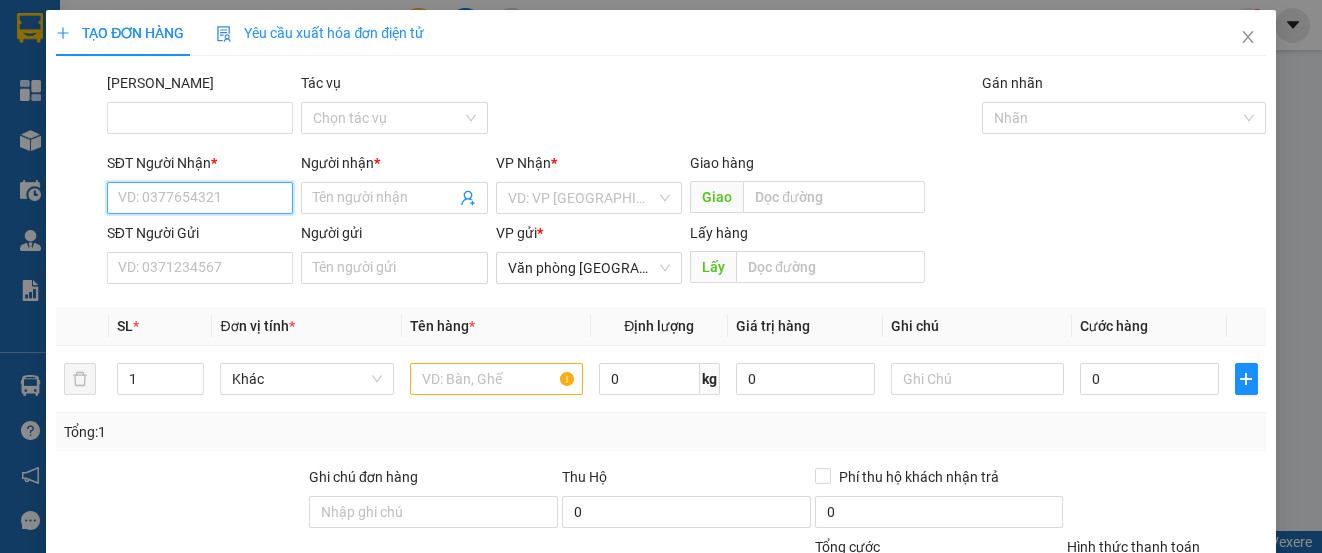 click on "SĐT Người Nhận  *" at bounding box center [200, 198] 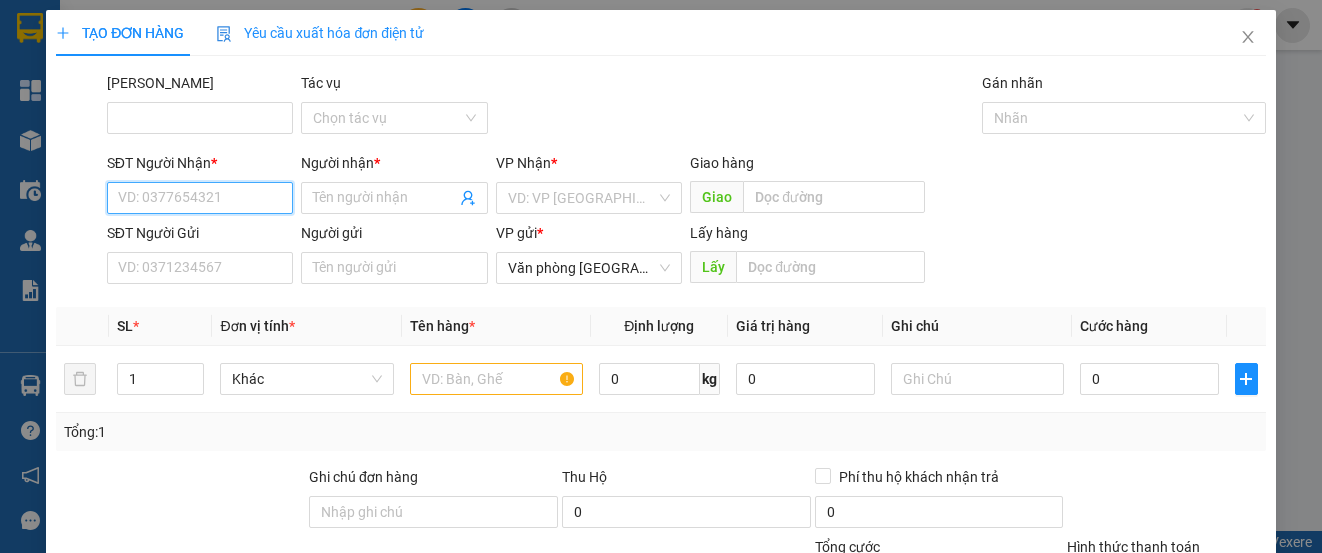 click on "SĐT Người Nhận  *" at bounding box center (200, 198) 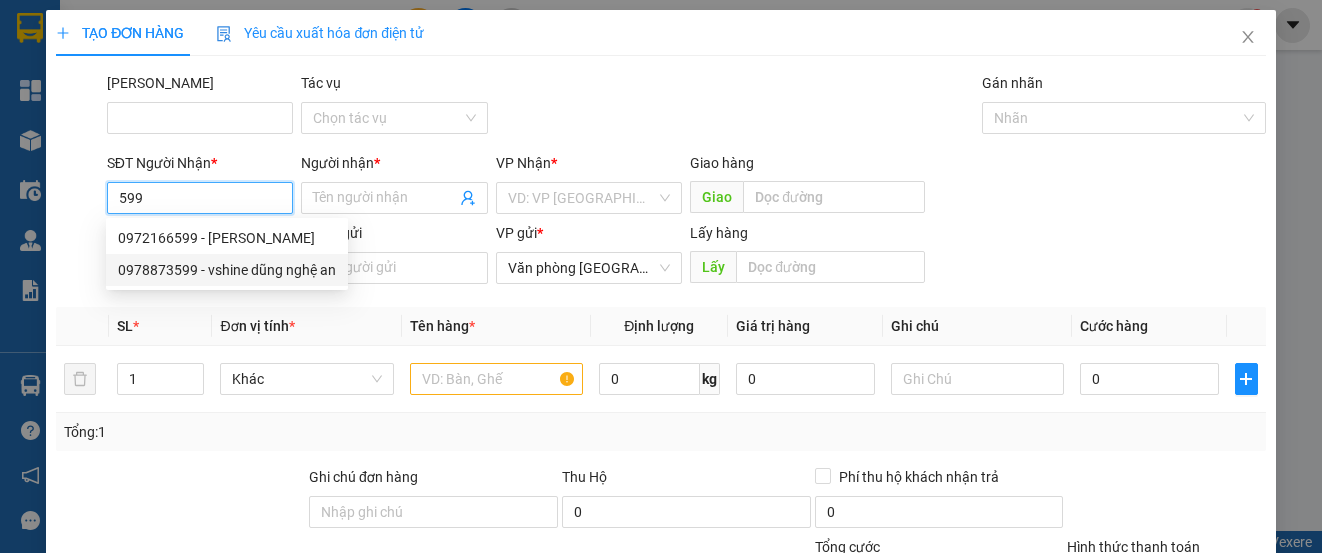 click on "0978873599 - vshine dũng nghệ an" at bounding box center [227, 270] 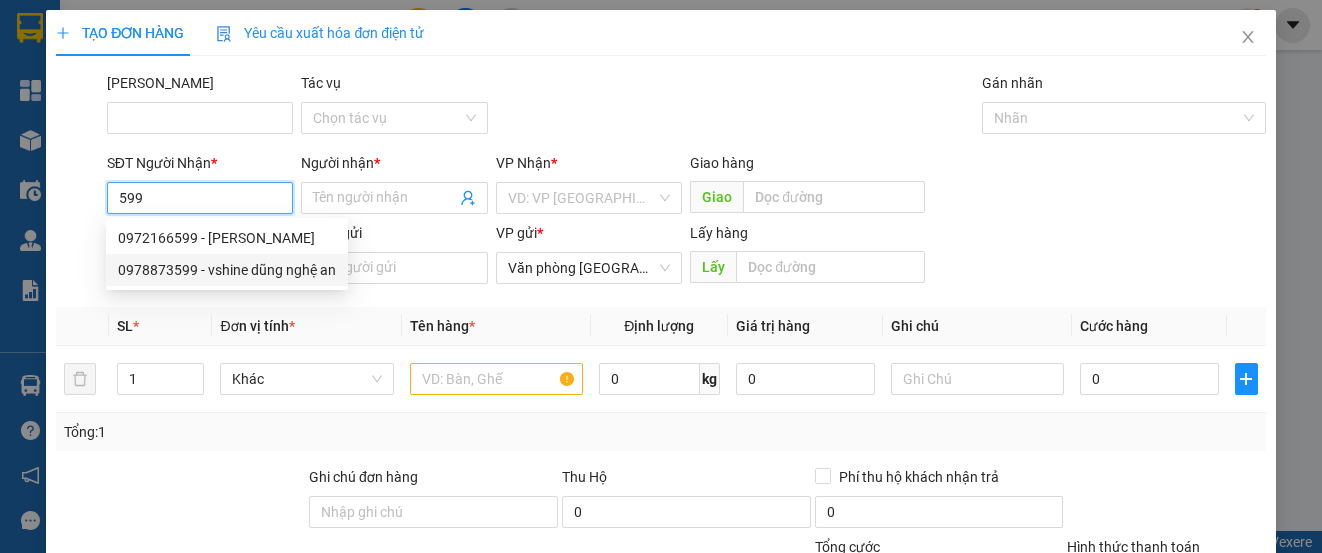 type on "0978873599" 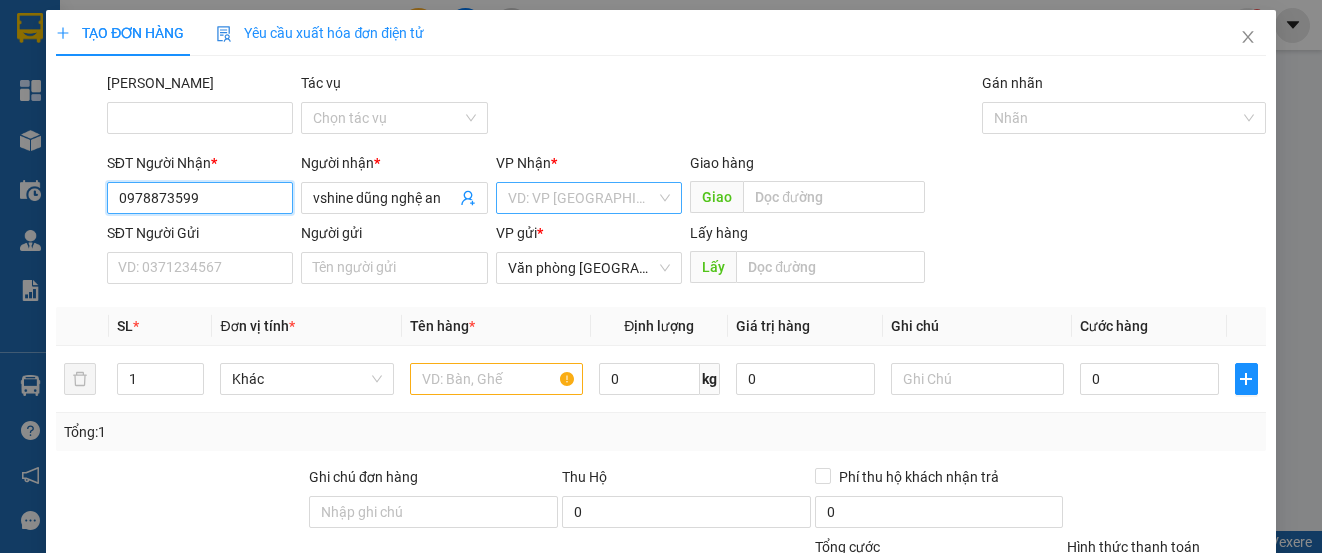 type on "0978873599" 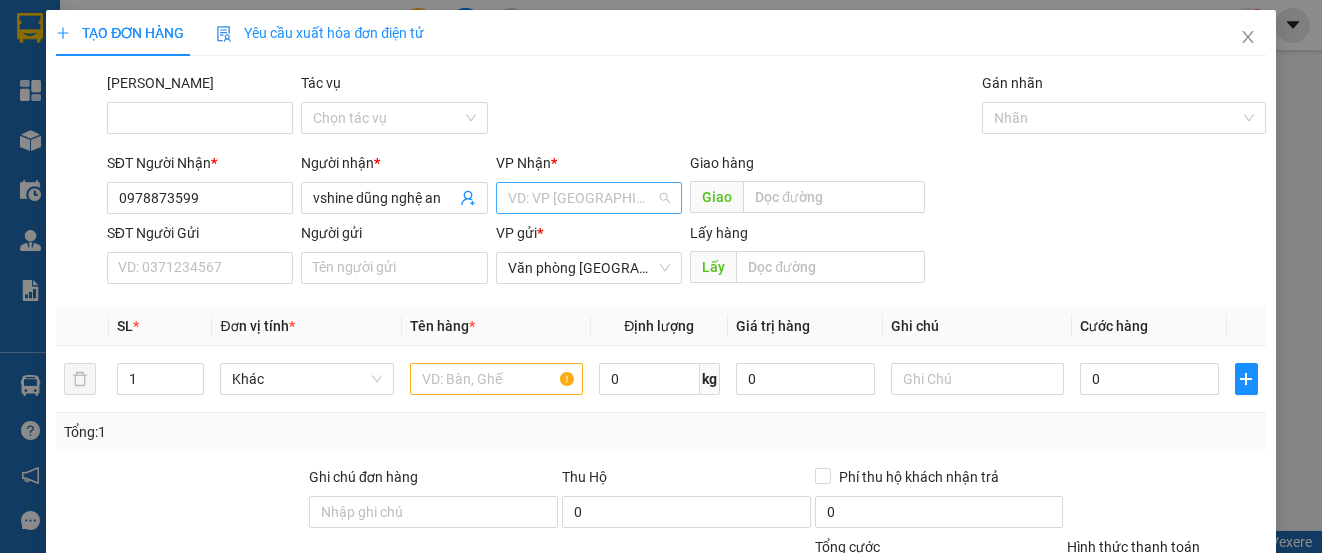 click at bounding box center [582, 198] 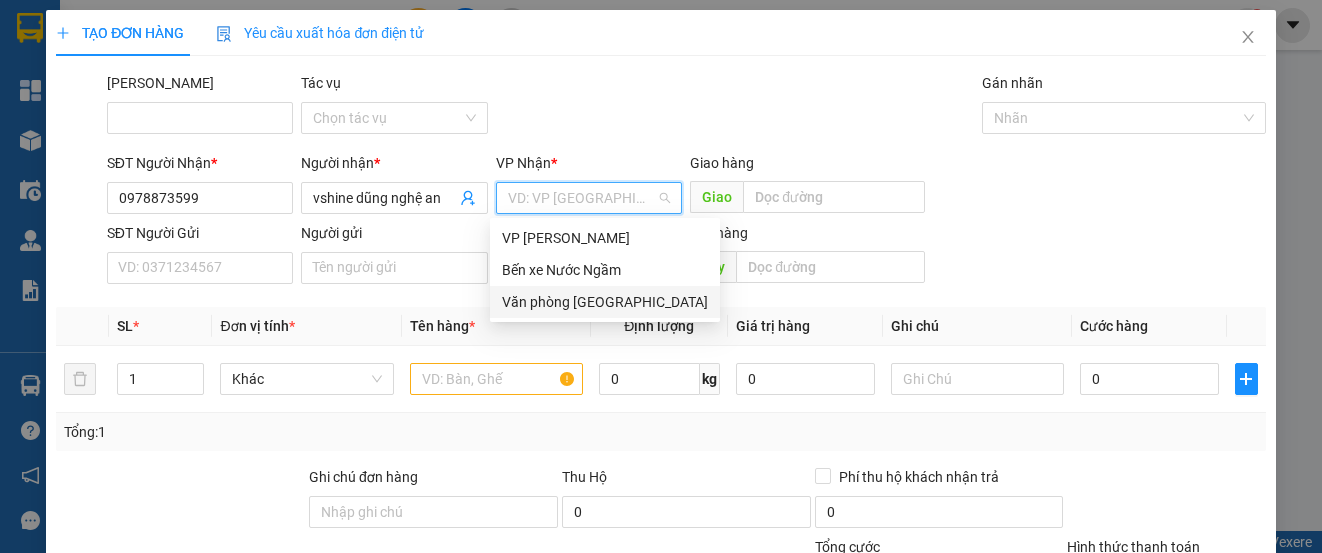 click on "Văn phòng [GEOGRAPHIC_DATA]" at bounding box center [605, 302] 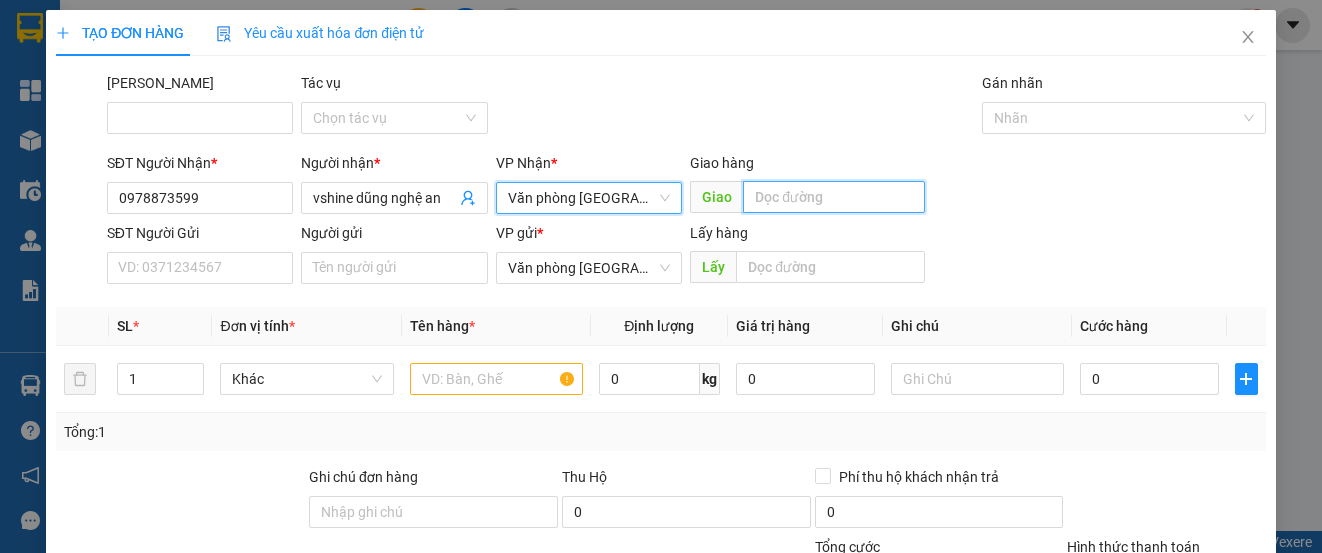 click at bounding box center (834, 197) 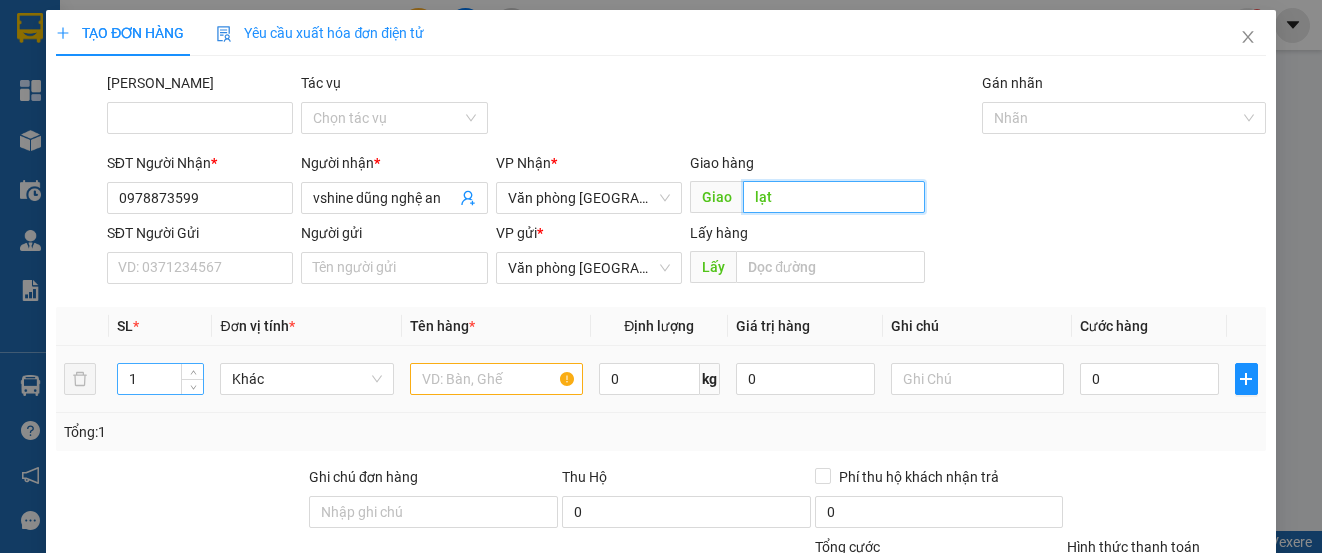 type on "lạt" 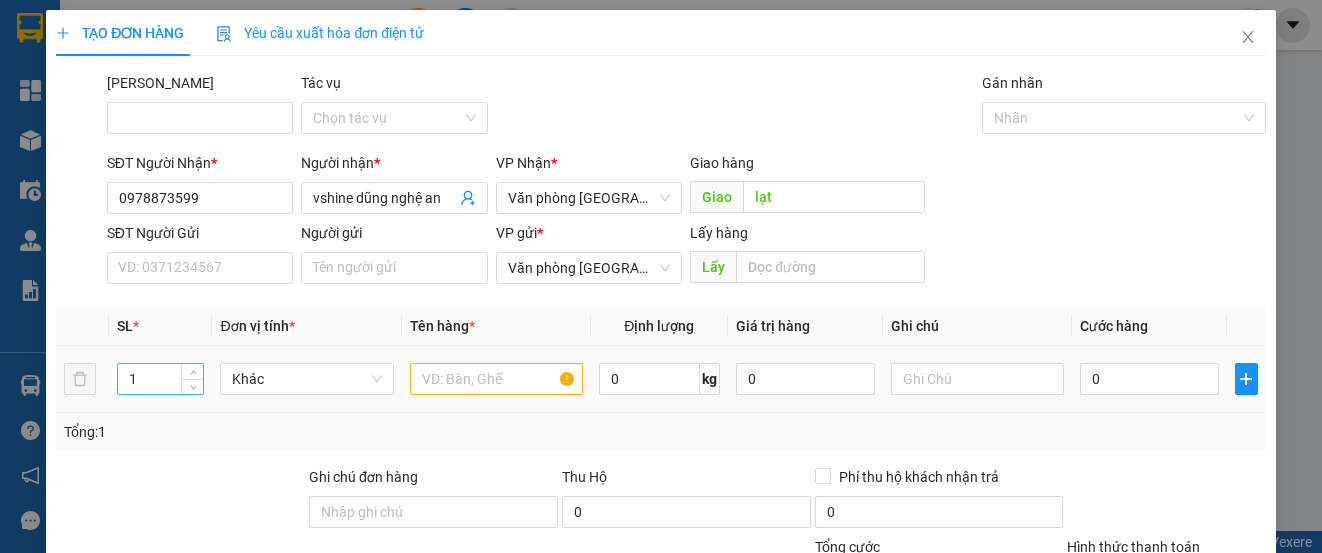 click on "1" at bounding box center (160, 379) 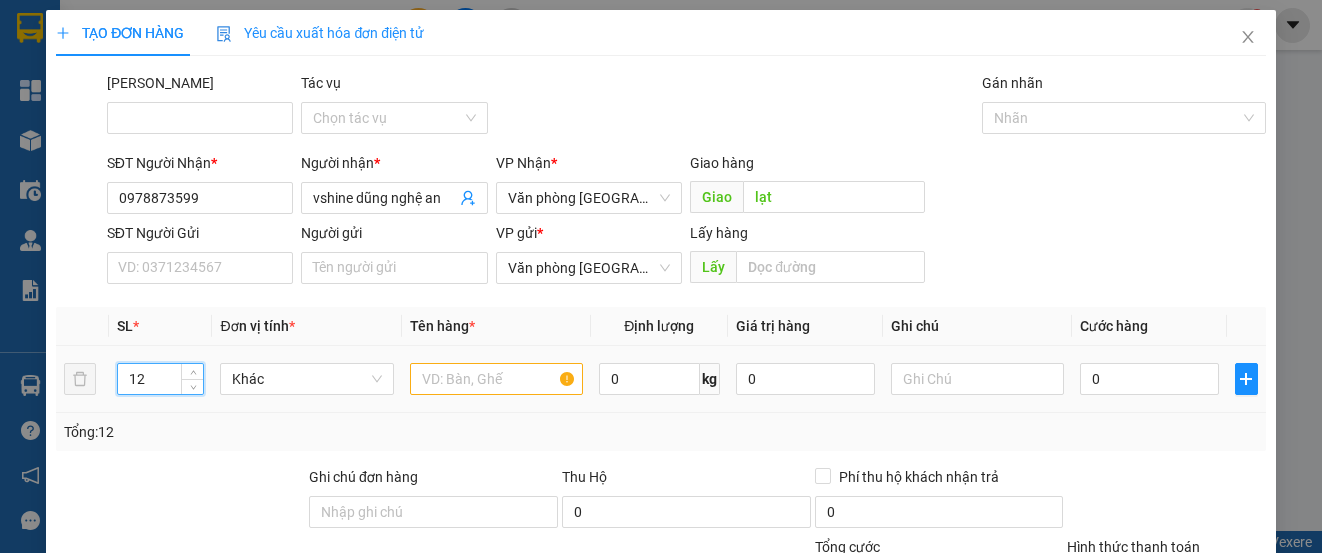 drag, startPoint x: 161, startPoint y: 389, endPoint x: 155, endPoint y: 379, distance: 11.661903 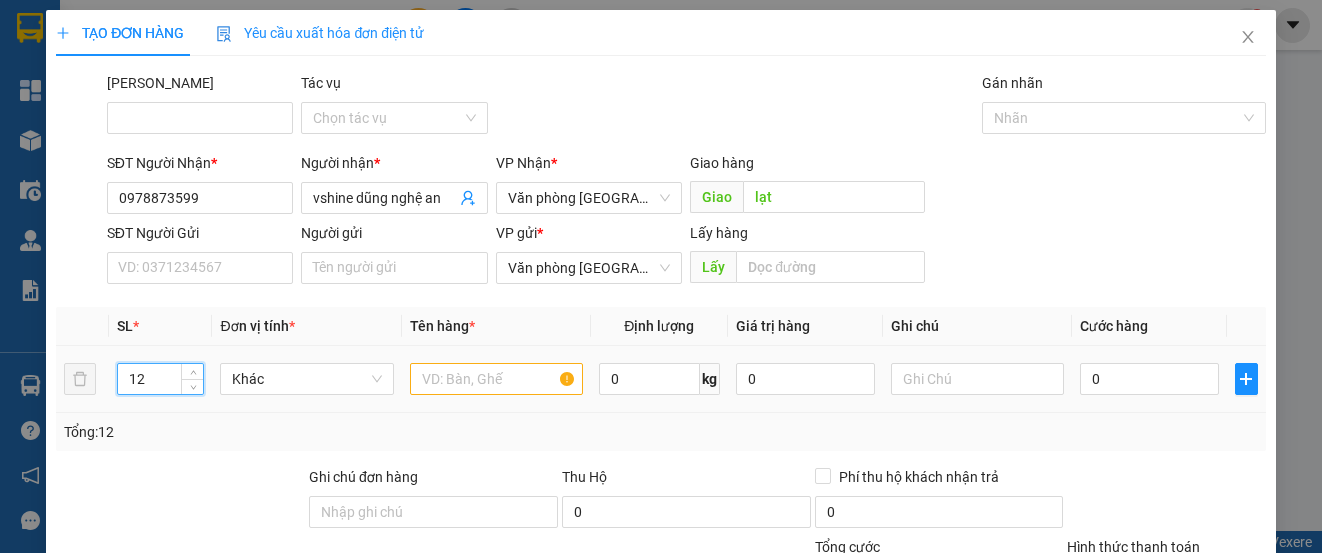 click on "12" at bounding box center [160, 379] 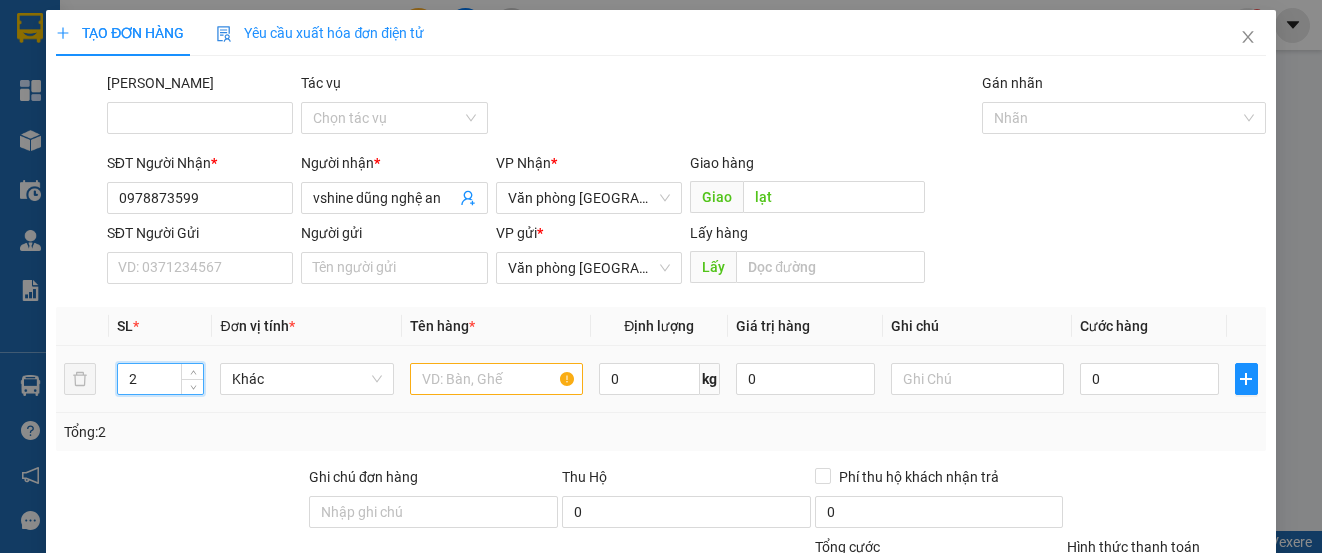 type on "2" 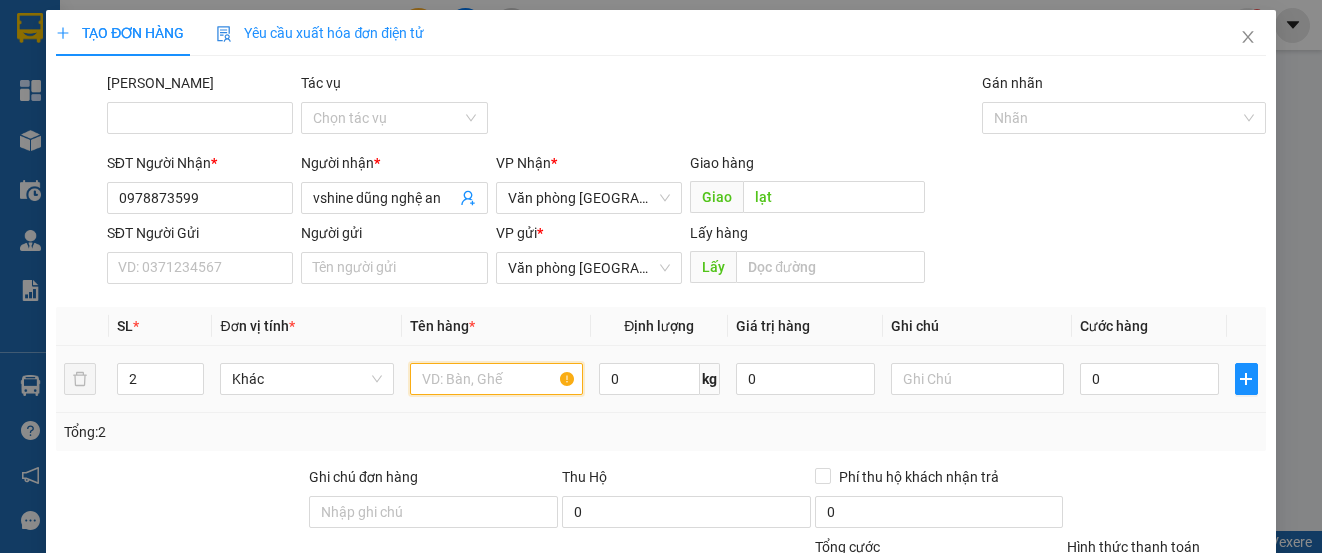 click at bounding box center [496, 379] 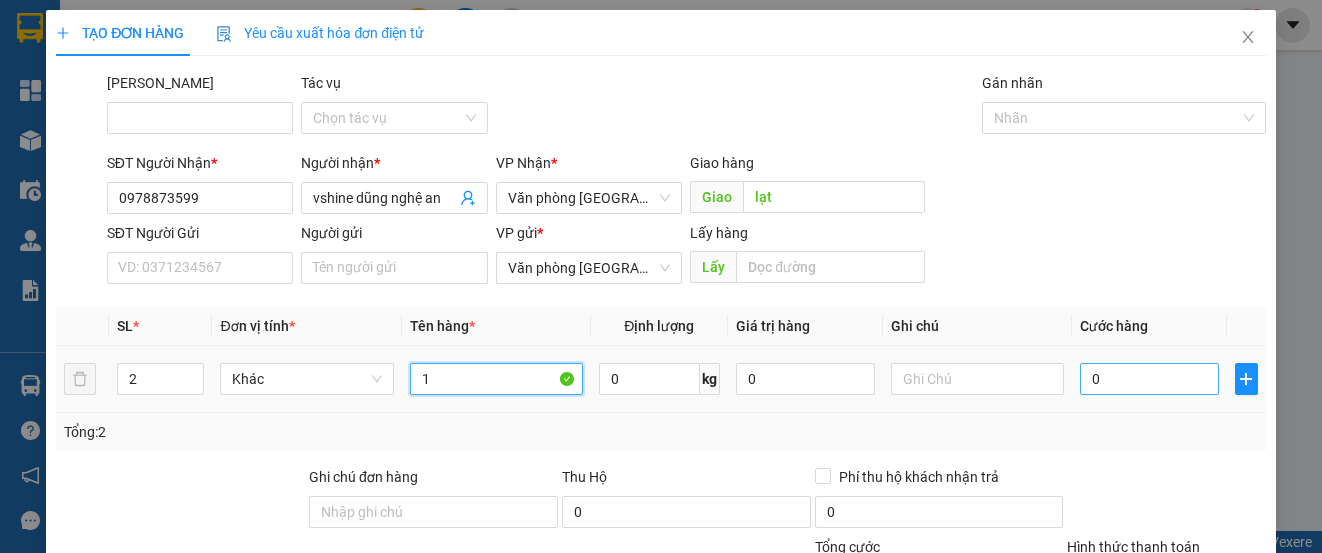 type on "1" 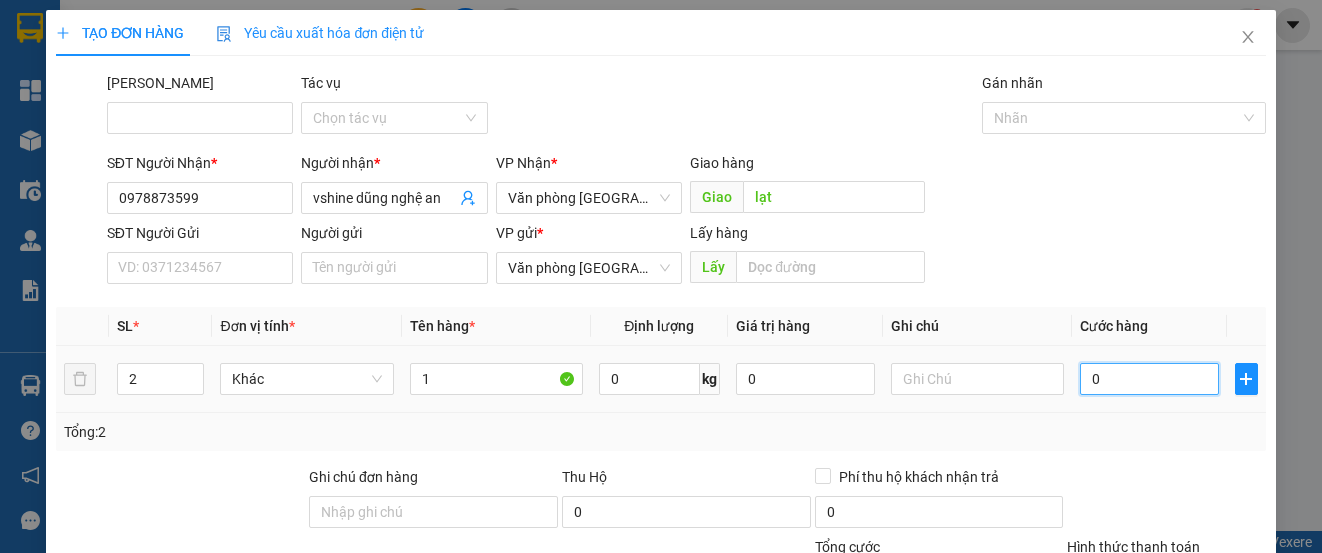 click on "0" at bounding box center (1149, 379) 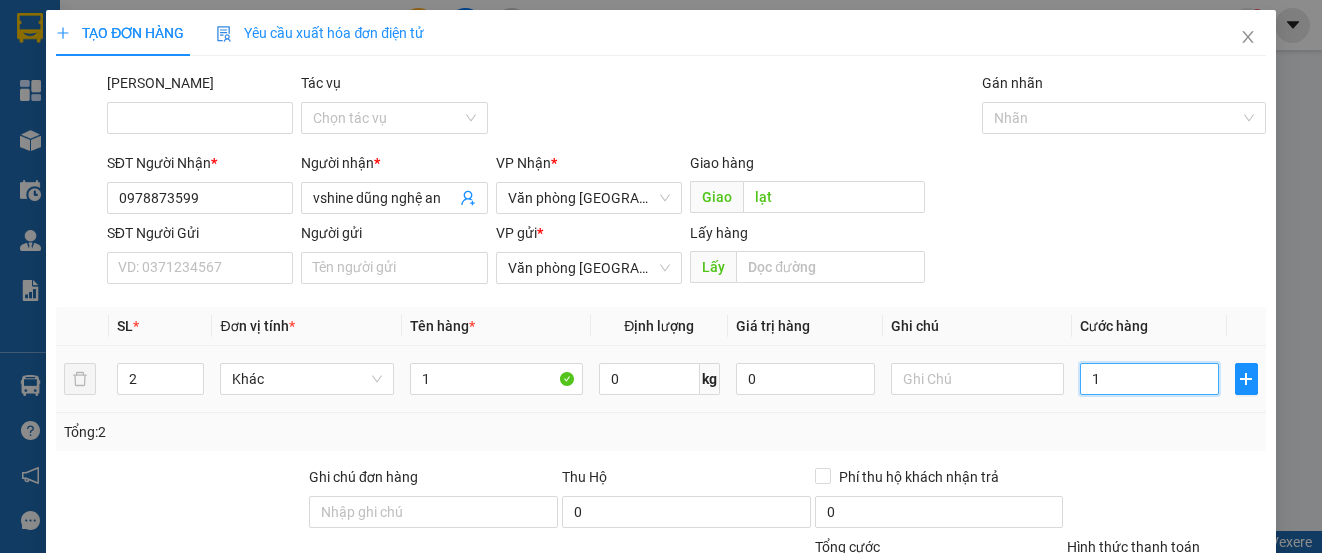 type on "1" 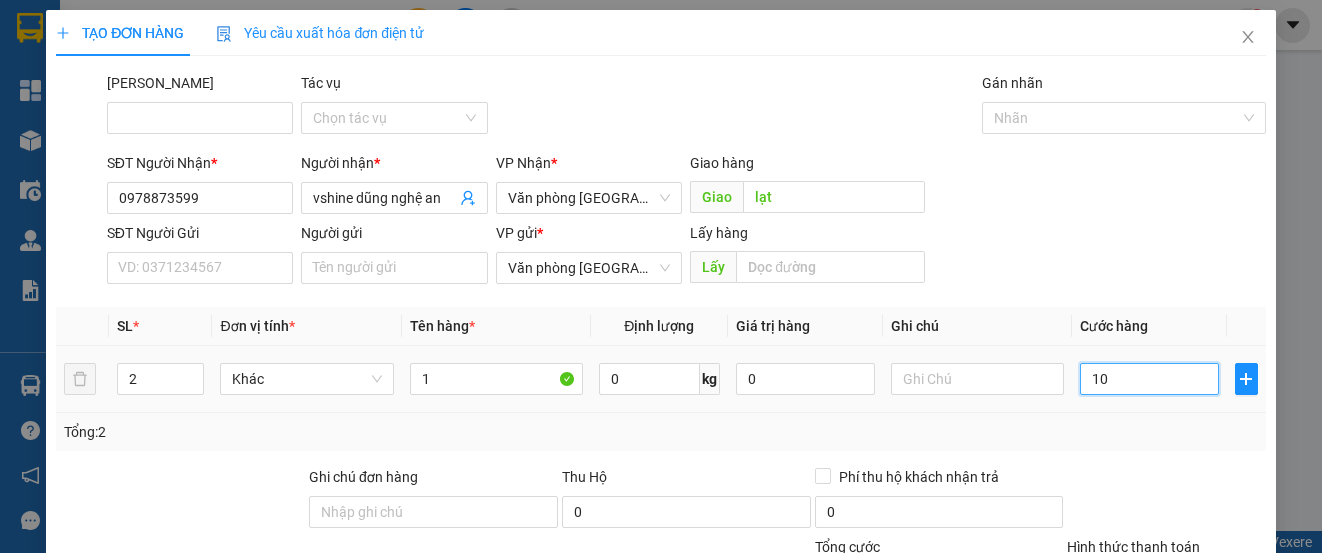 type on "100" 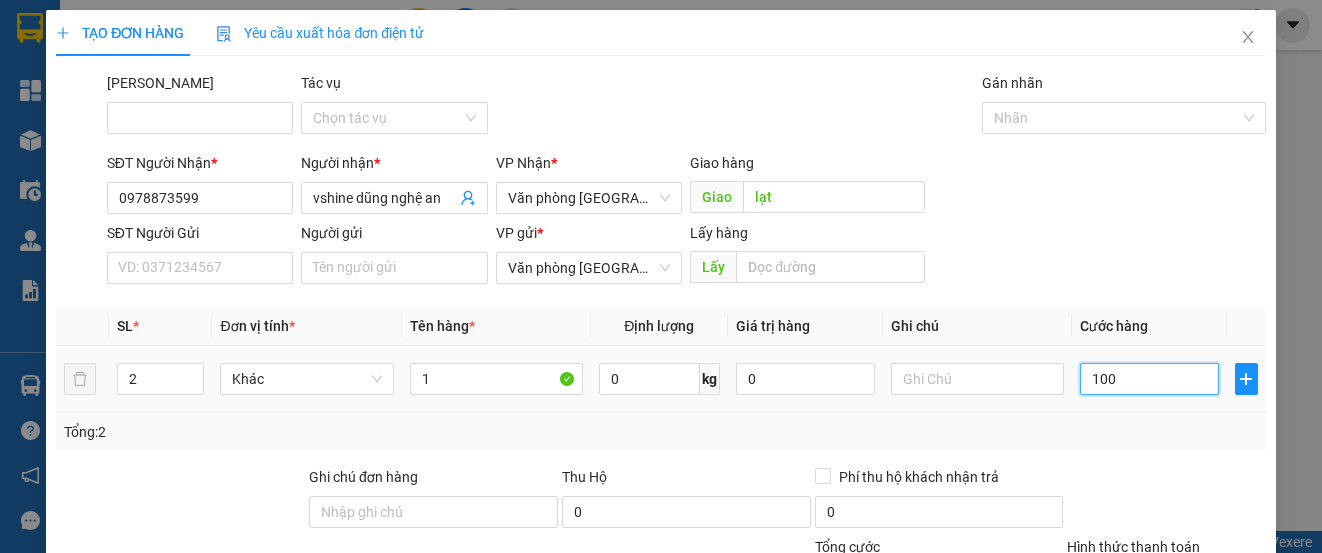 type on "100" 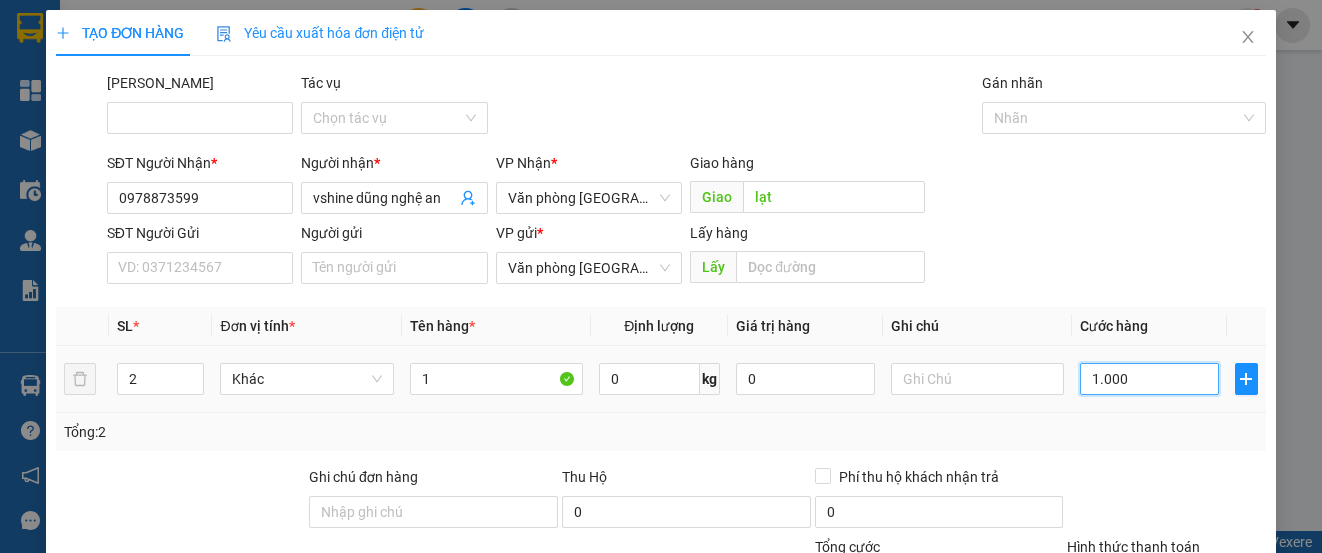 type on "1.000" 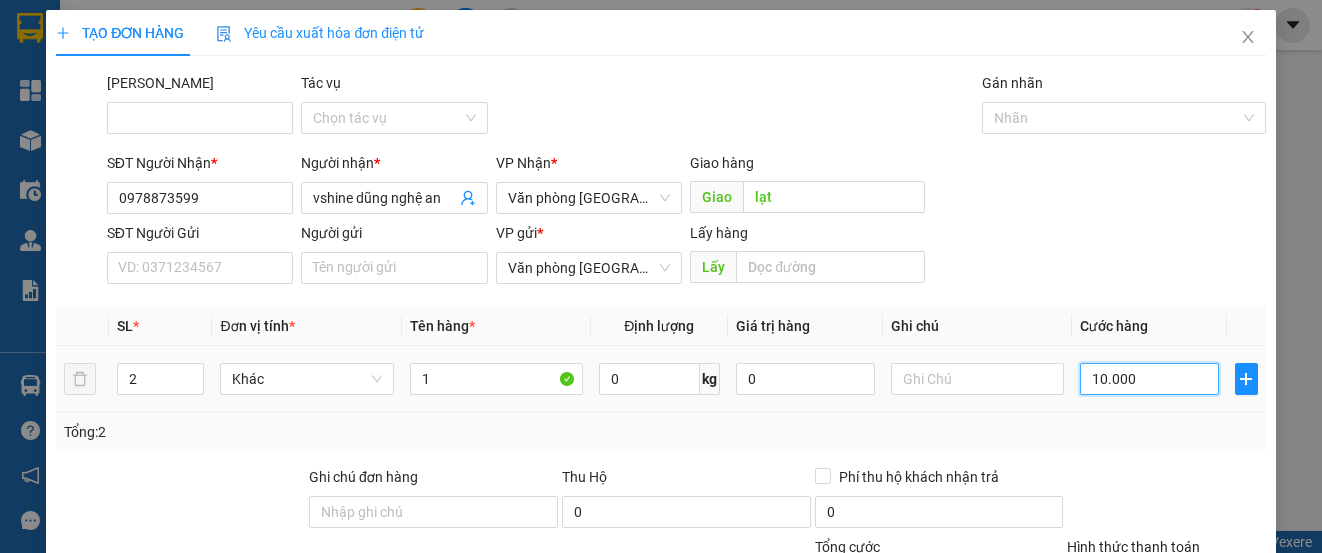 type on "10.000" 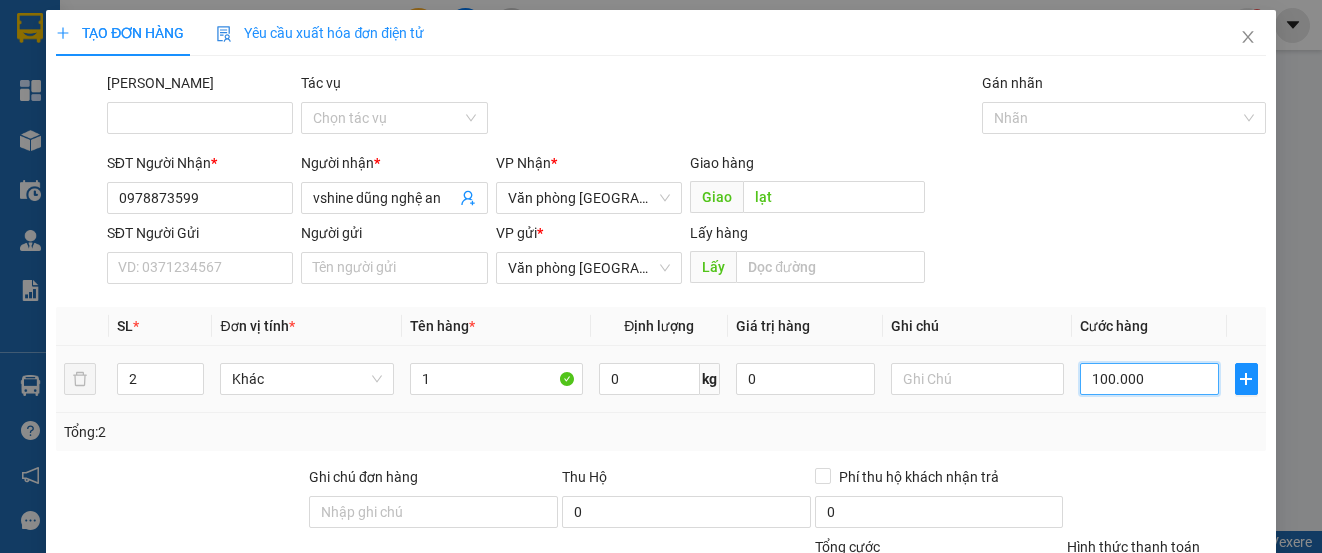 type on "100.000" 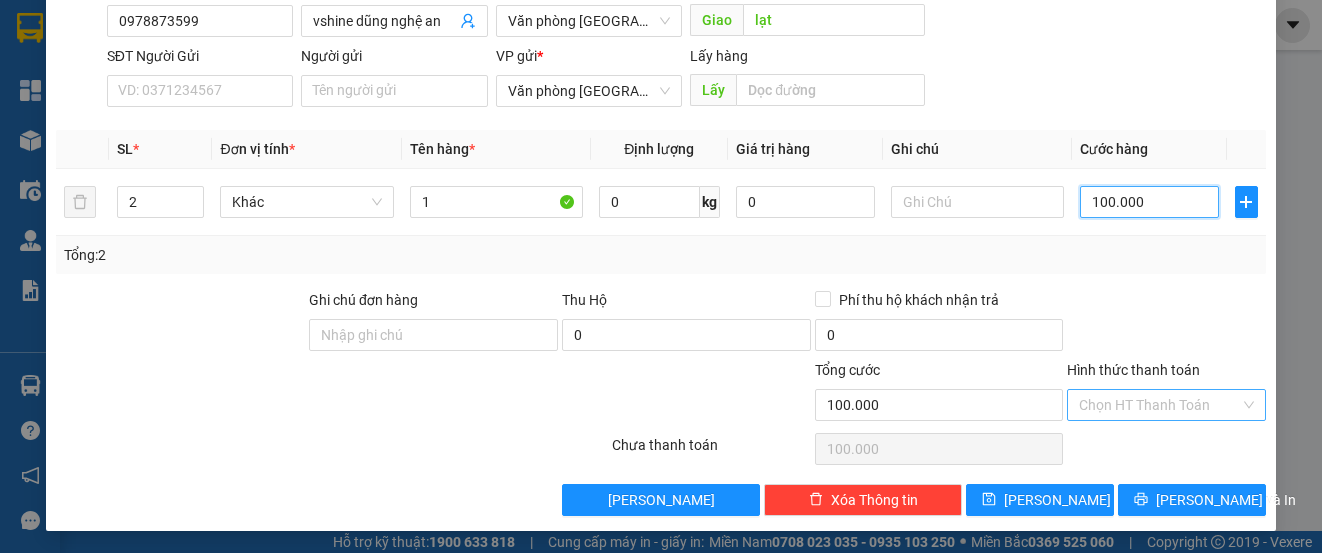 scroll, scrollTop: 179, scrollLeft: 0, axis: vertical 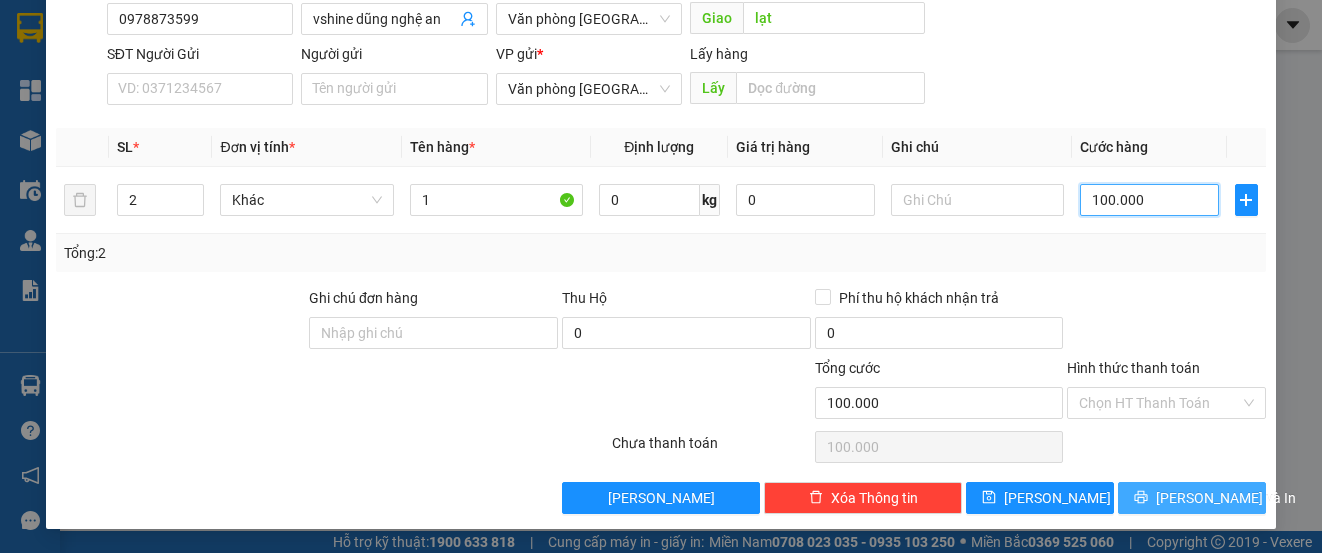 type on "100.000" 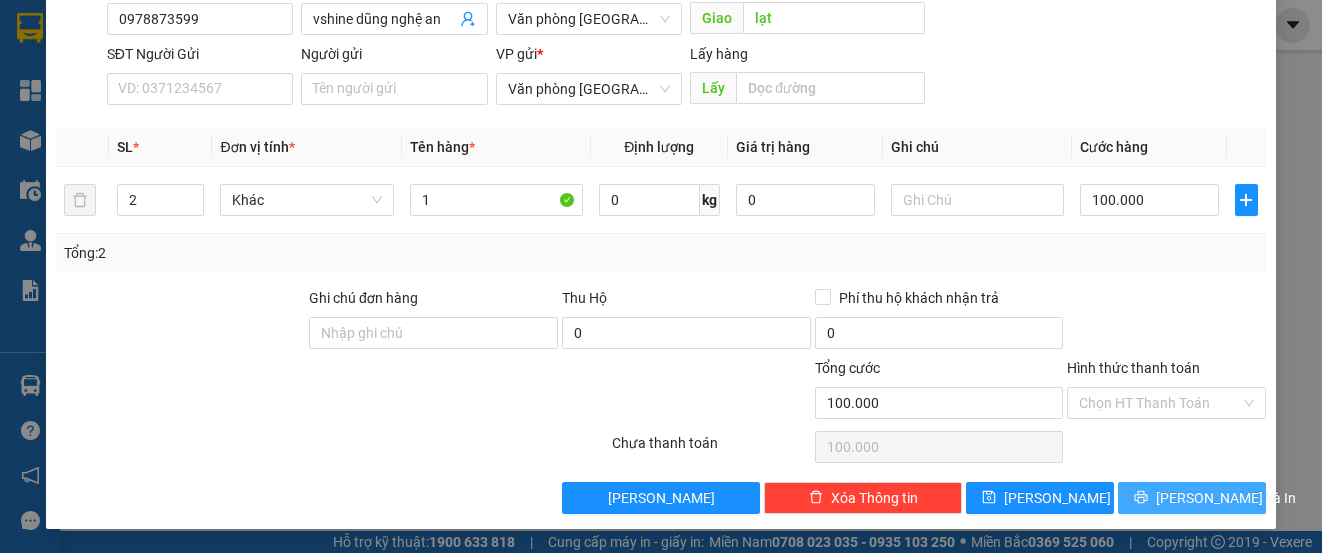 click on "[PERSON_NAME] và In" at bounding box center (1226, 498) 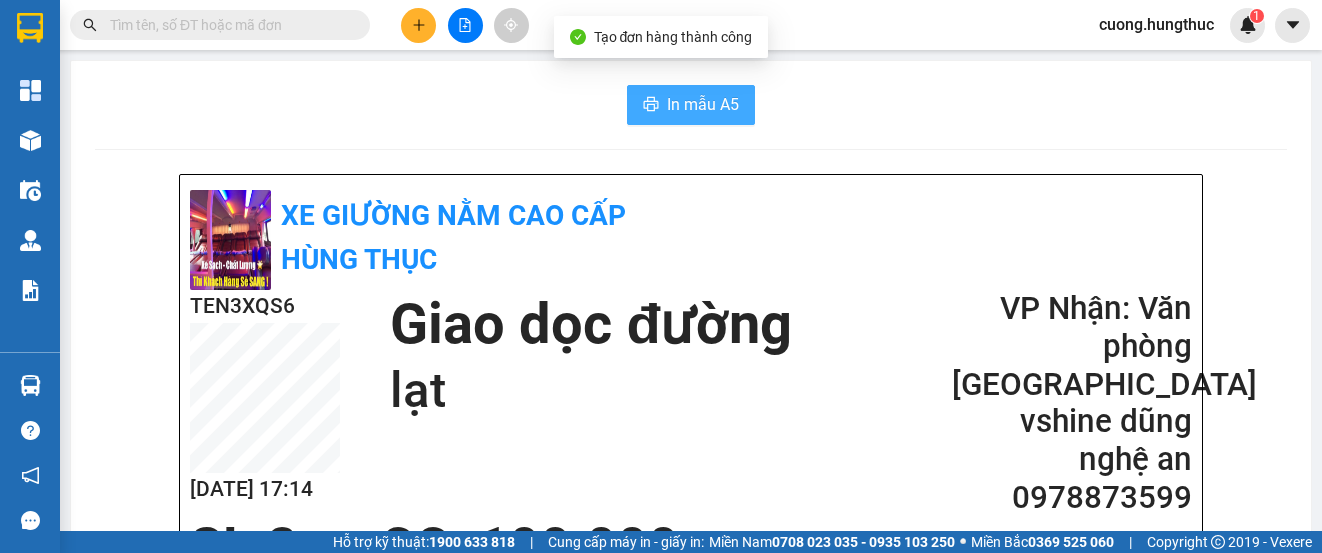 click on "In mẫu A5" at bounding box center [703, 104] 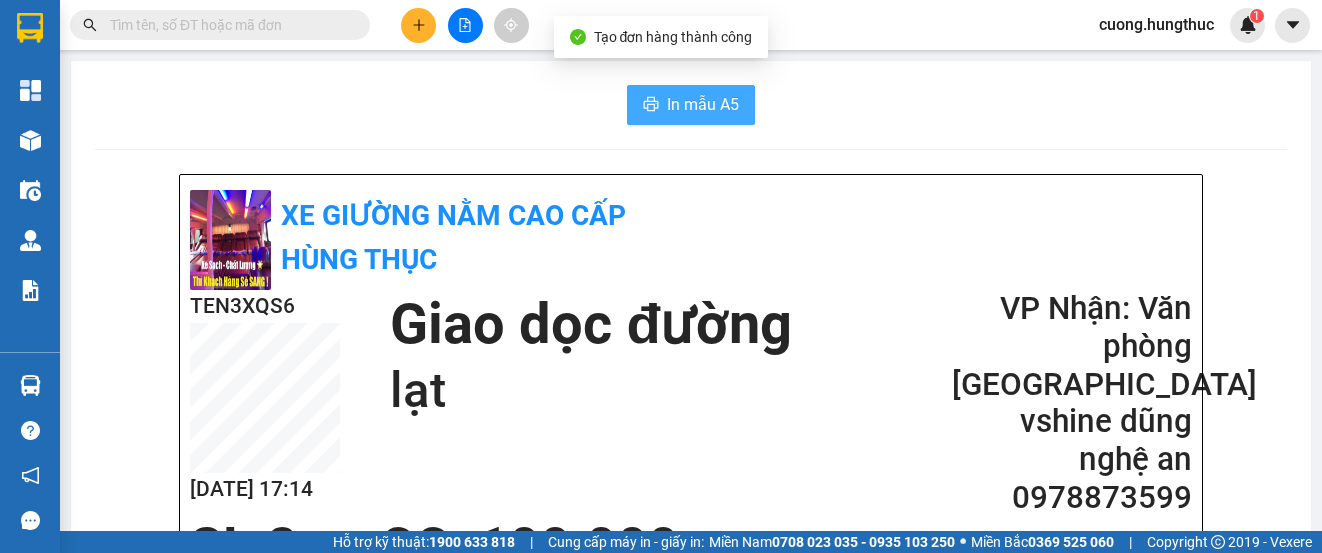 scroll, scrollTop: 0, scrollLeft: 0, axis: both 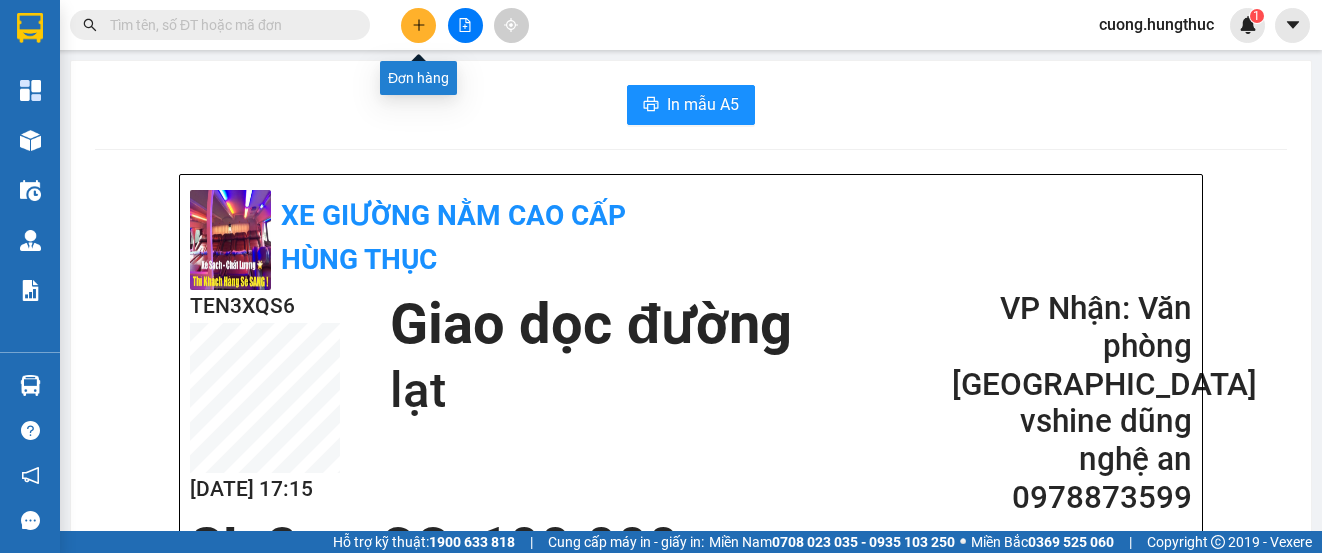 click 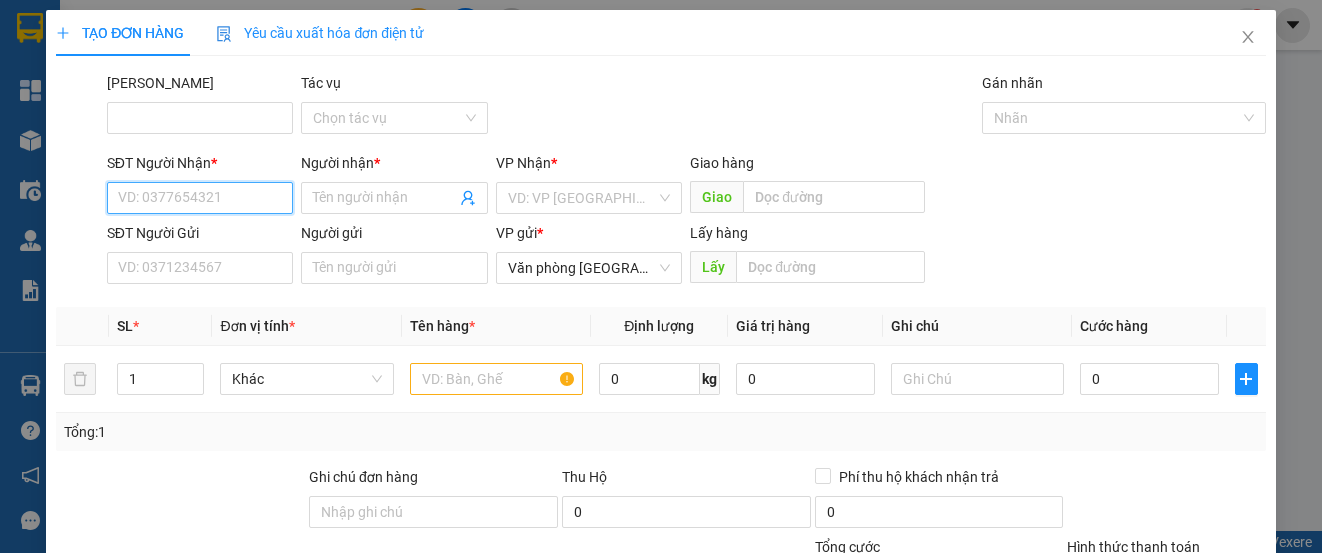 click on "SĐT Người Nhận  *" at bounding box center (200, 198) 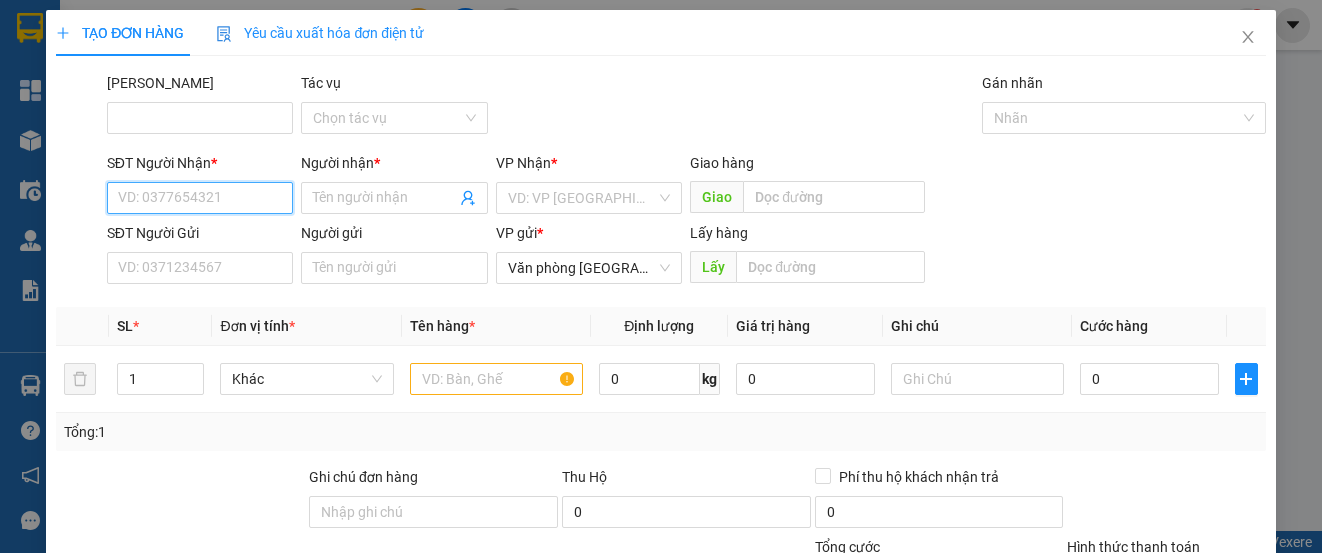 click on "SĐT Người Nhận  *" at bounding box center (200, 198) 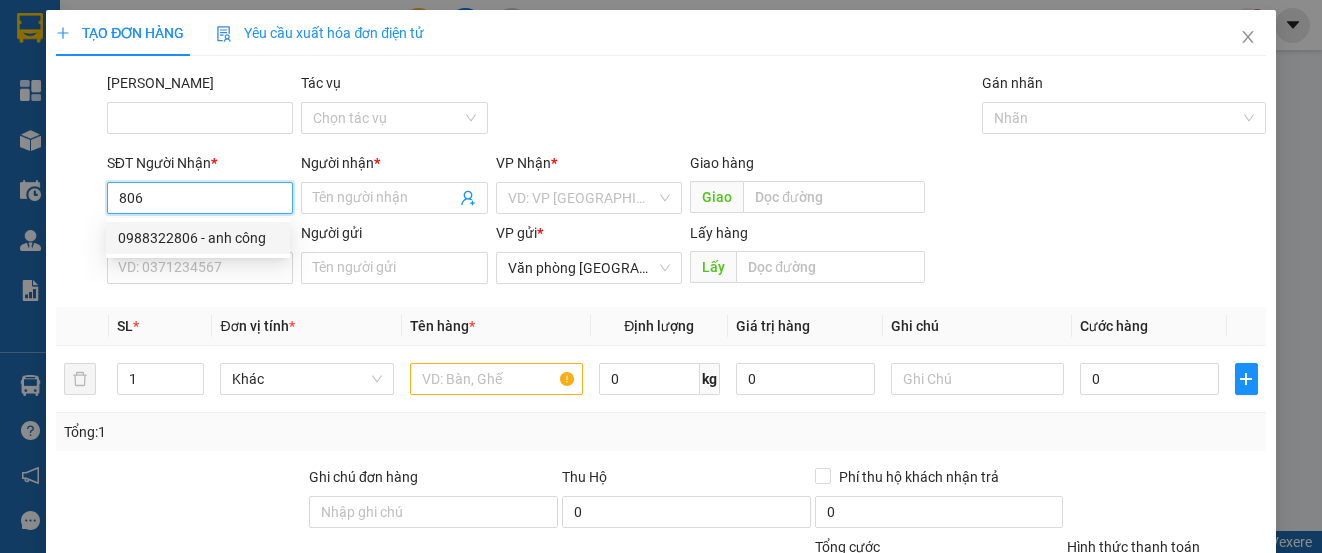 click on "0988322806 - anh công" at bounding box center (198, 238) 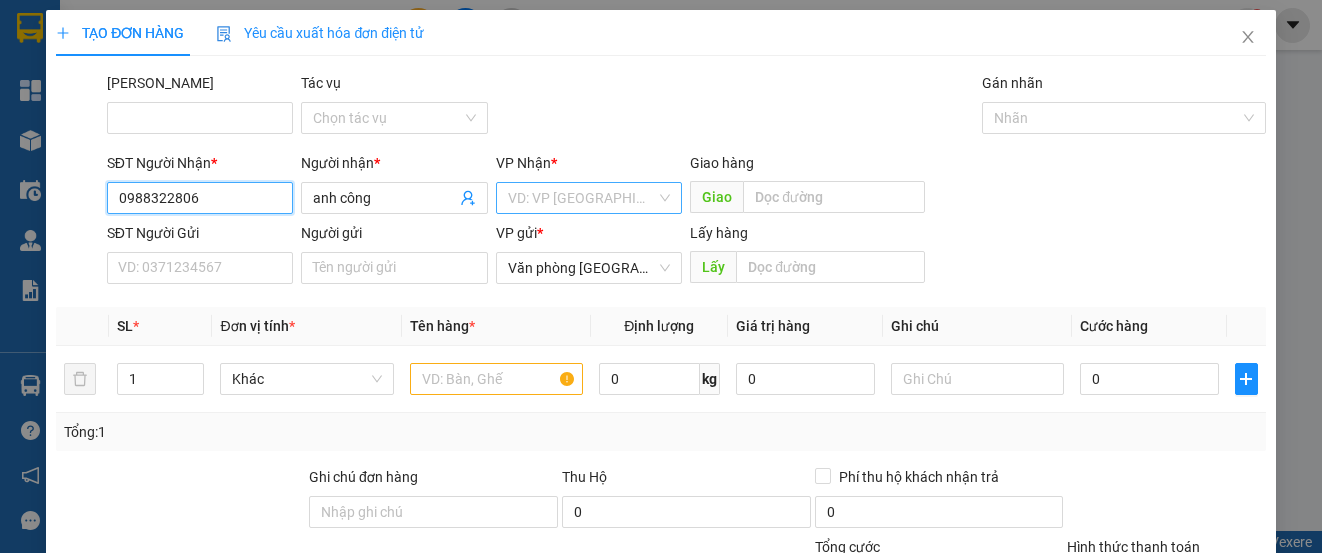 type on "0988322806" 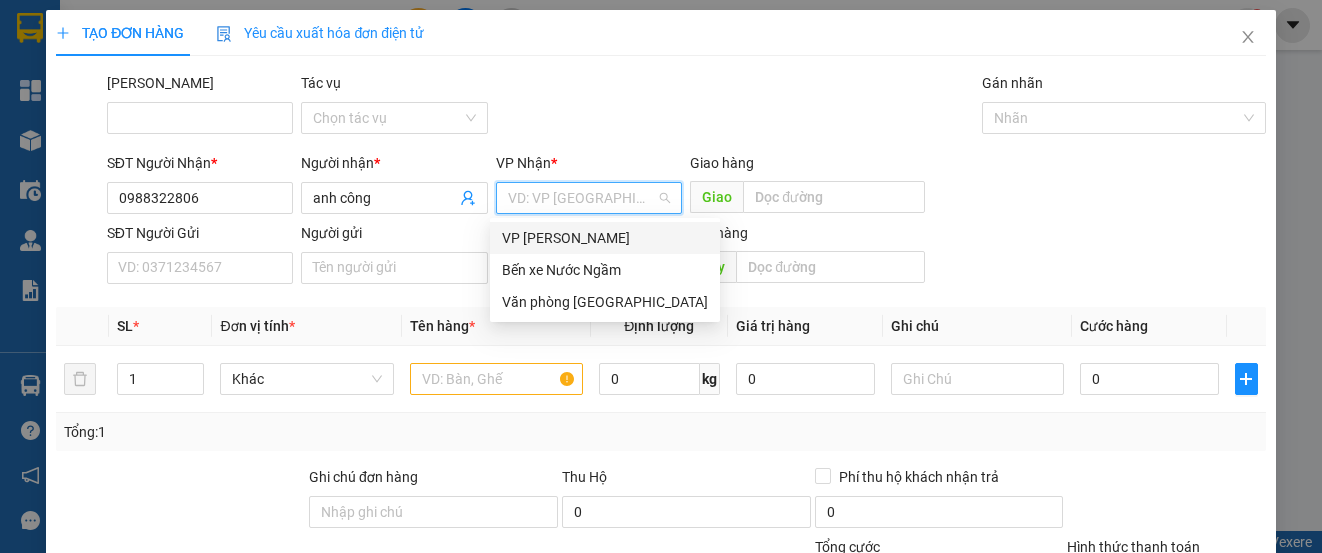 click at bounding box center (582, 198) 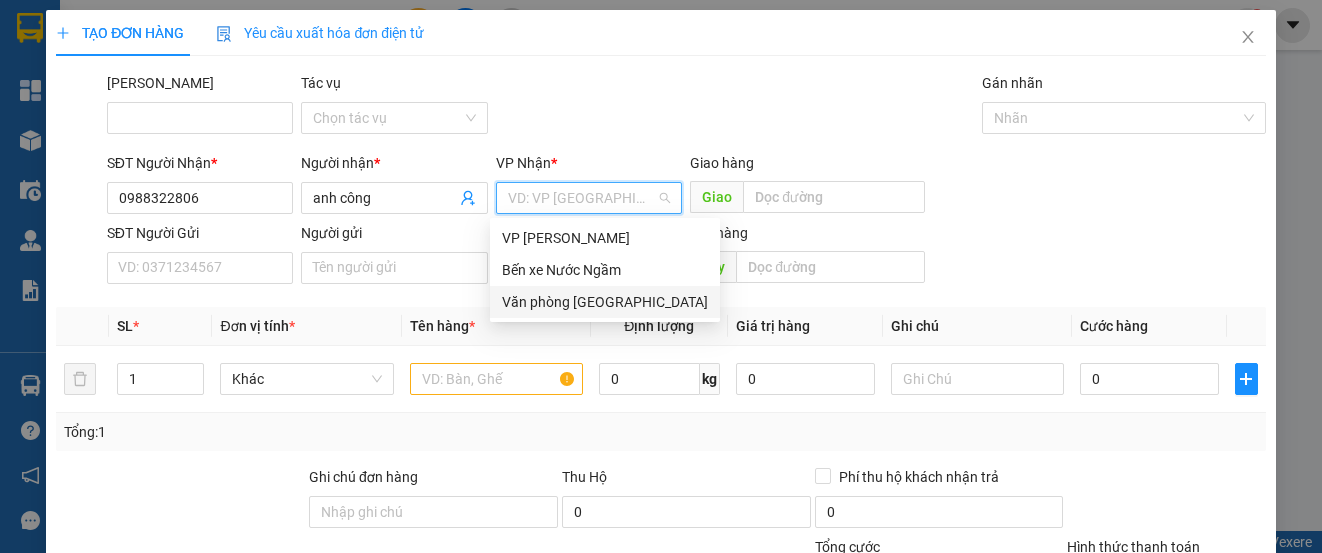 click on "Văn phòng [GEOGRAPHIC_DATA]" at bounding box center [605, 302] 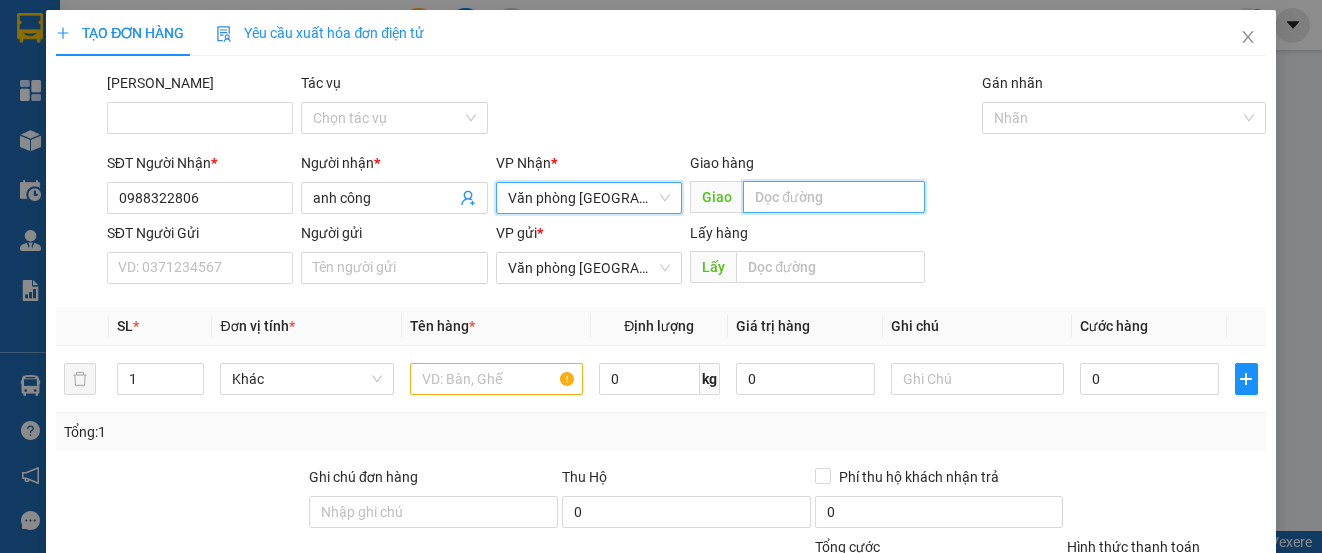 click at bounding box center [834, 197] 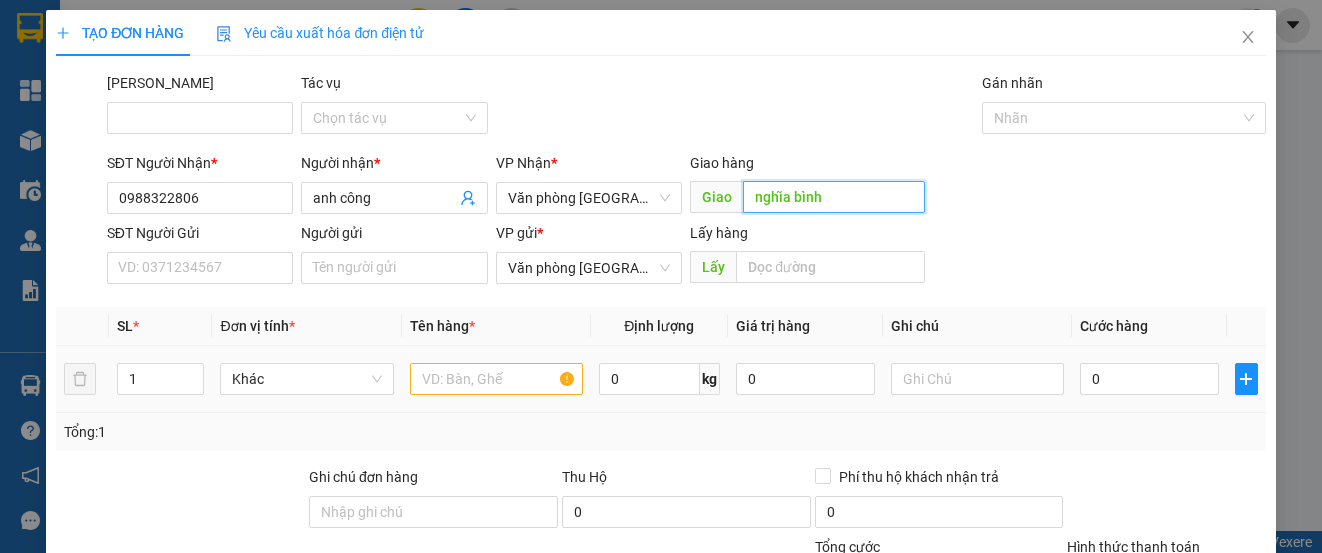 type on "nghĩa bình" 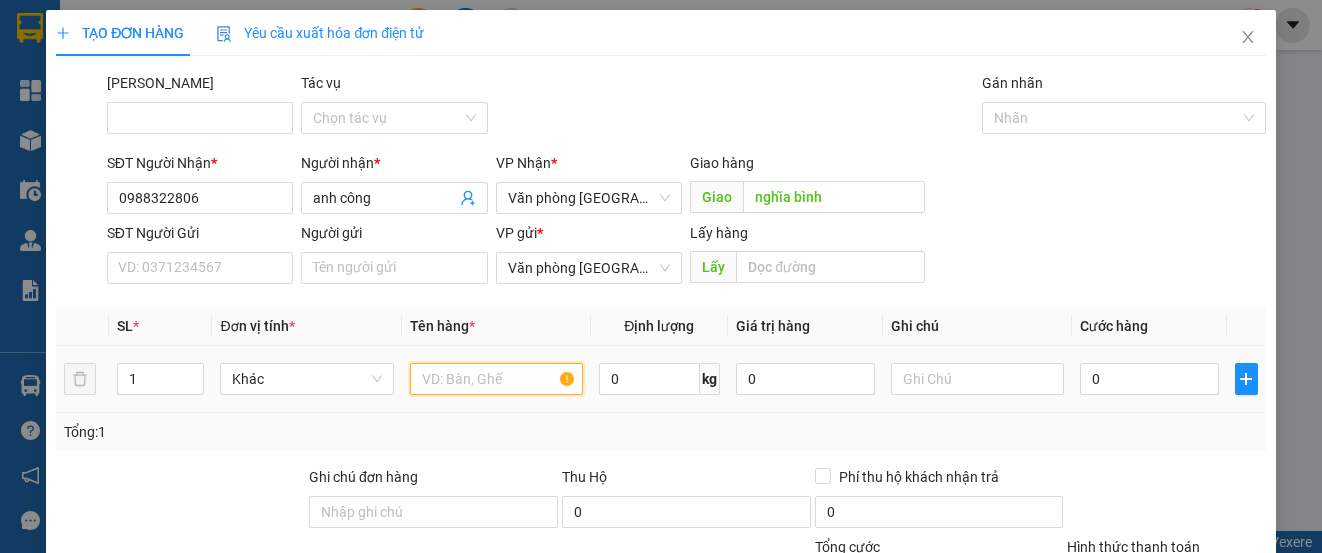 click at bounding box center [496, 379] 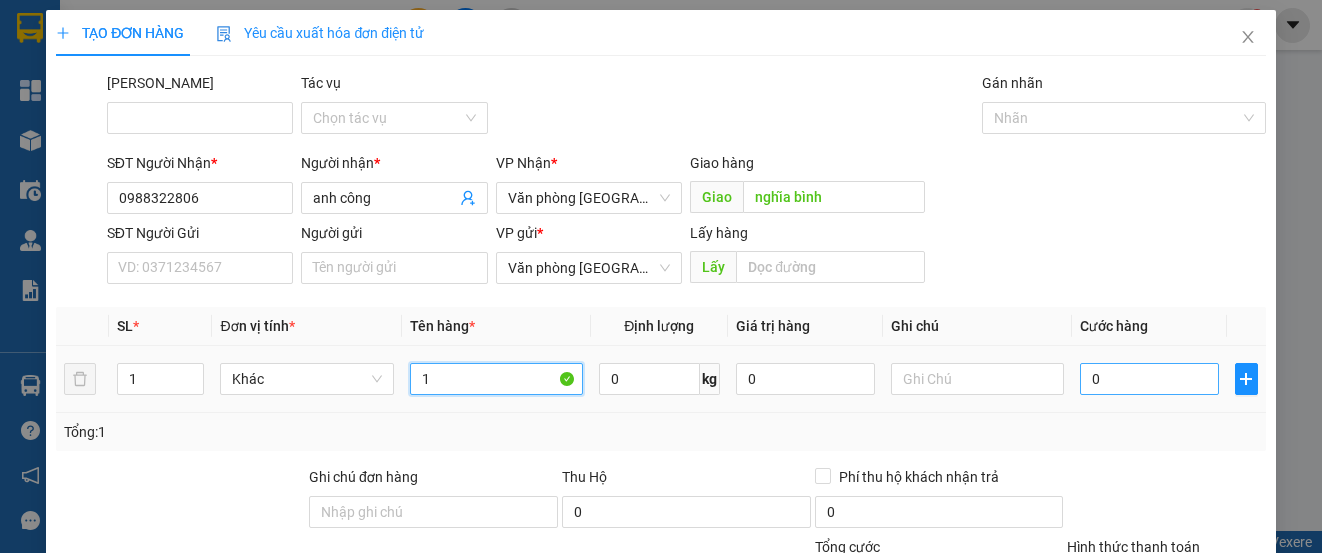 type on "1" 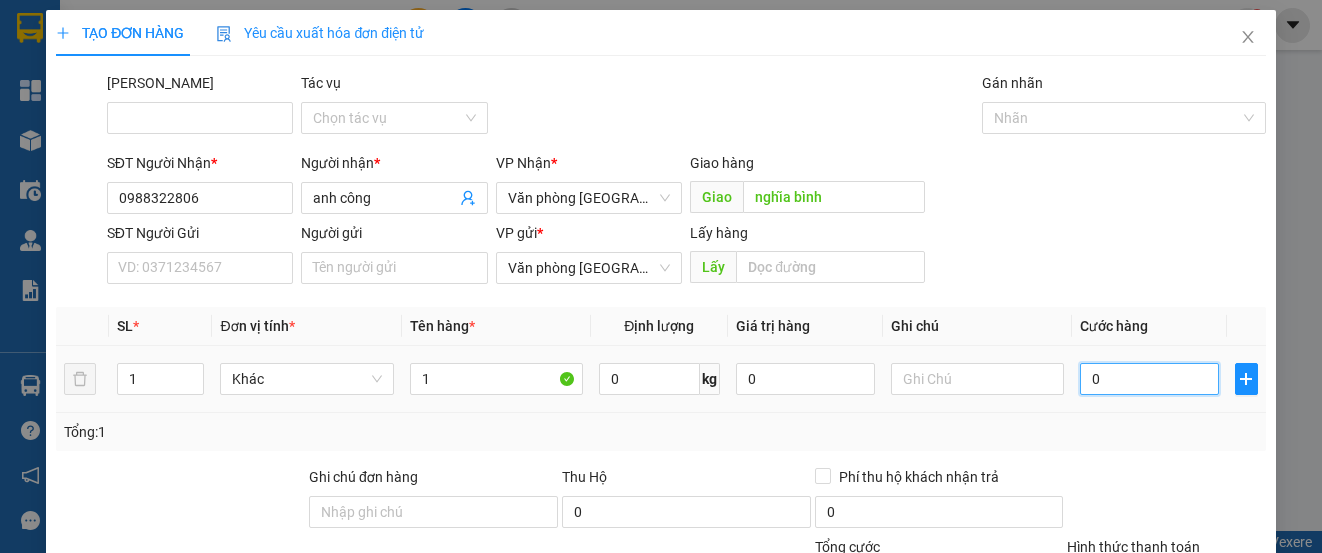 click on "0" at bounding box center (1149, 379) 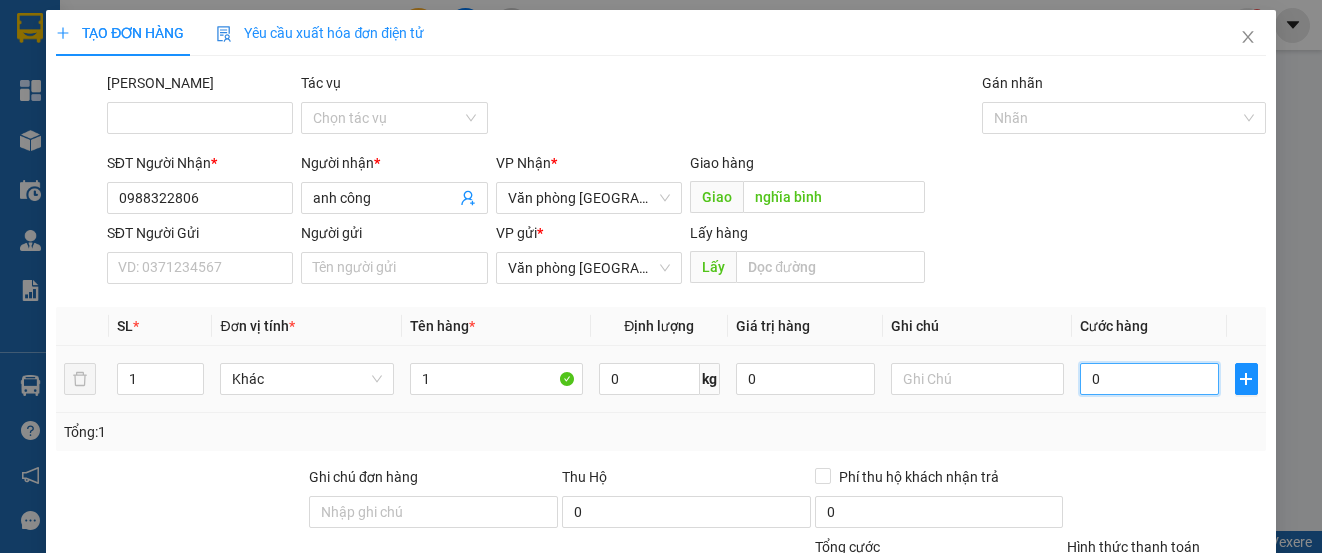 type on "5" 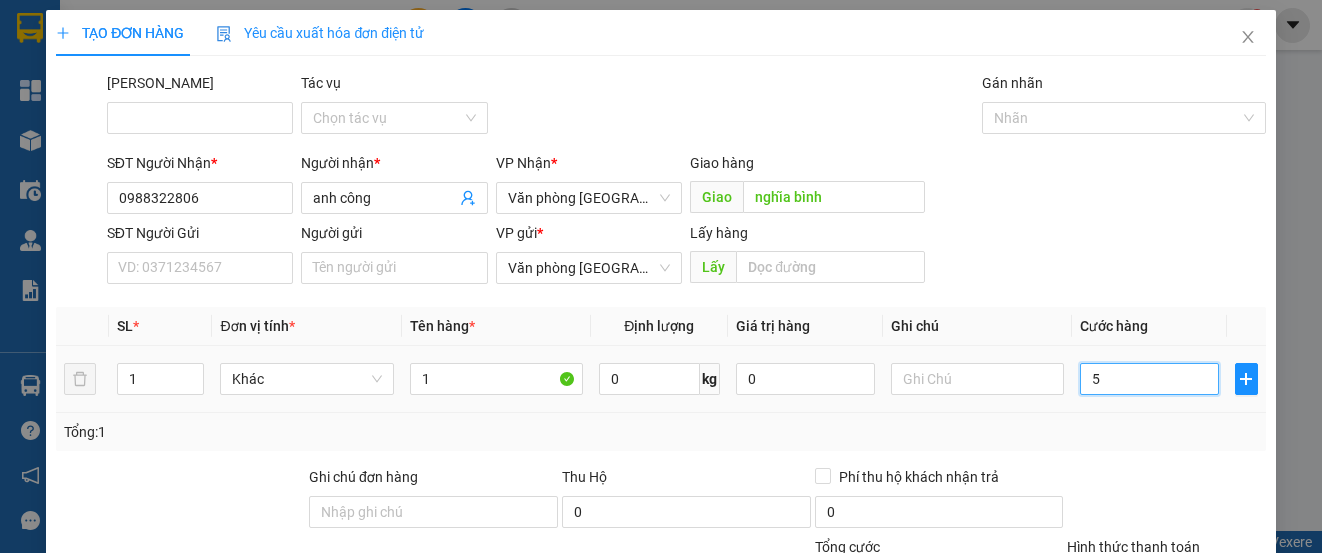 type on "5" 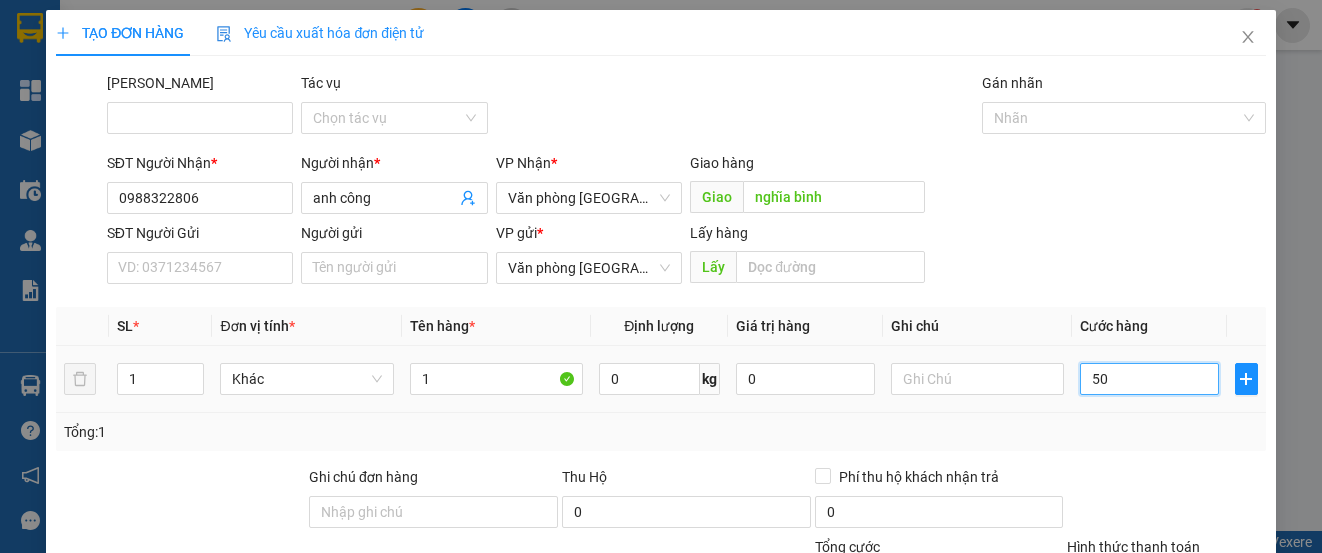 type on "500" 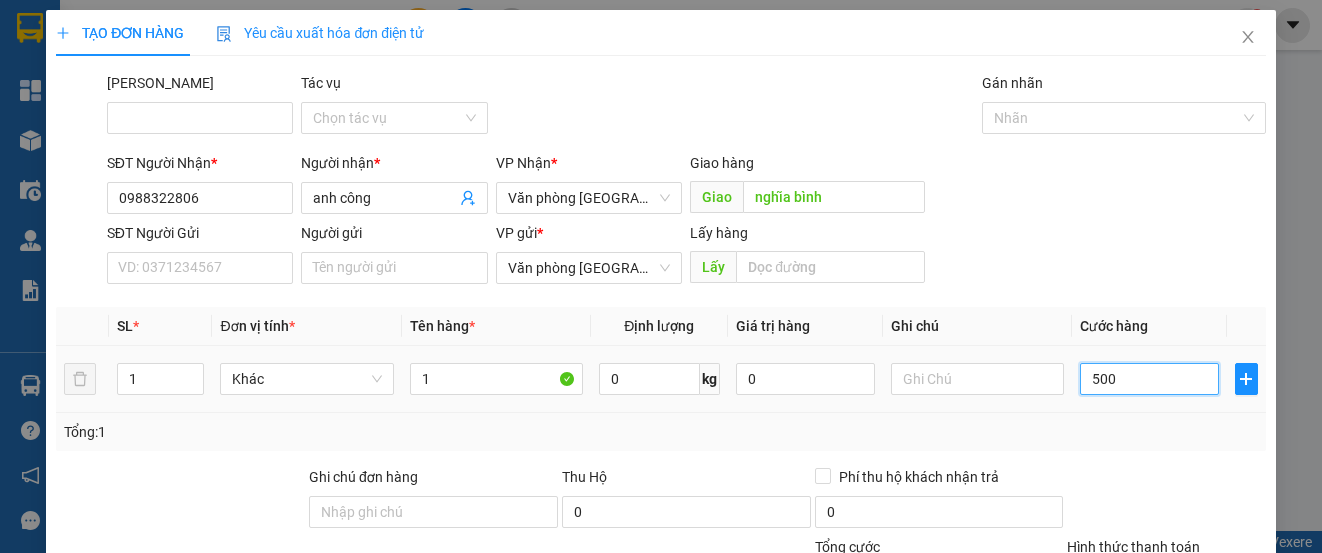 type on "500" 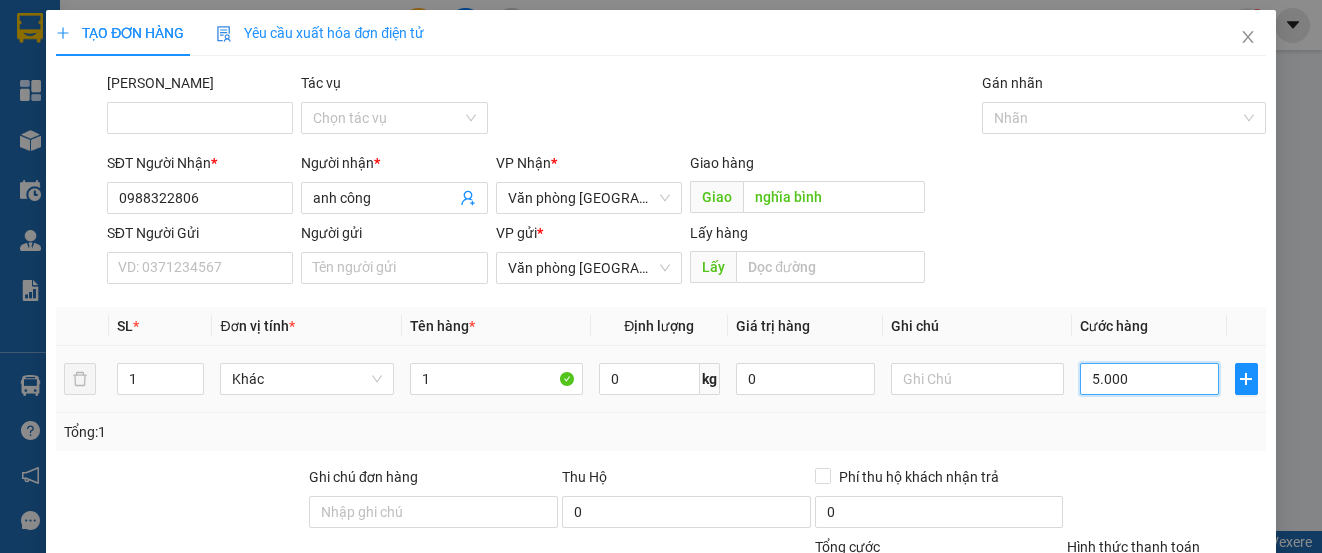 type on "50.000" 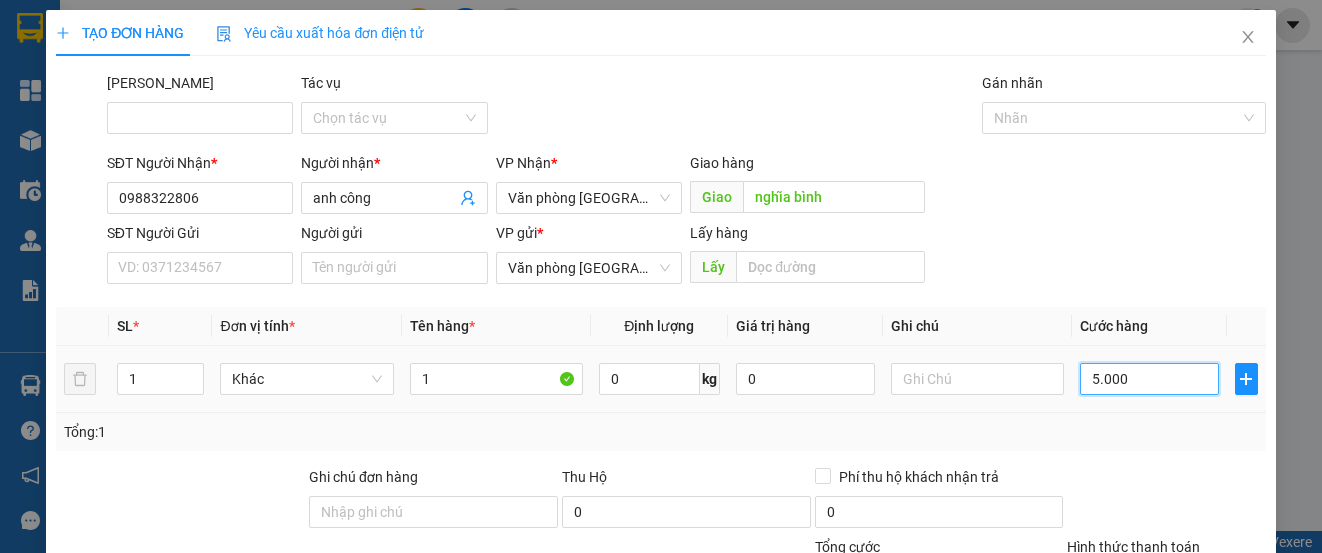 type on "50.000" 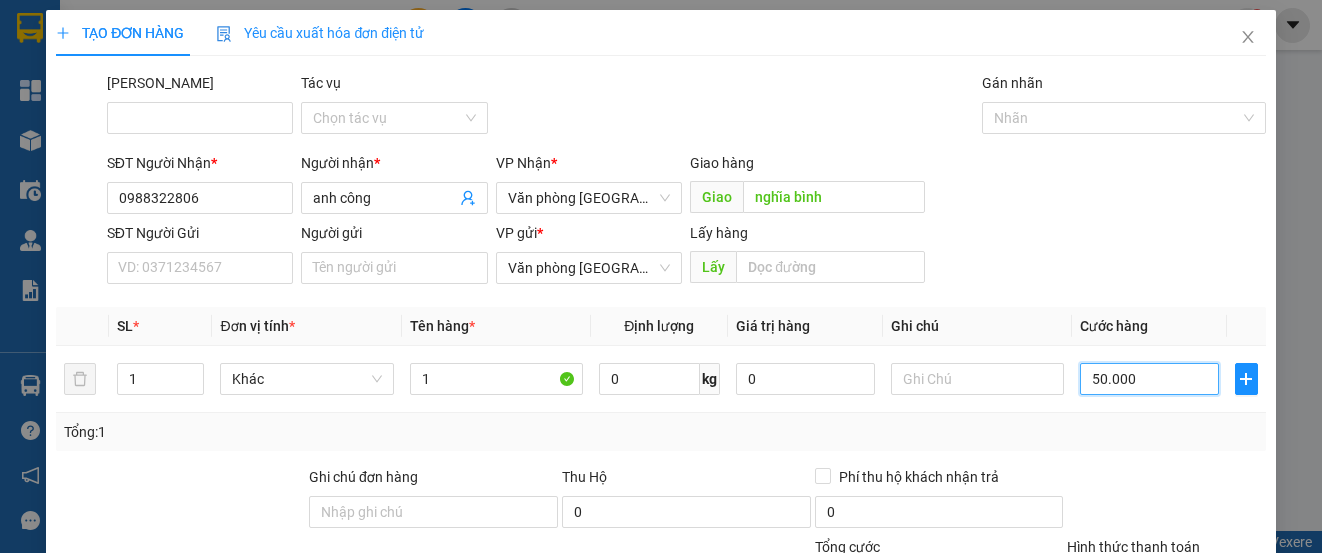 type on "50.000" 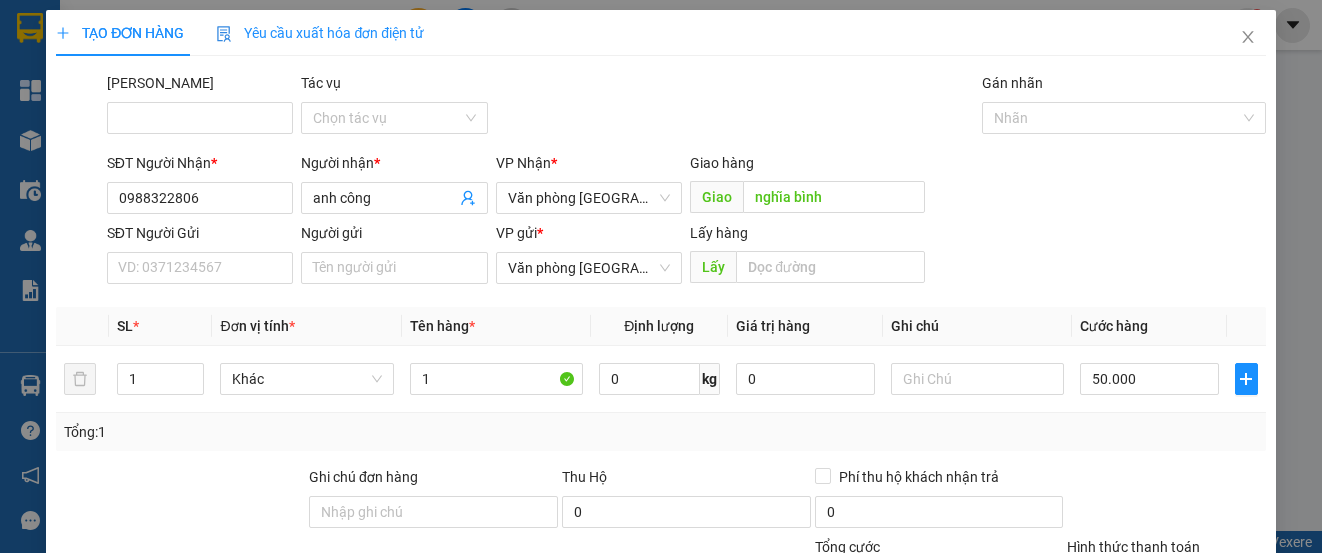 click 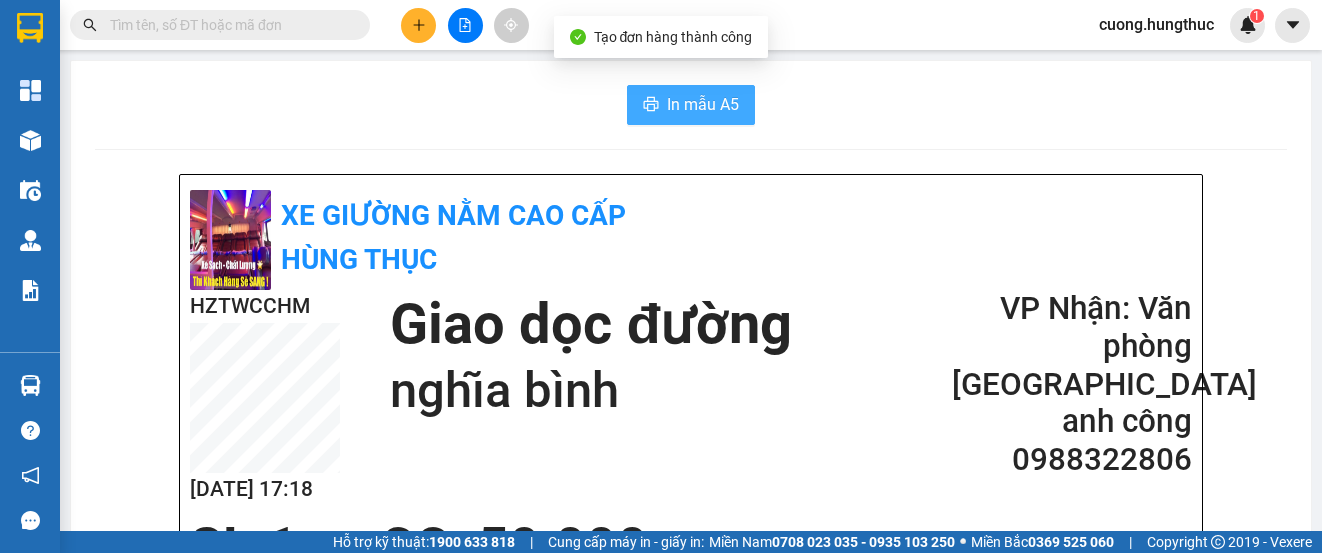 click on "In mẫu A5" at bounding box center [703, 104] 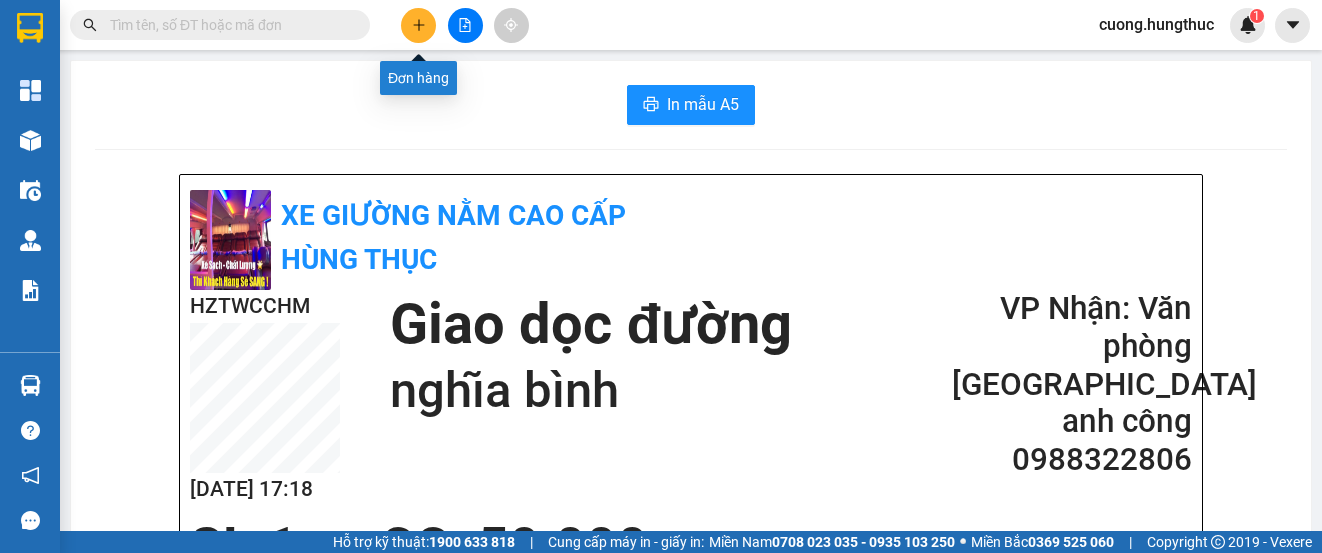 click at bounding box center [418, 25] 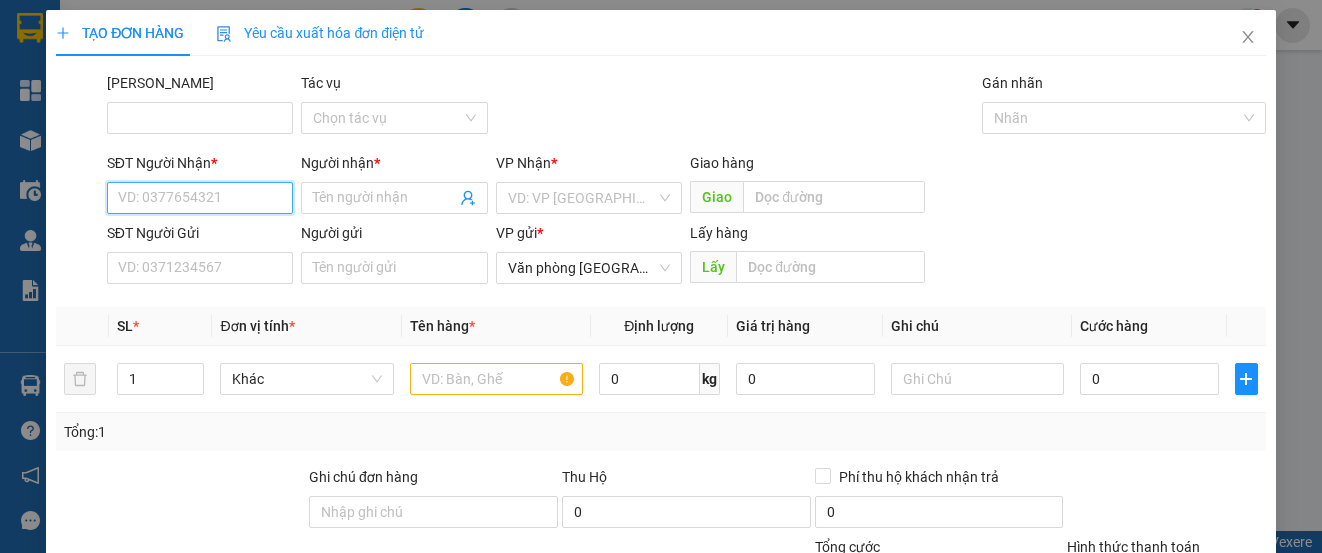 click on "SĐT Người Nhận  *" at bounding box center (200, 198) 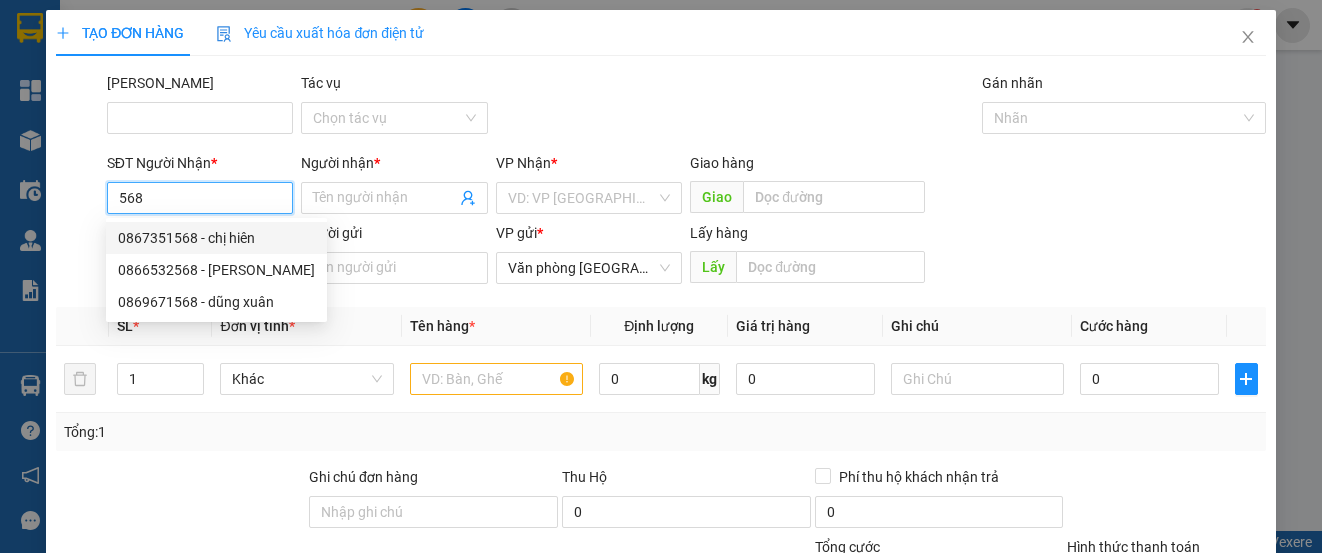 click on "0867351568 - chị hiên" at bounding box center [216, 238] 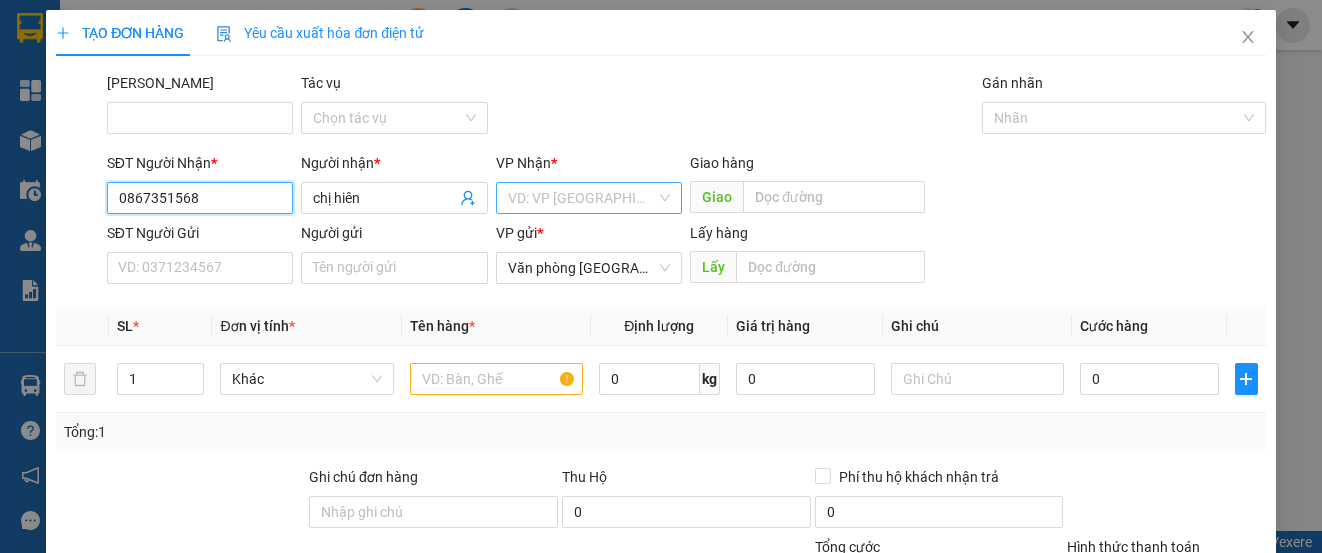 type on "0867351568" 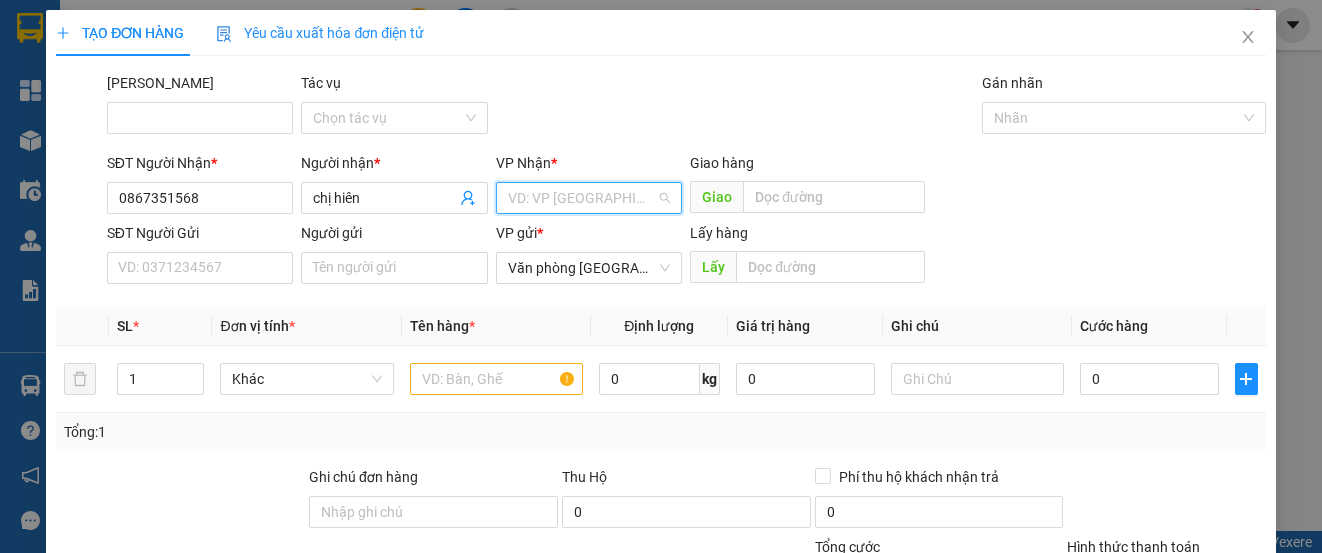 click at bounding box center [582, 198] 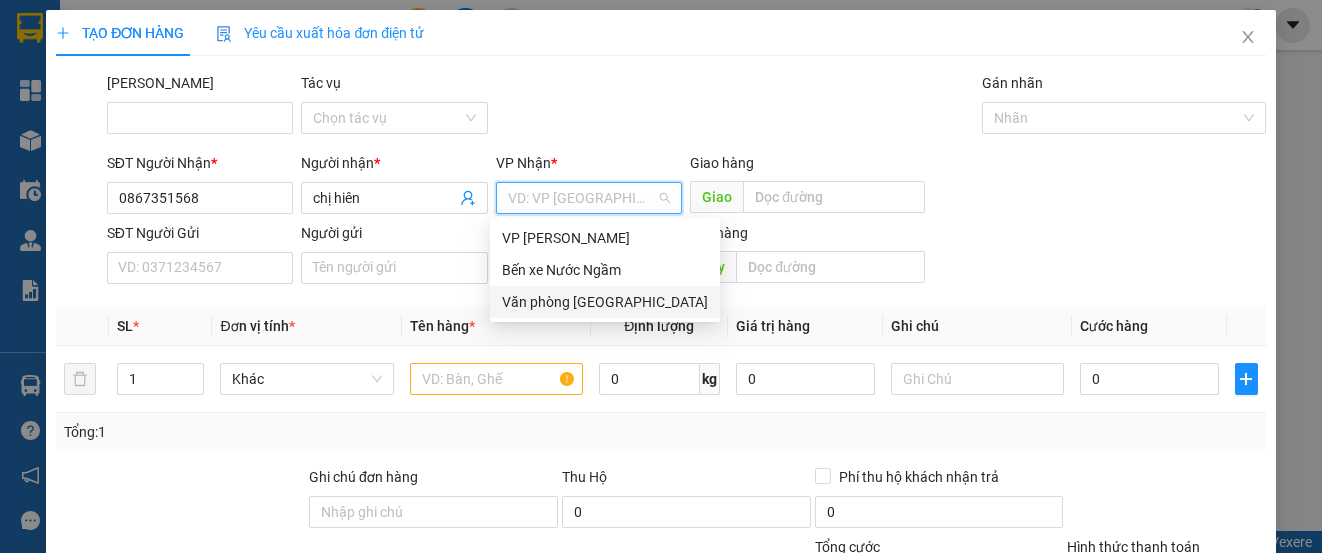 click on "Văn phòng [GEOGRAPHIC_DATA]" at bounding box center (605, 302) 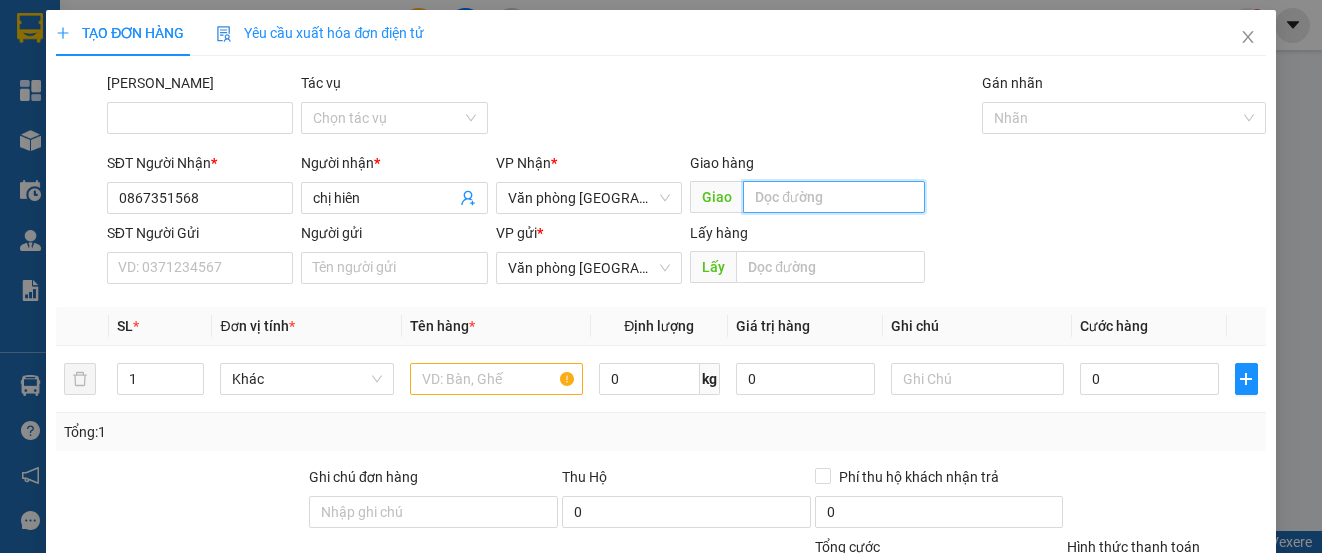click at bounding box center [834, 197] 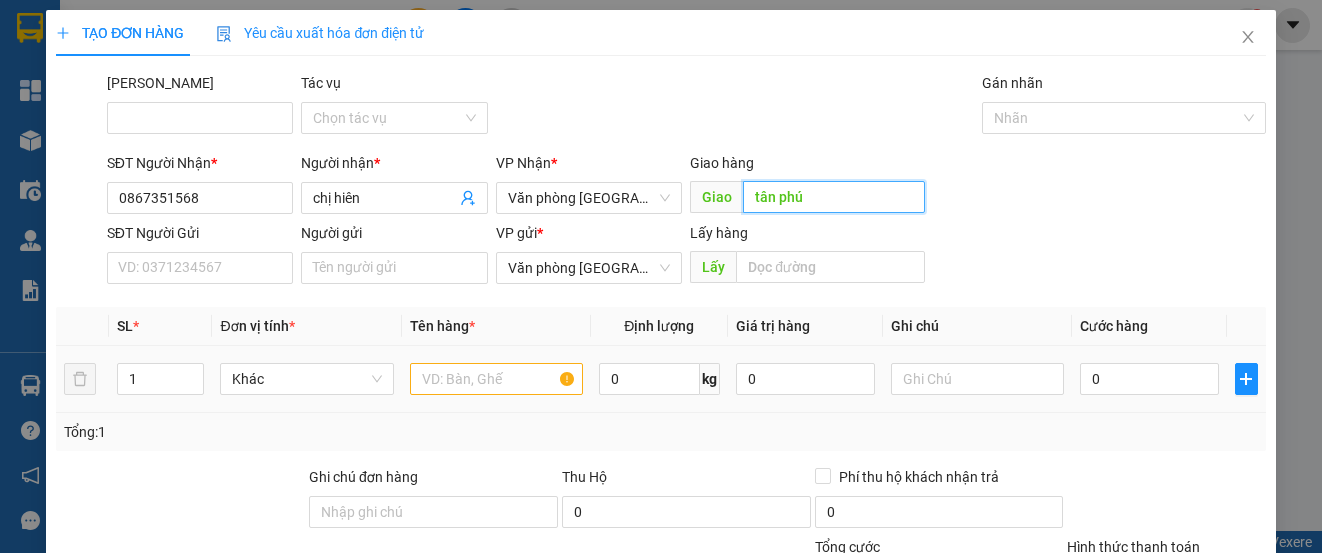 type on "tân phú" 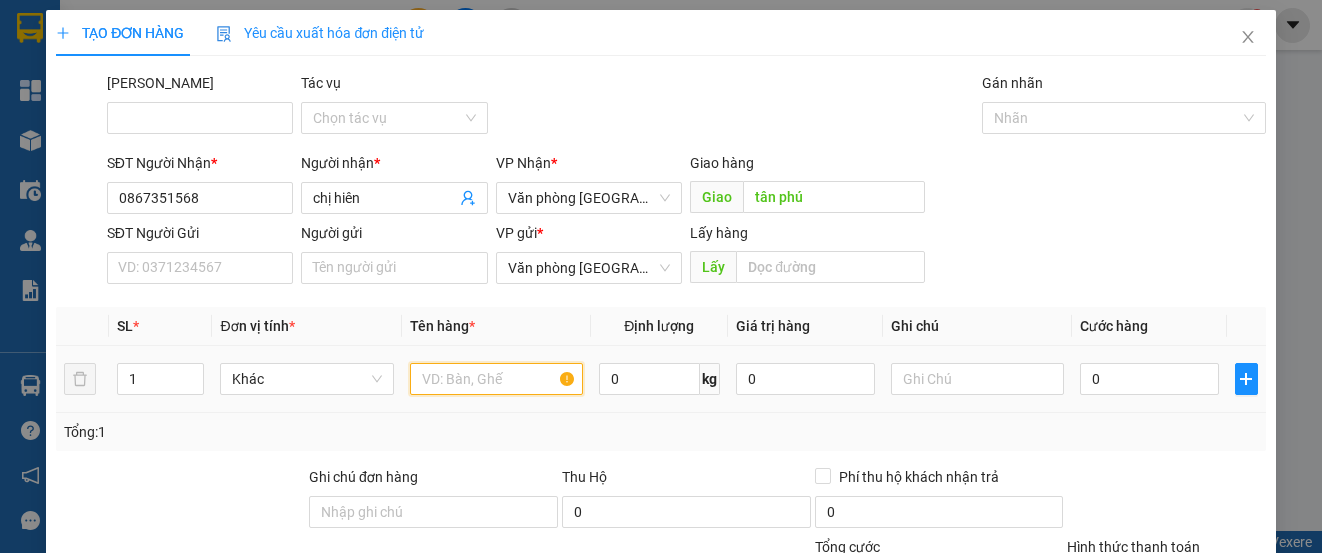 click at bounding box center (496, 379) 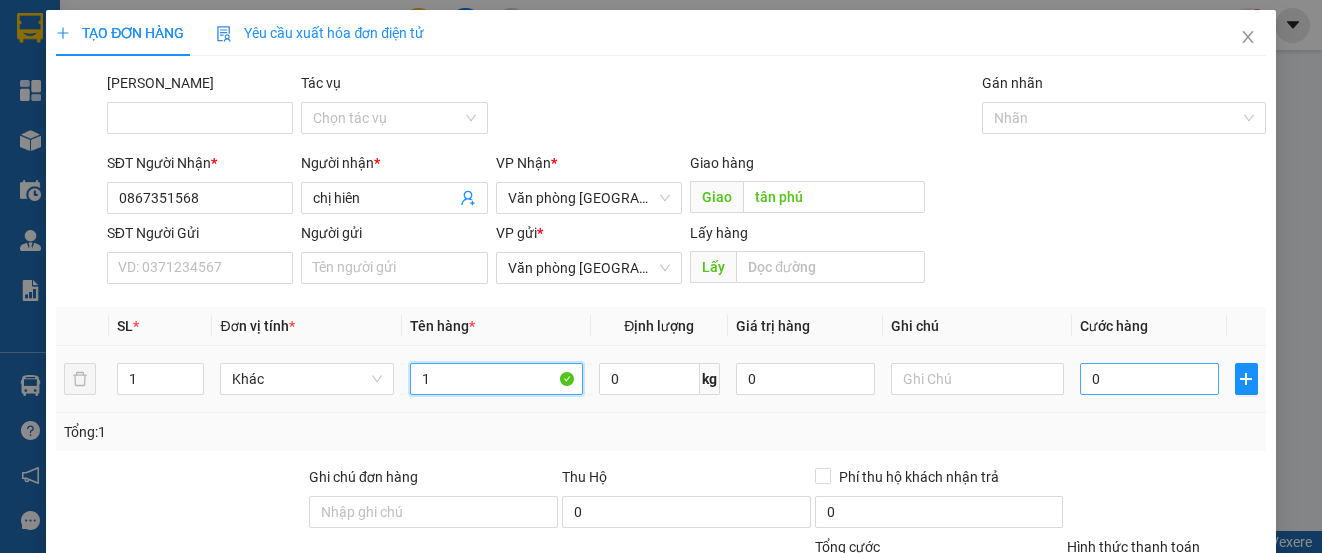 type on "1" 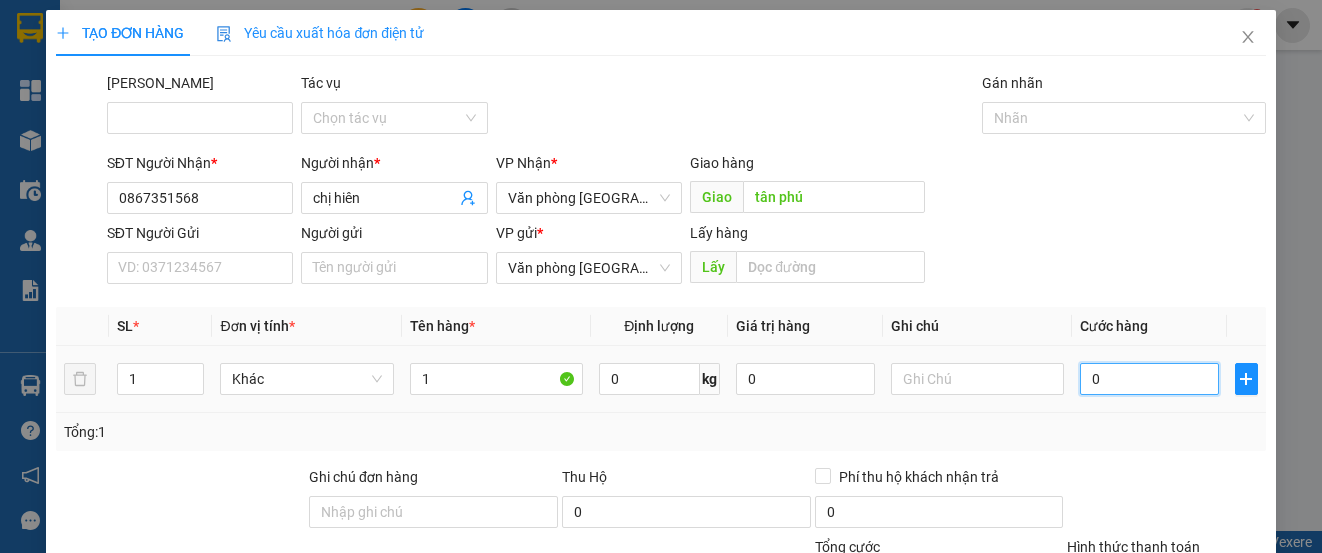 click on "0" at bounding box center (1149, 379) 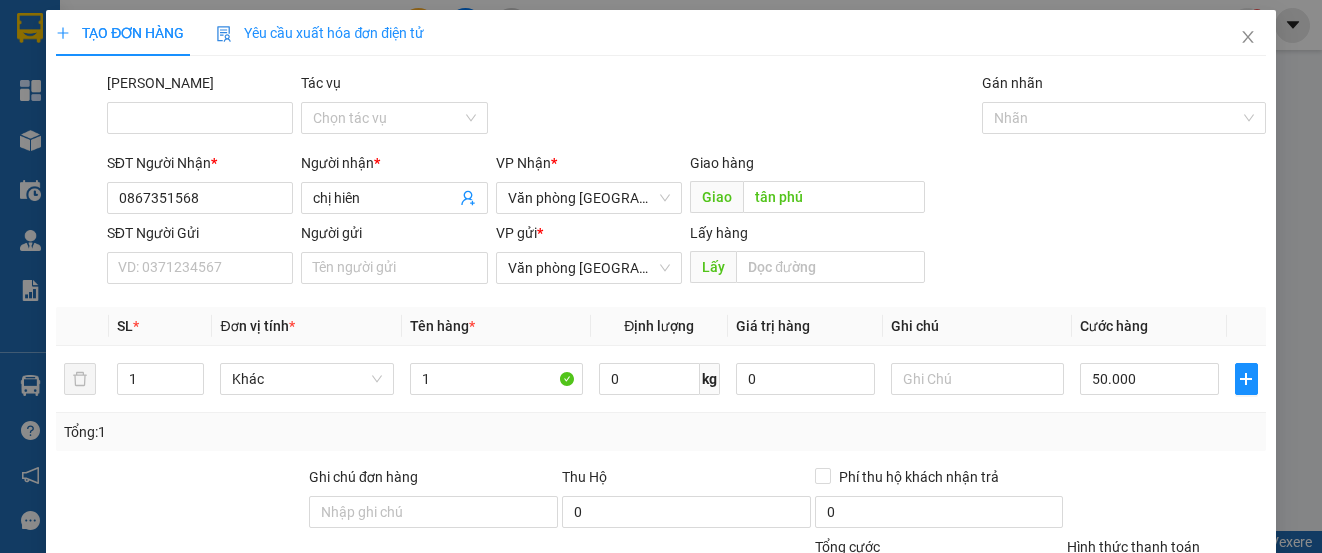 drag, startPoint x: 1199, startPoint y: 472, endPoint x: 1199, endPoint y: 487, distance: 15 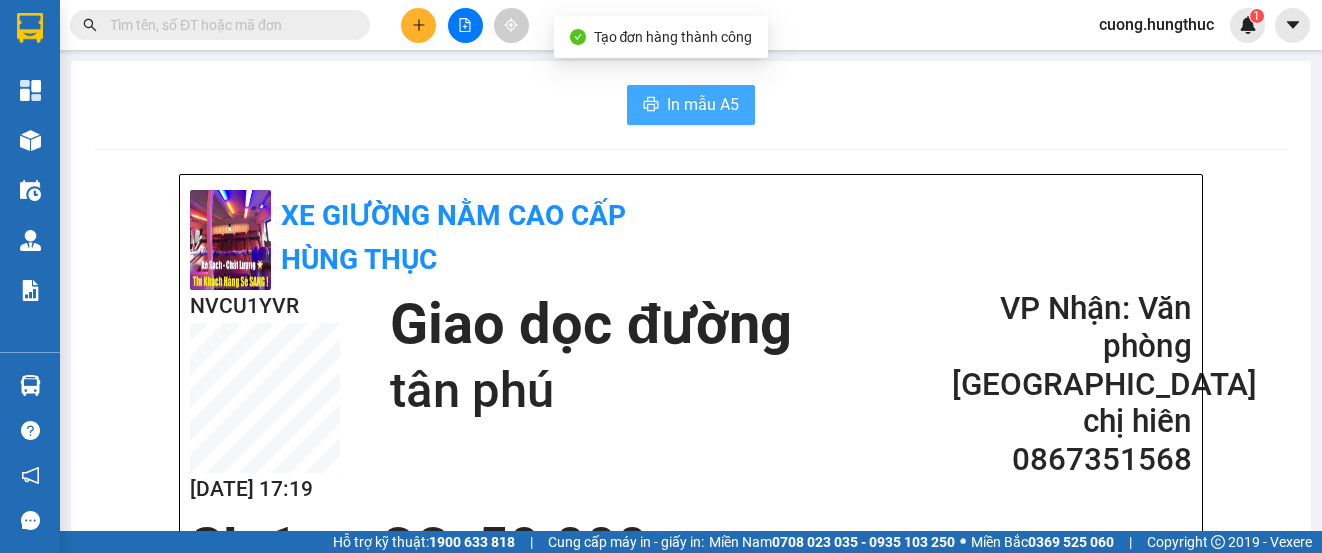 click on "In mẫu A5" at bounding box center [703, 104] 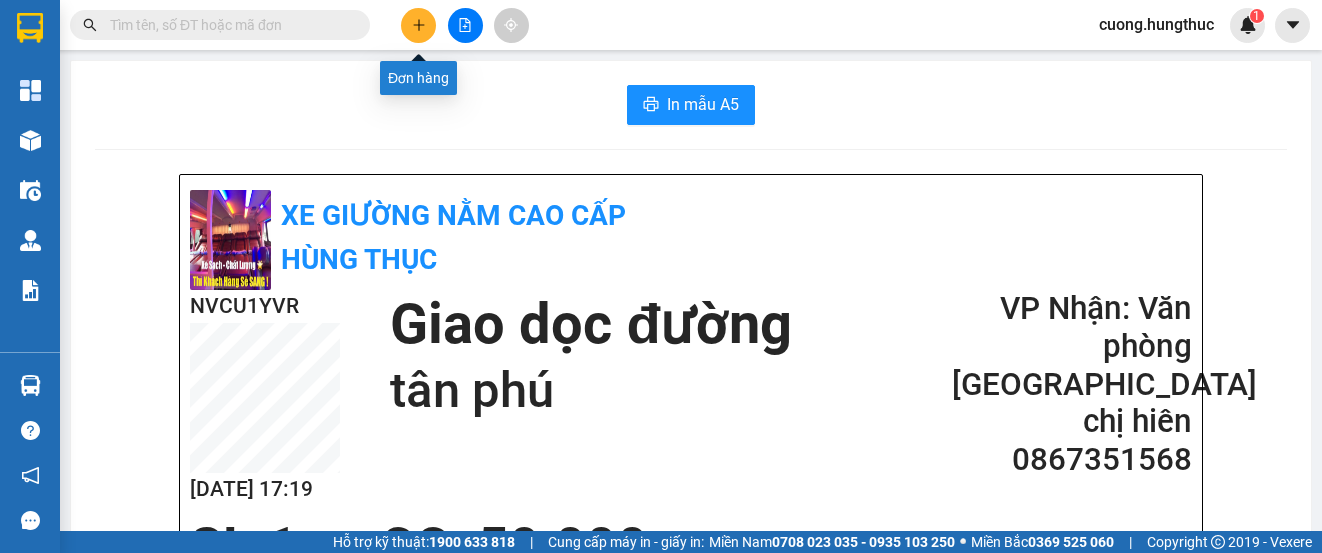 click 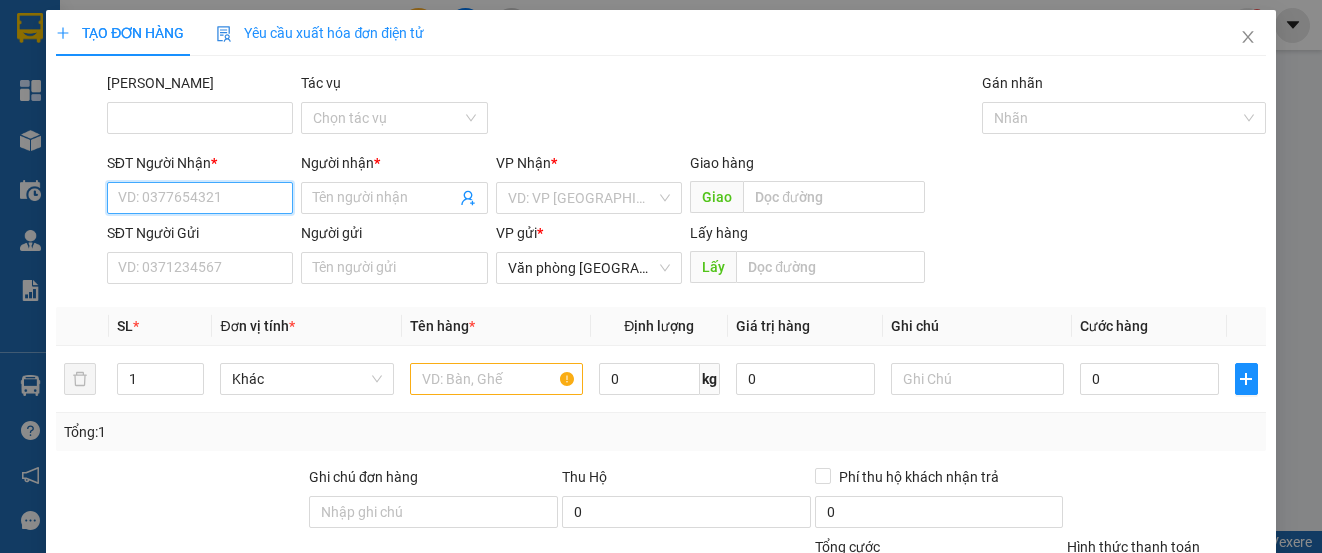 click on "SĐT Người Nhận  *" at bounding box center (200, 198) 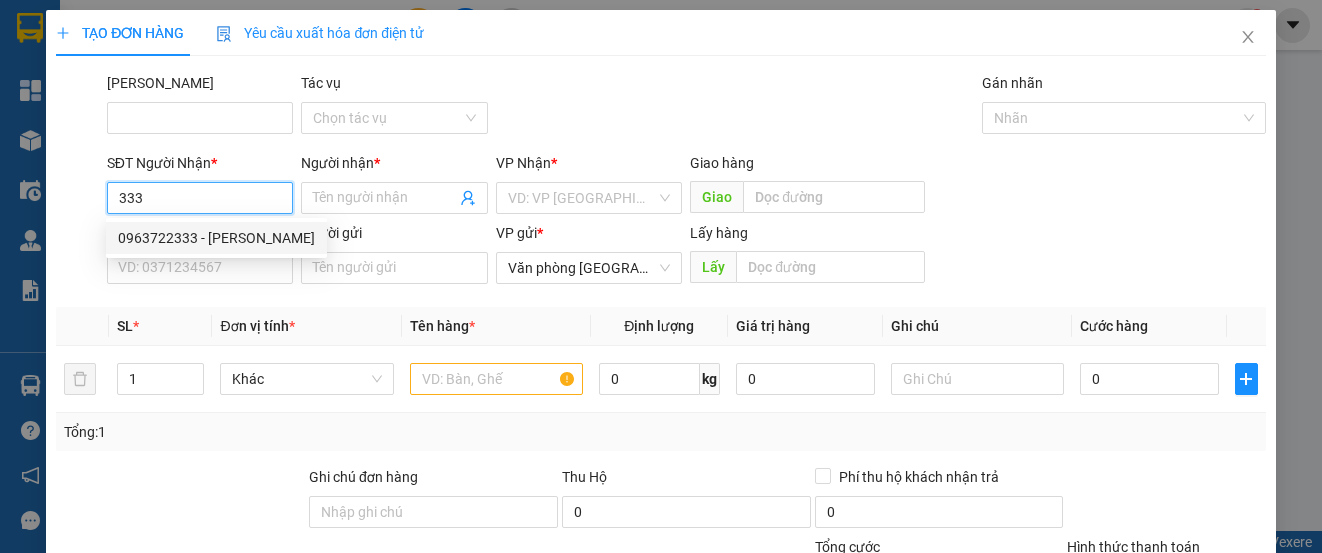 click on "0963722333 - [PERSON_NAME]" at bounding box center [216, 238] 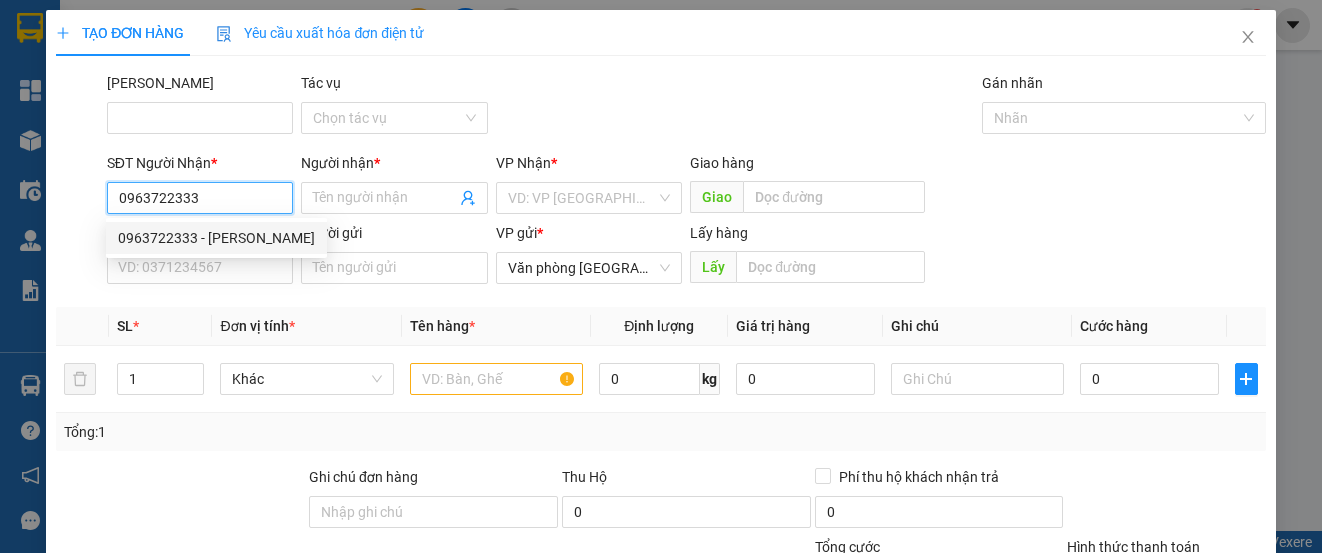 type on "[PERSON_NAME]" 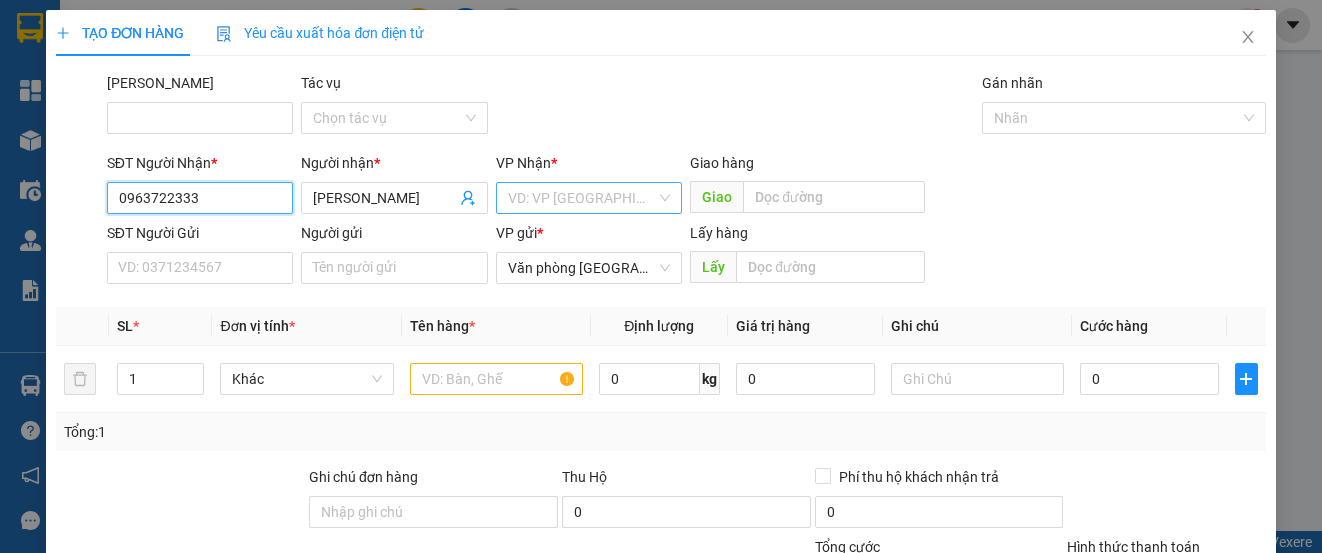 type on "0963722333" 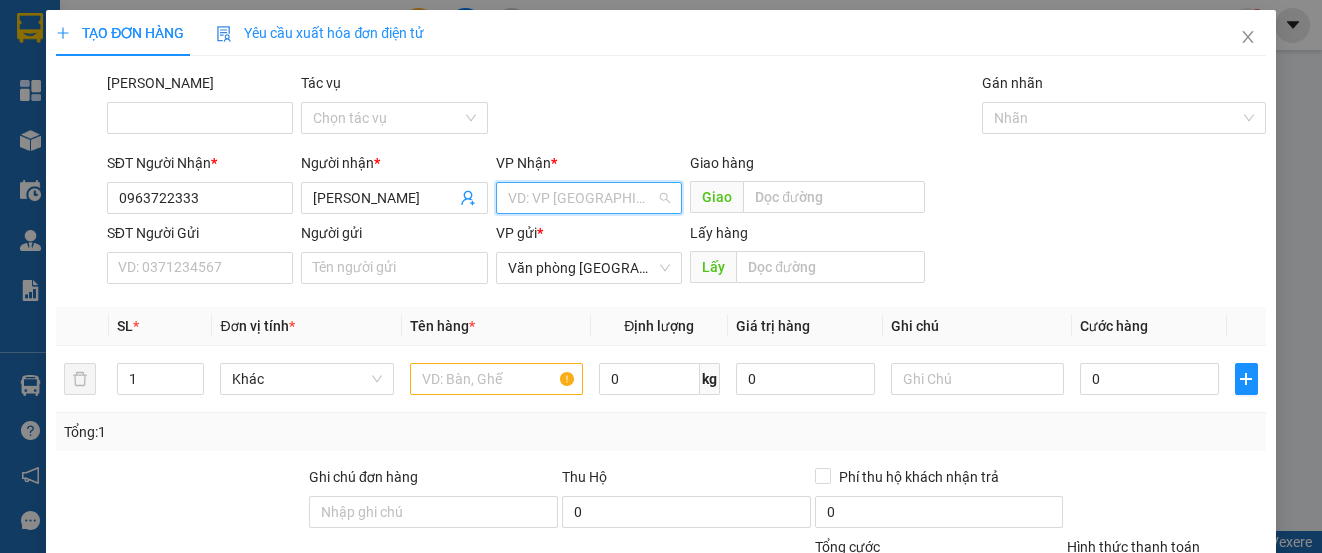 click at bounding box center (582, 198) 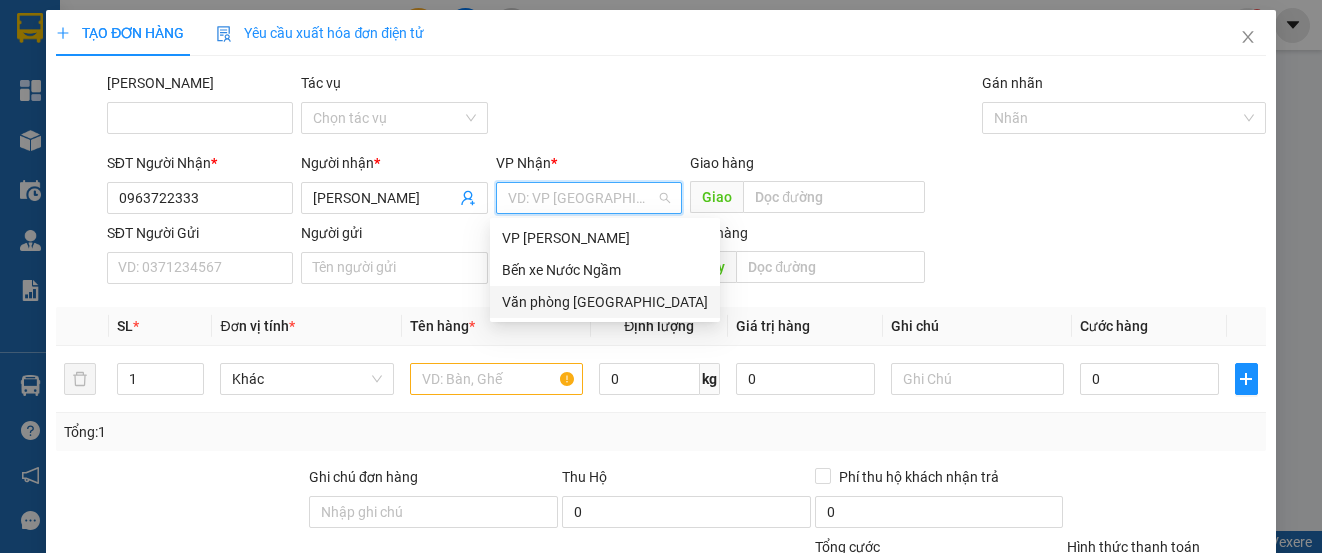 click on "Văn phòng [GEOGRAPHIC_DATA]" at bounding box center (605, 302) 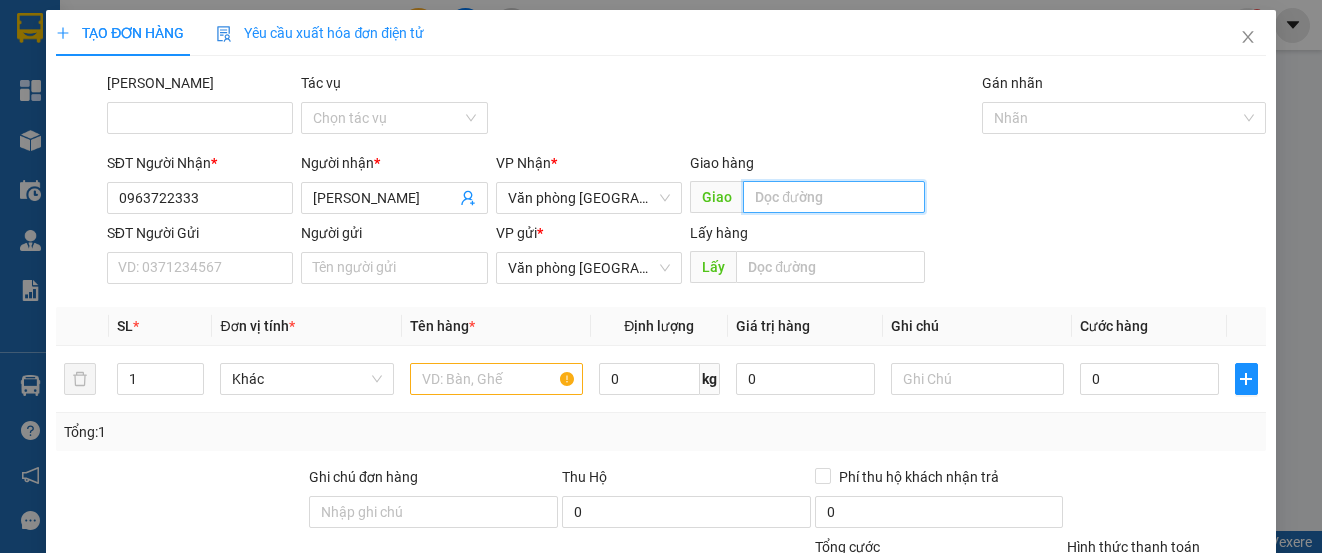 click at bounding box center [834, 197] 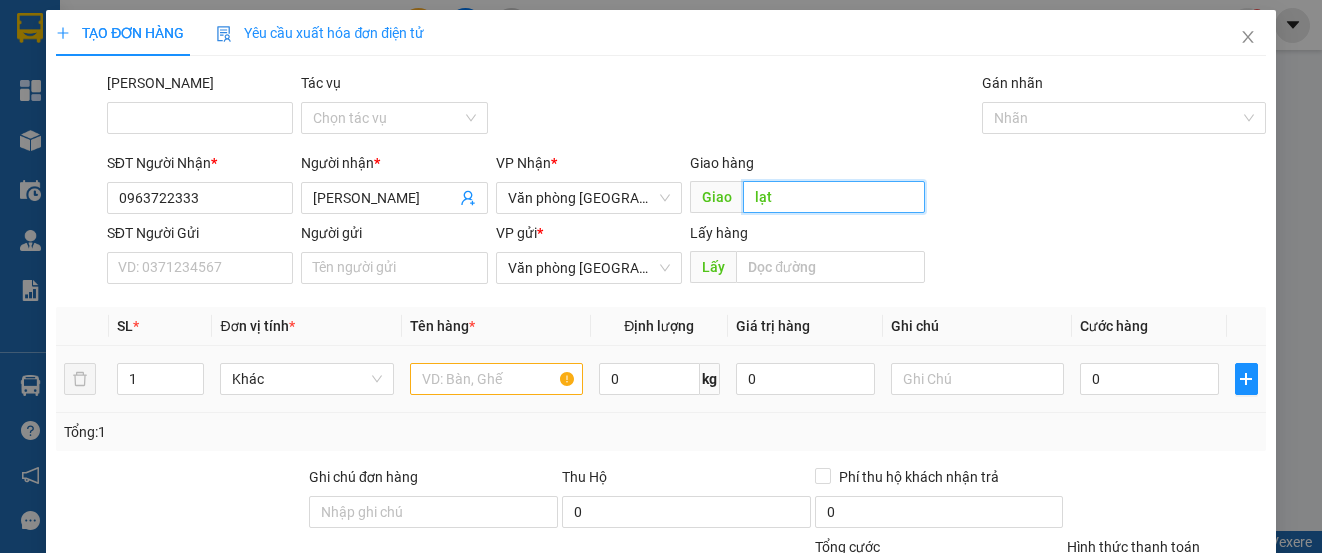 type on "lạt" 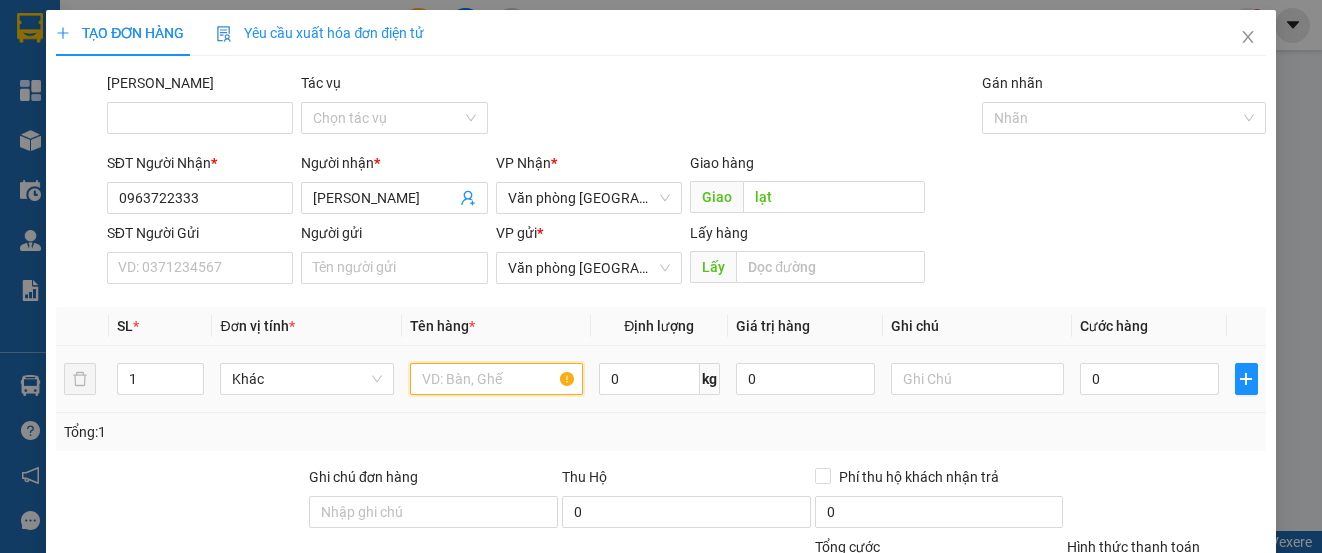 click at bounding box center (496, 379) 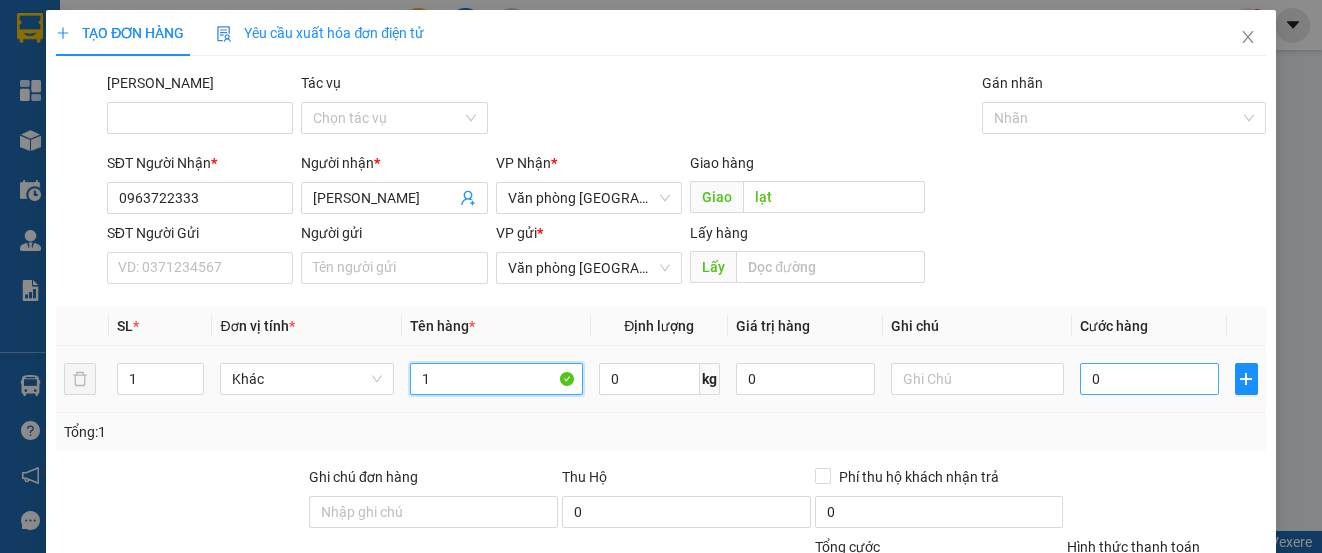 type on "1" 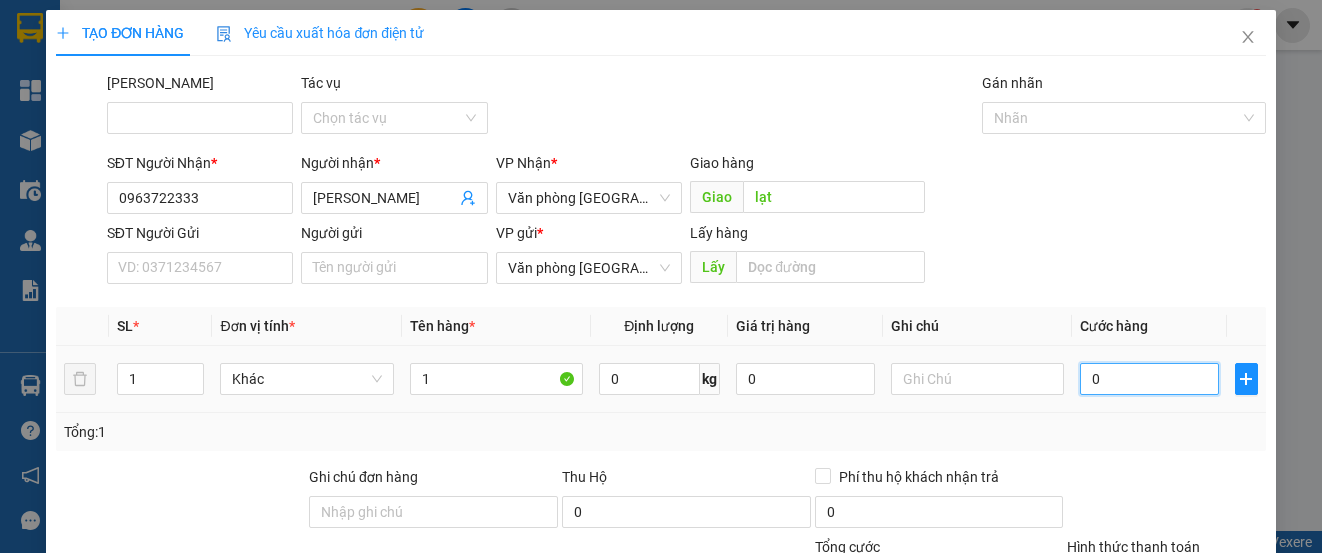 click on "0" at bounding box center [1149, 379] 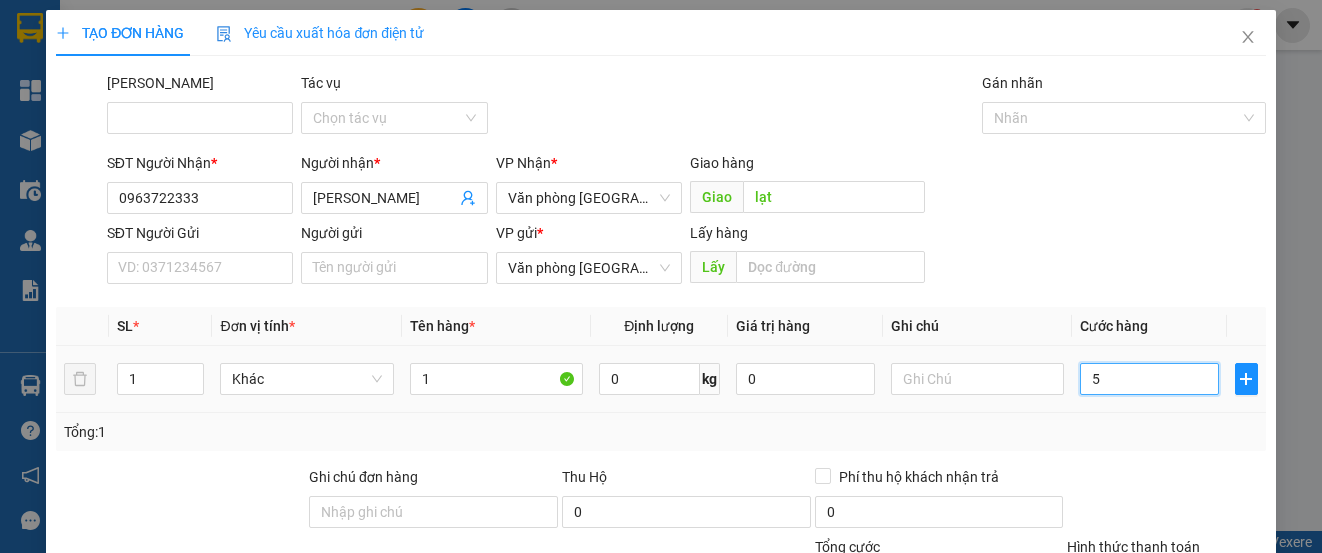 type on "5" 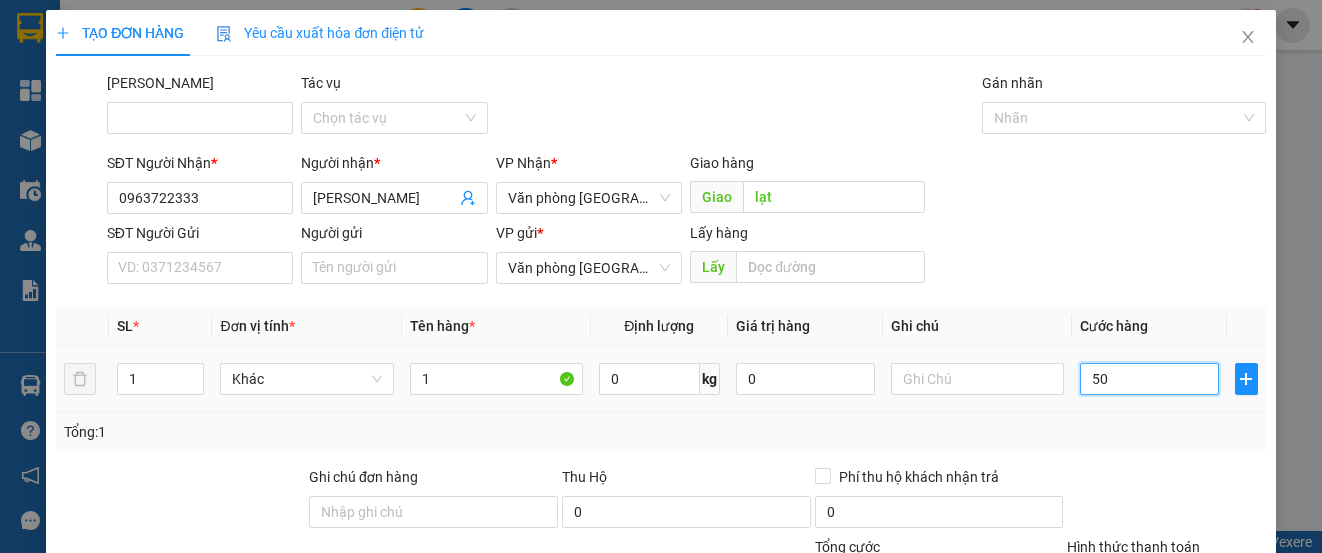 type on "50" 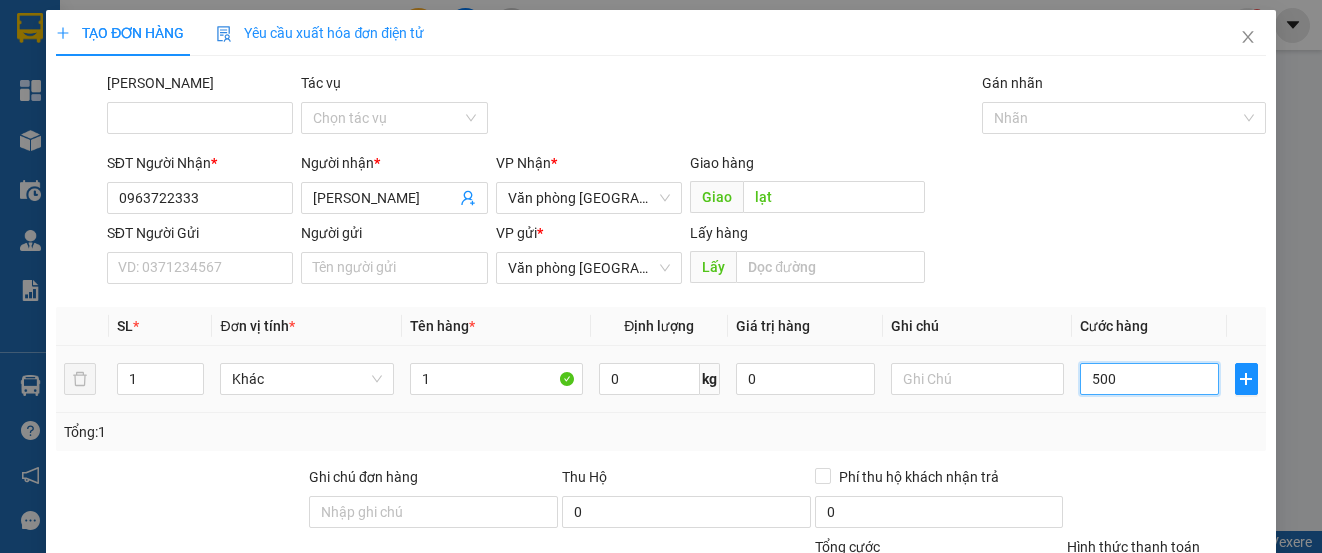 type on "5.000" 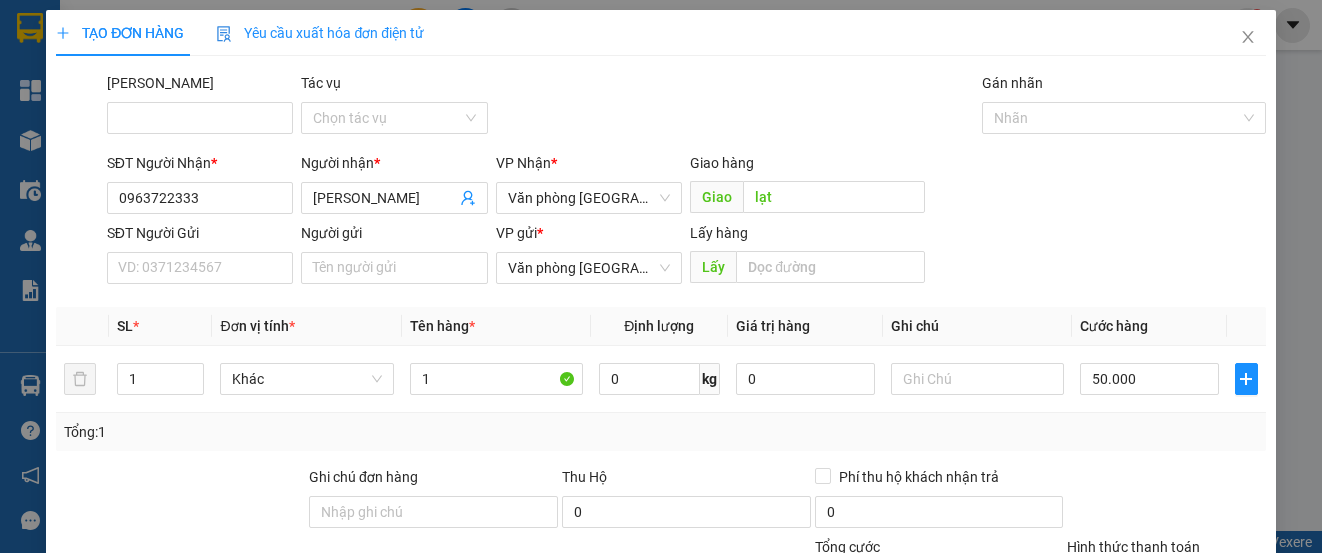 click 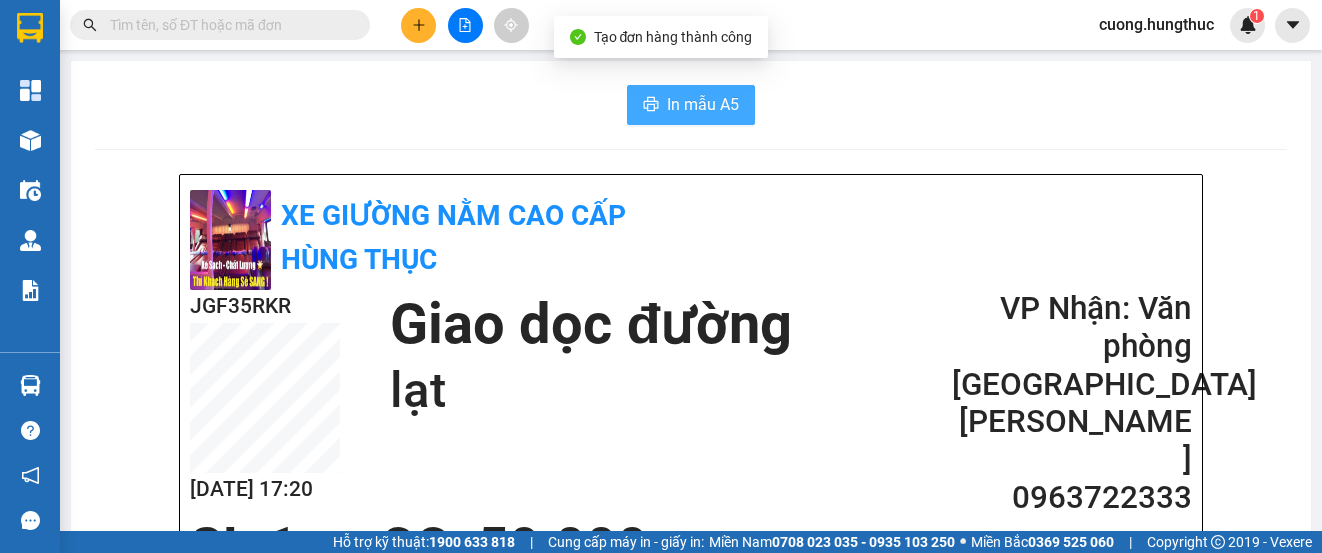 click on "In mẫu A5" at bounding box center [703, 104] 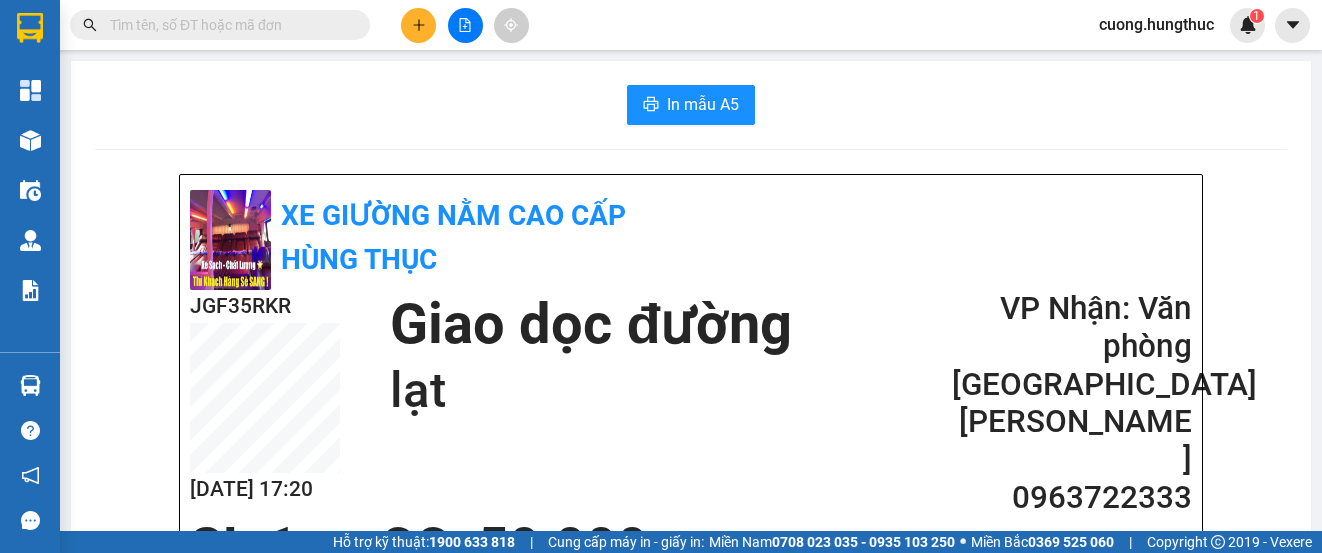 drag, startPoint x: 1122, startPoint y: 87, endPoint x: 710, endPoint y: 28, distance: 416.20306 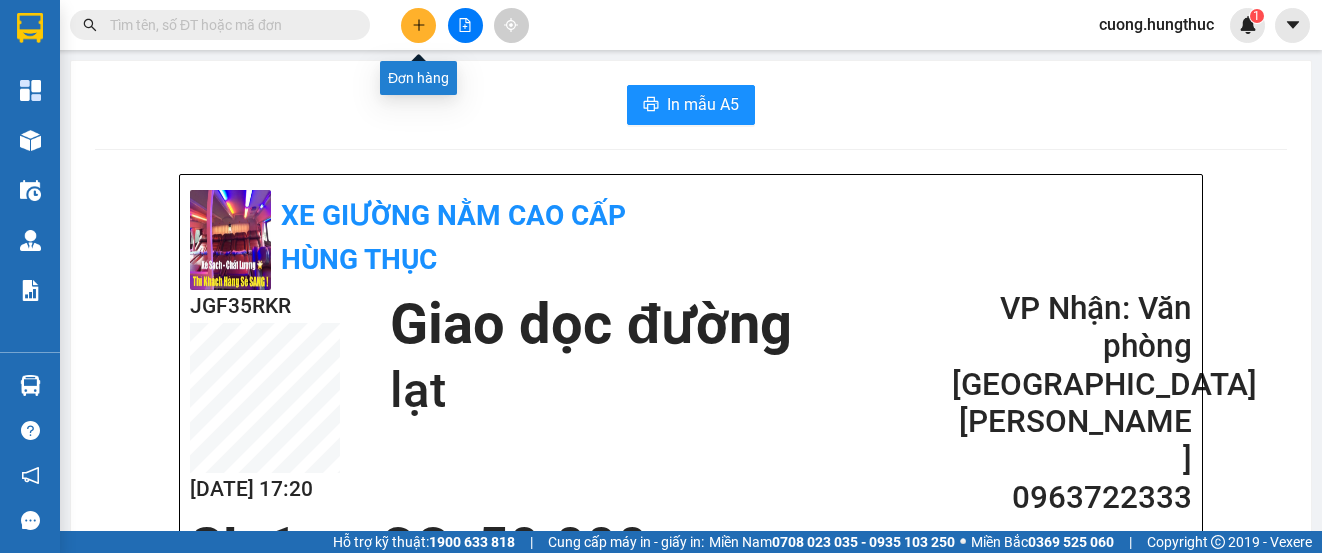 click 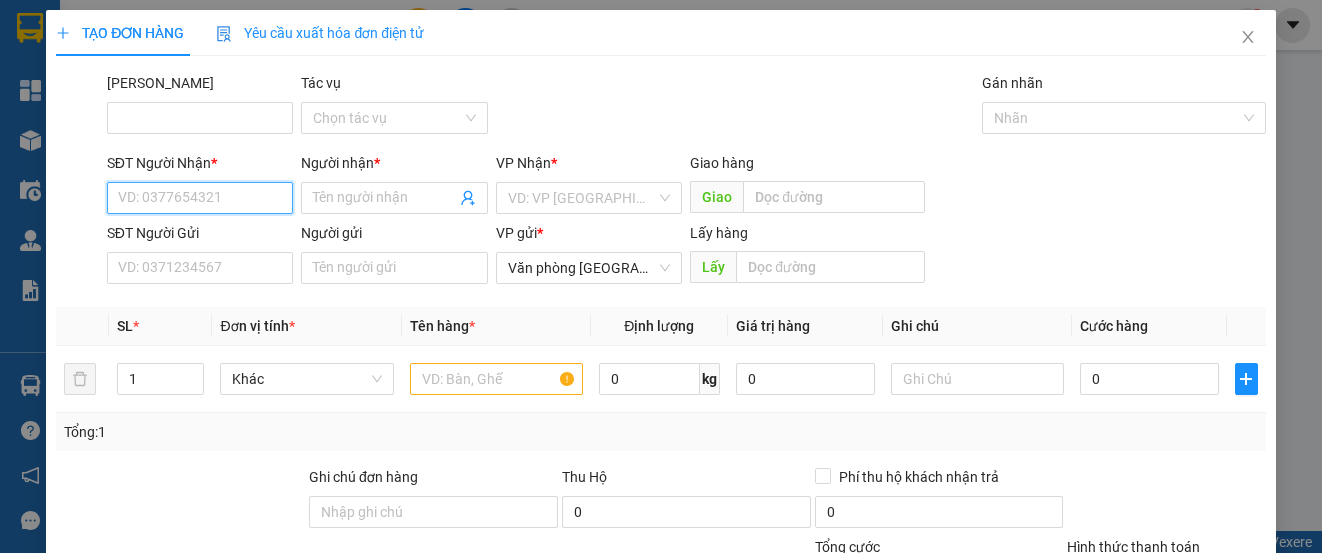 click on "SĐT Người Nhận  *" at bounding box center [200, 198] 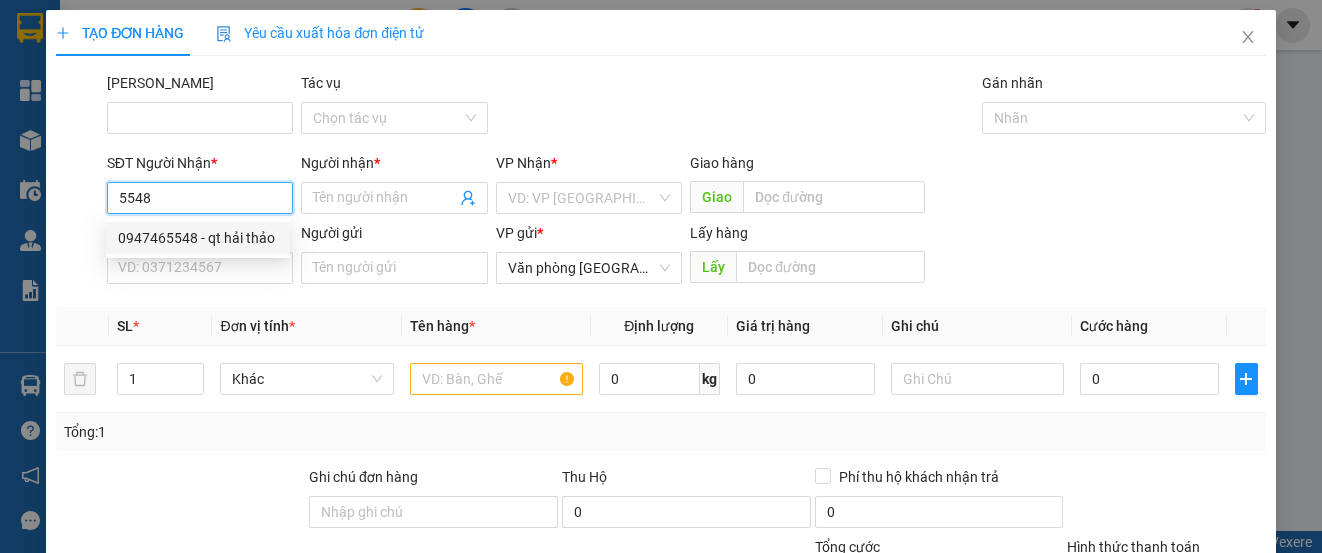 click on "0947465548 - qt hải thảo" at bounding box center (198, 238) 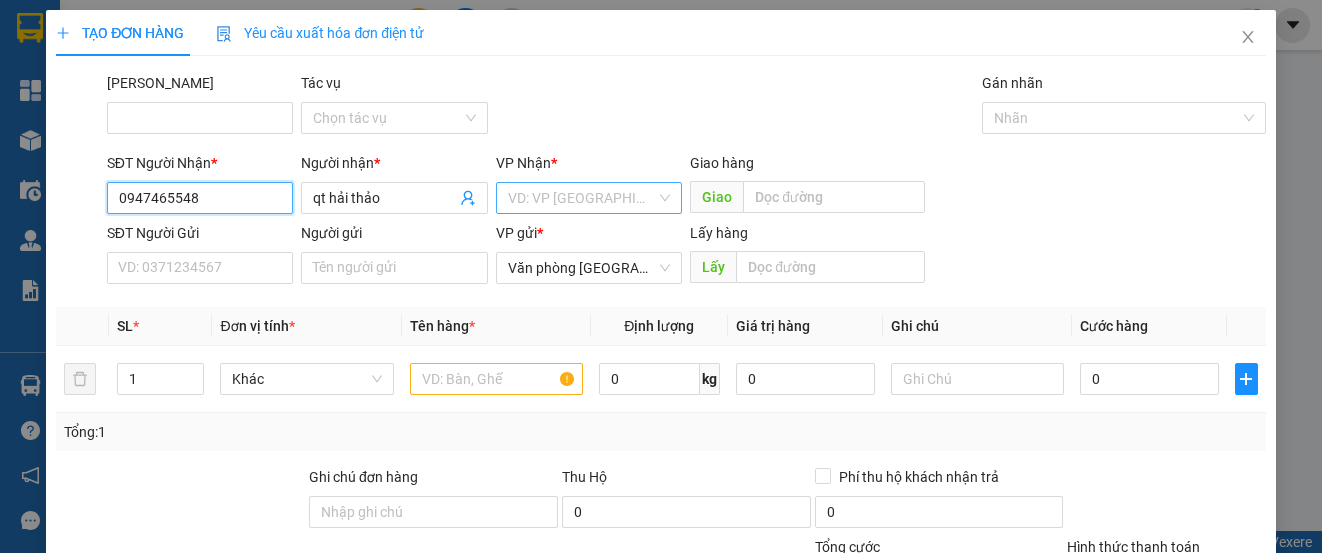 click on "VD: VP [GEOGRAPHIC_DATA]" at bounding box center [589, 198] 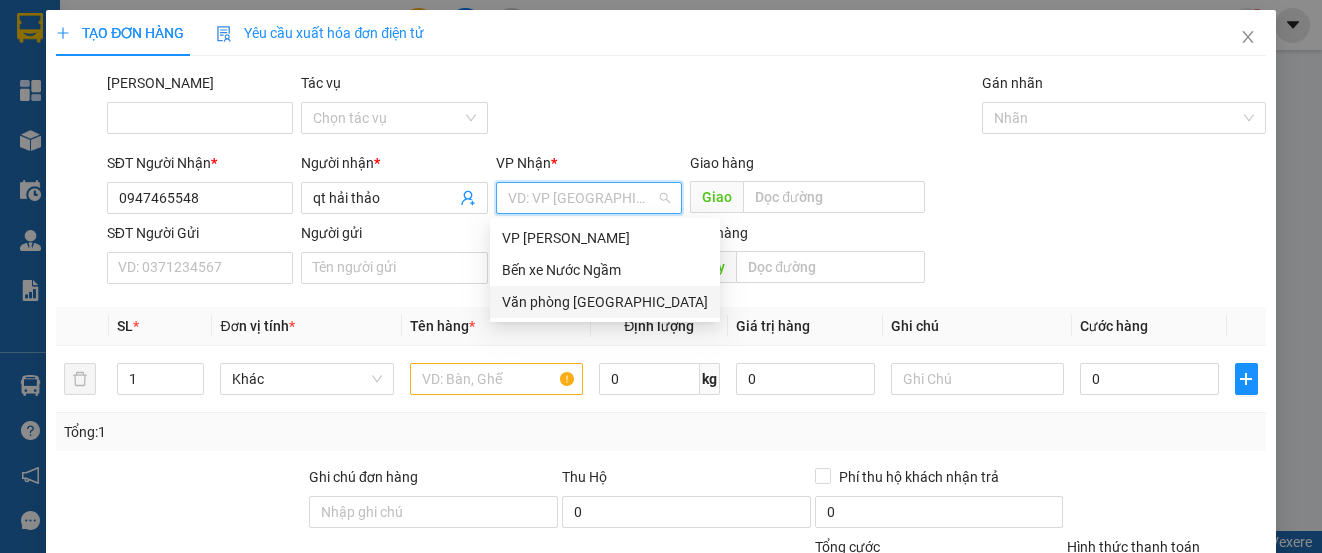 click on "Văn phòng [GEOGRAPHIC_DATA]" at bounding box center (605, 302) 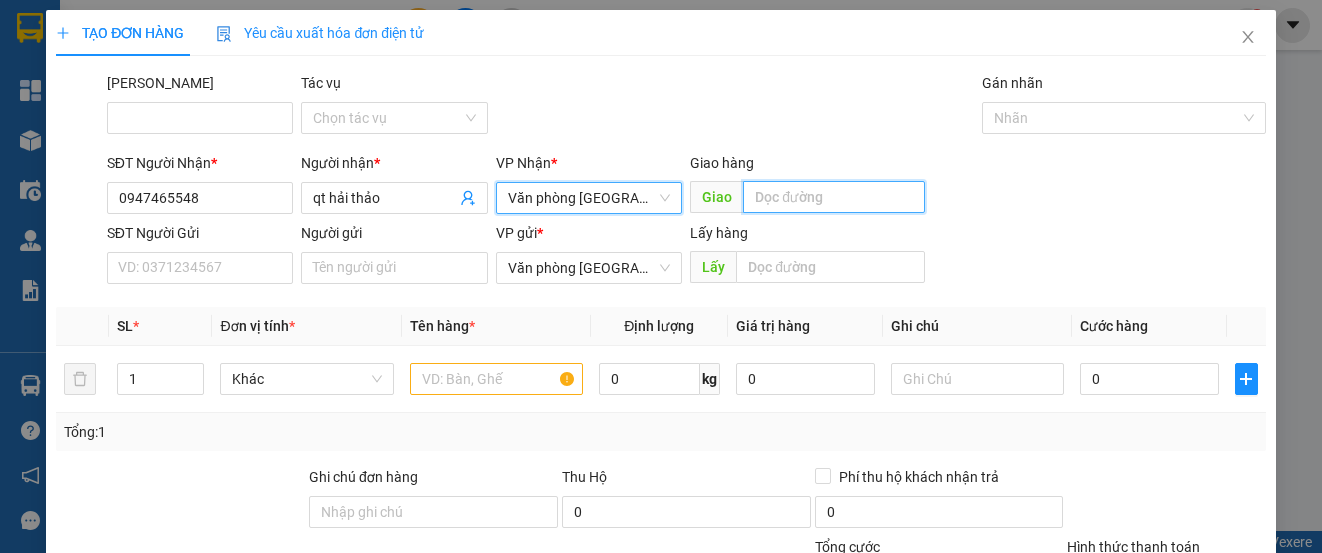 click at bounding box center [834, 197] 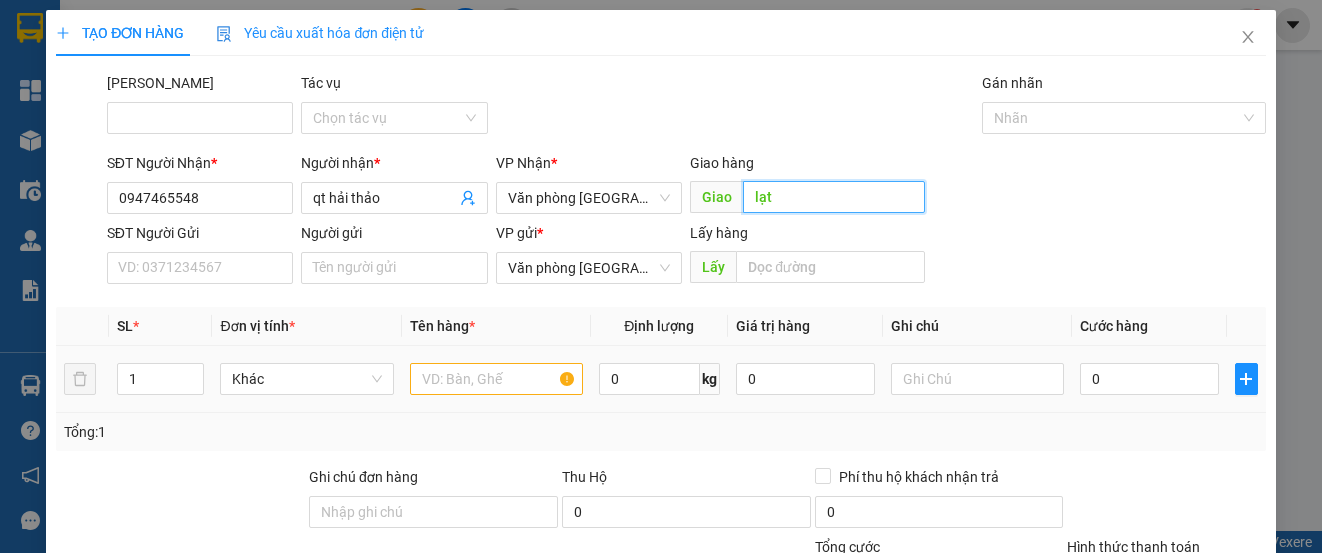 type on "lạt" 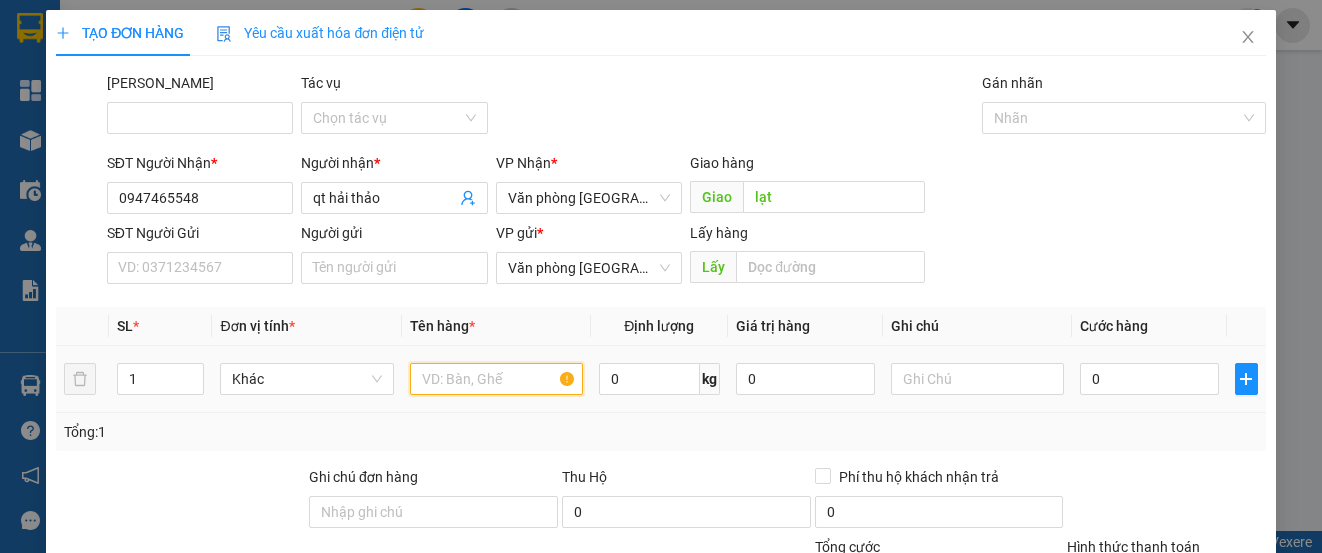 click at bounding box center (496, 379) 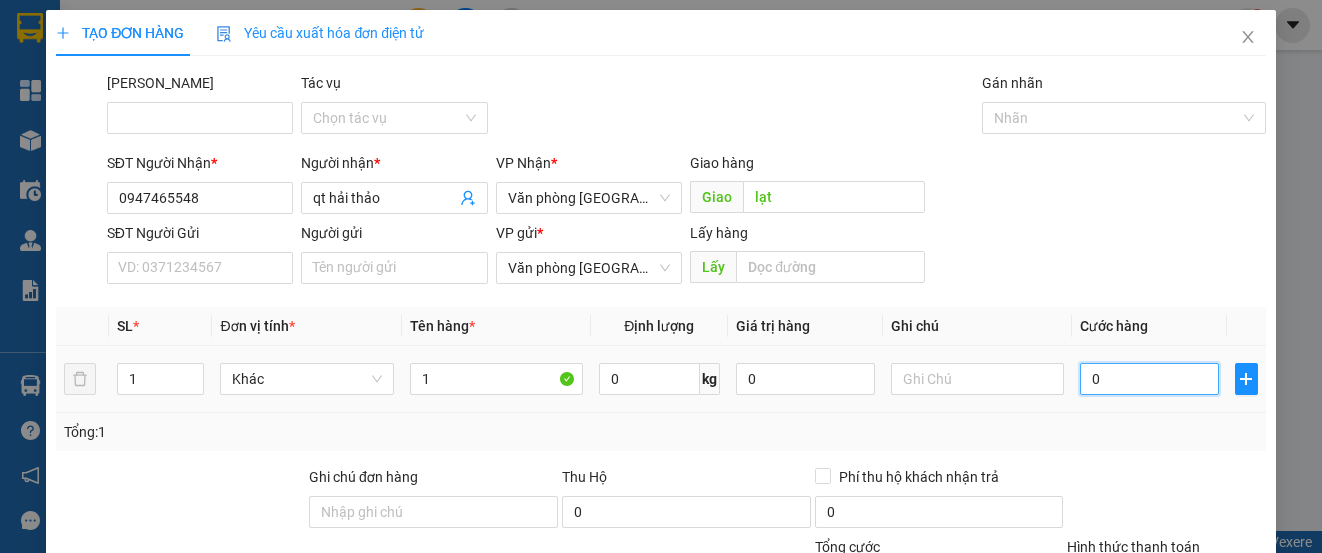 click on "0" at bounding box center [1149, 379] 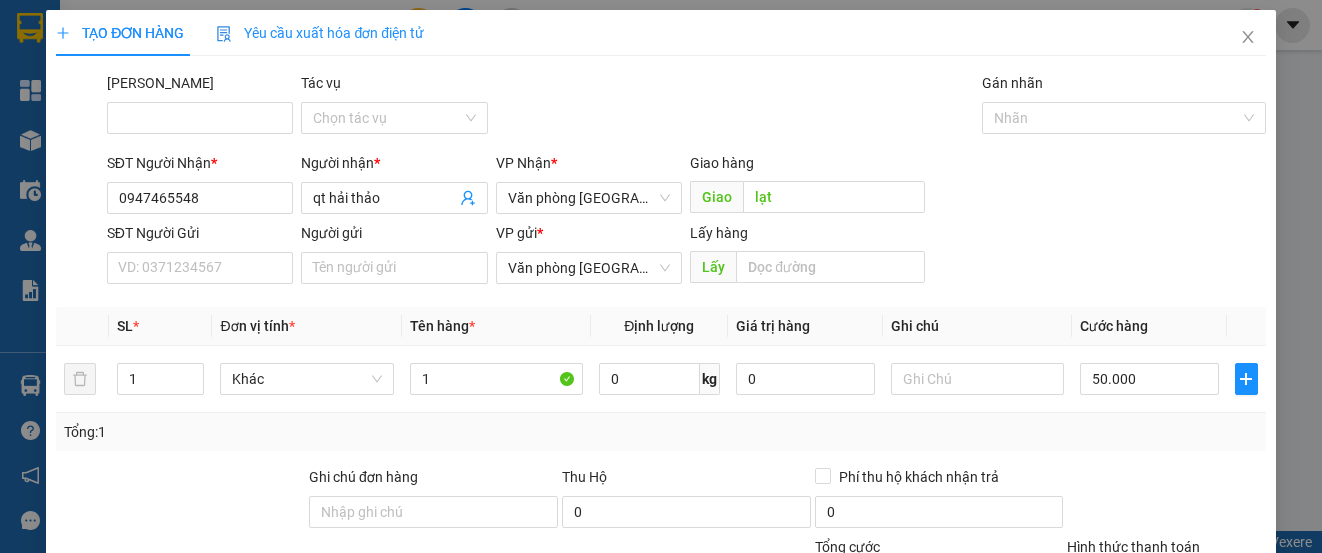 click on "[PERSON_NAME] và In" at bounding box center (1226, 677) 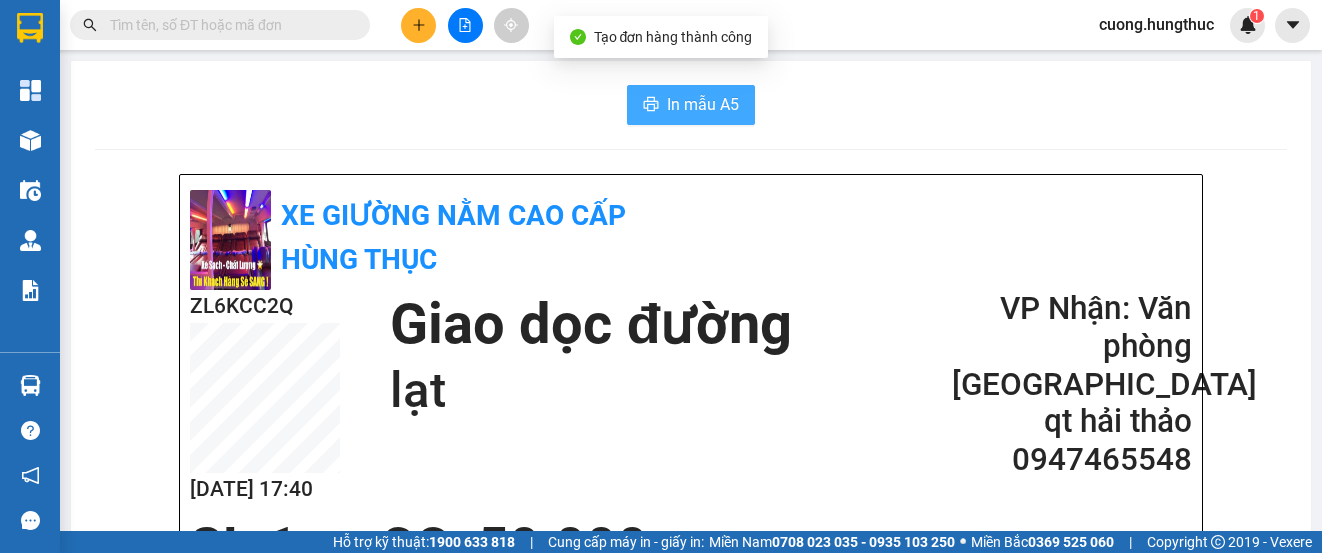 click on "In mẫu A5" at bounding box center [691, 105] 